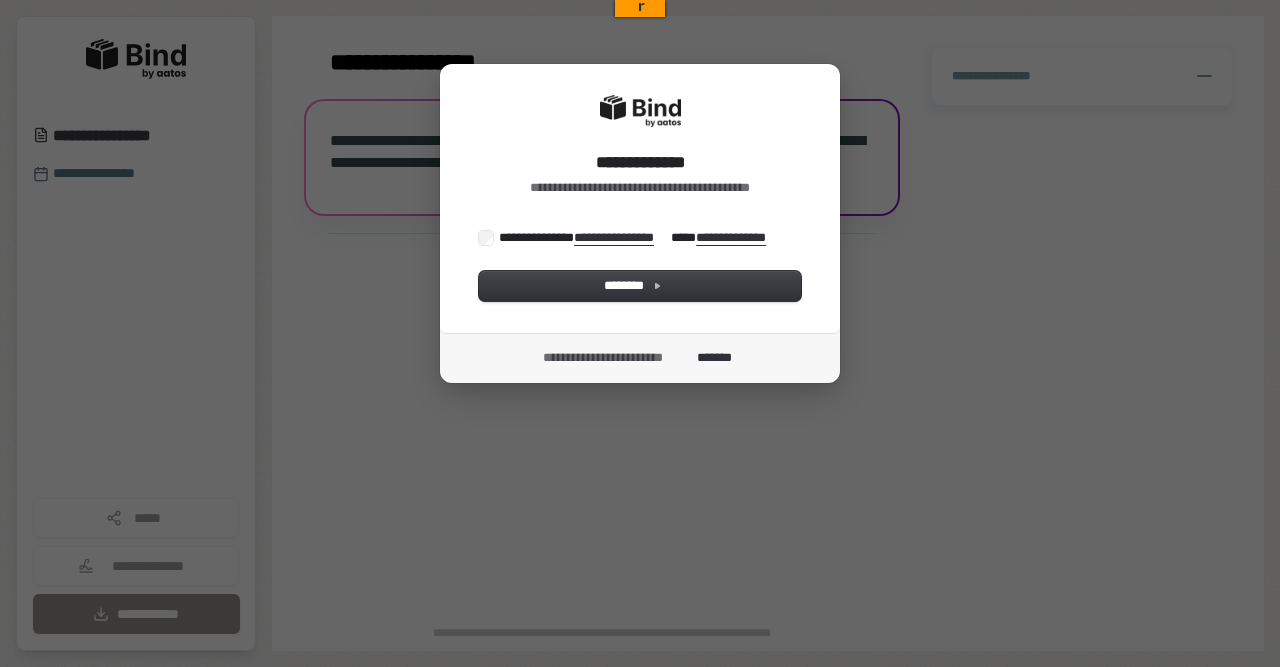 scroll, scrollTop: 0, scrollLeft: 0, axis: both 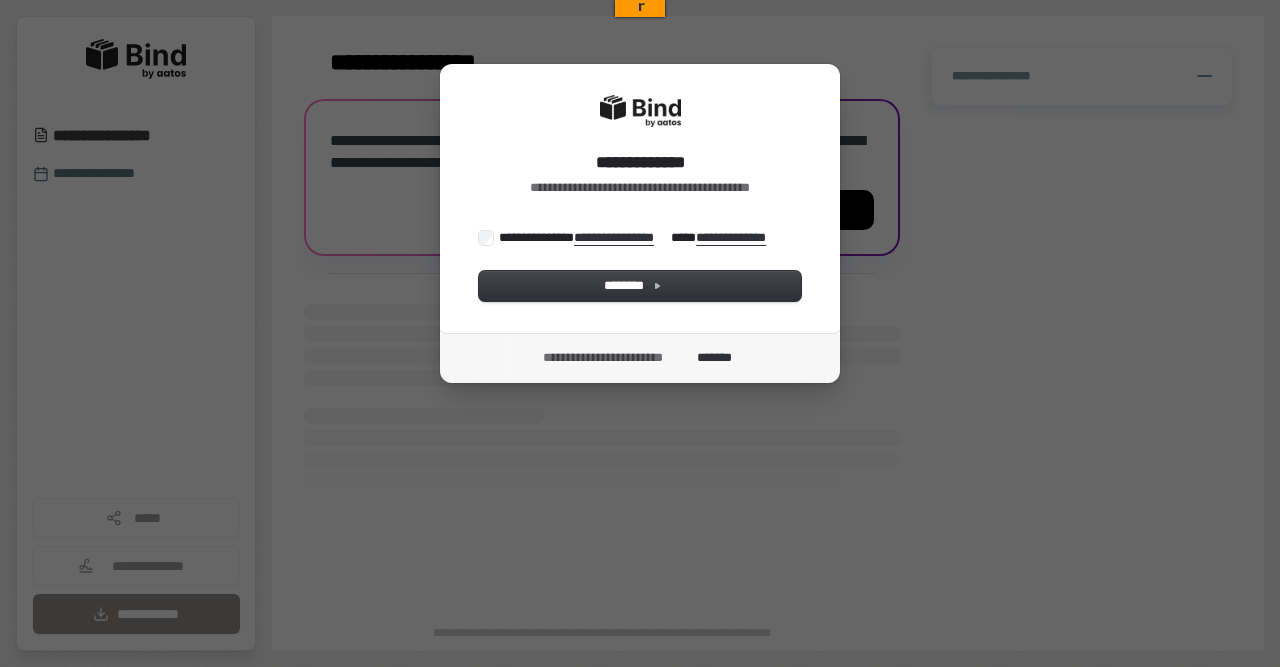 click on "**********" at bounding box center (640, 198) 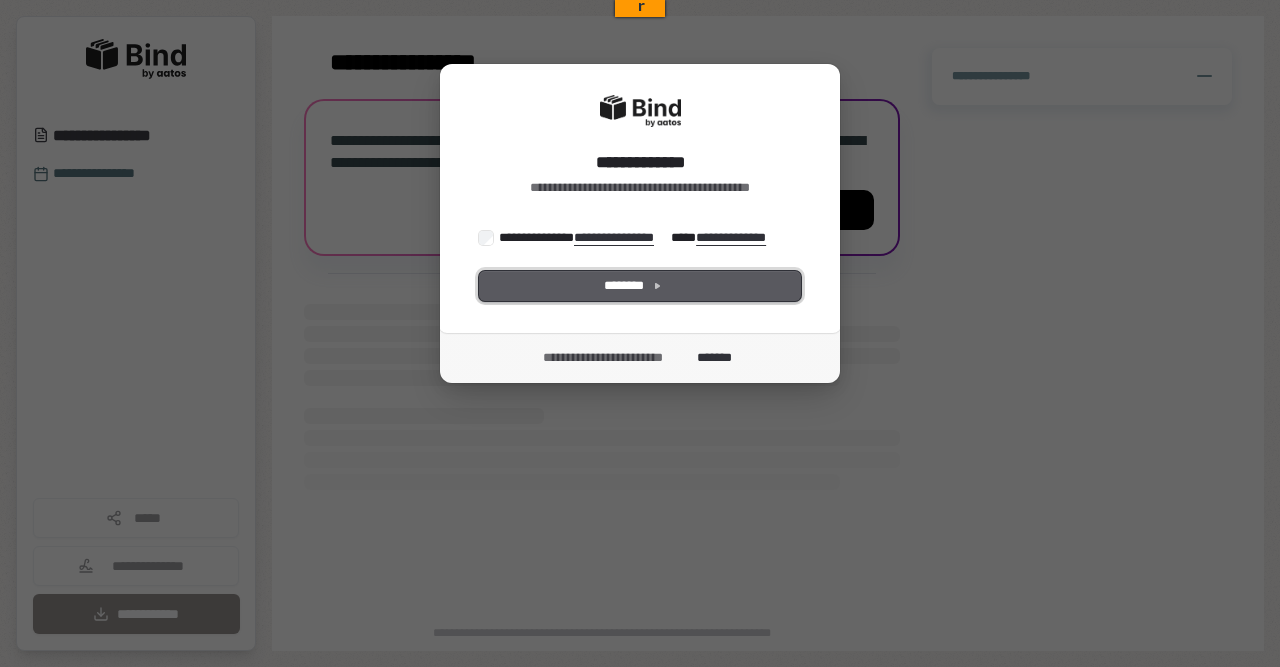 click on "********" at bounding box center (640, 286) 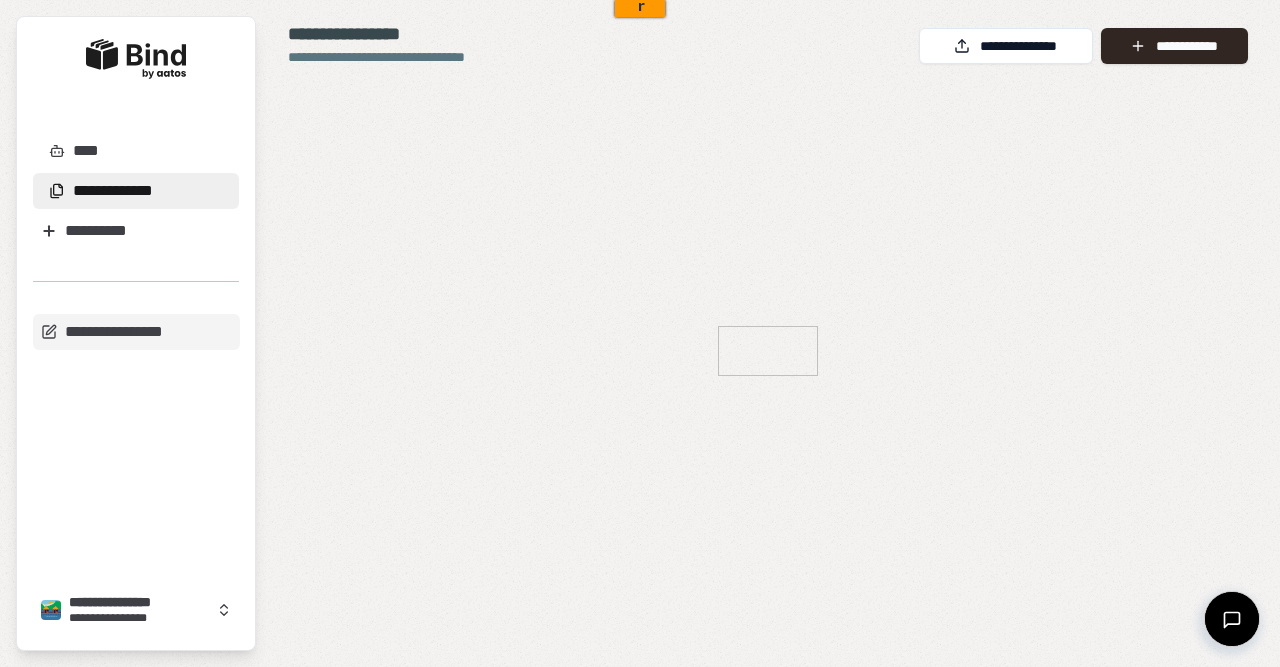 scroll, scrollTop: 0, scrollLeft: 0, axis: both 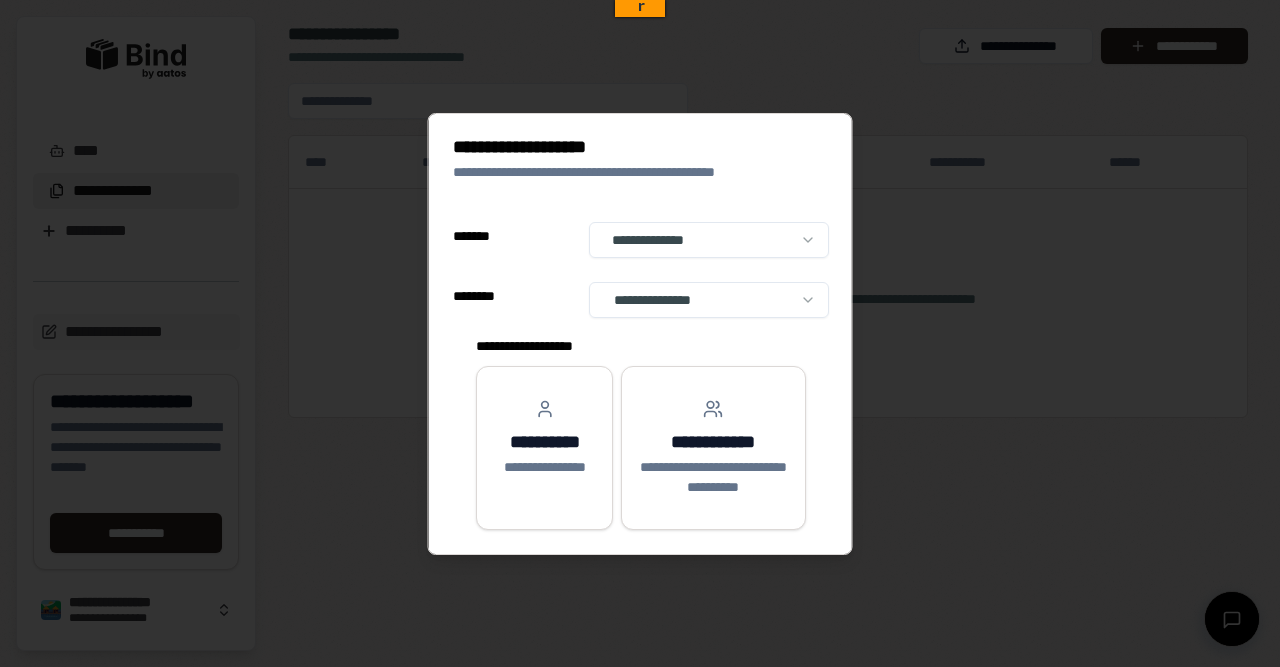 select on "**" 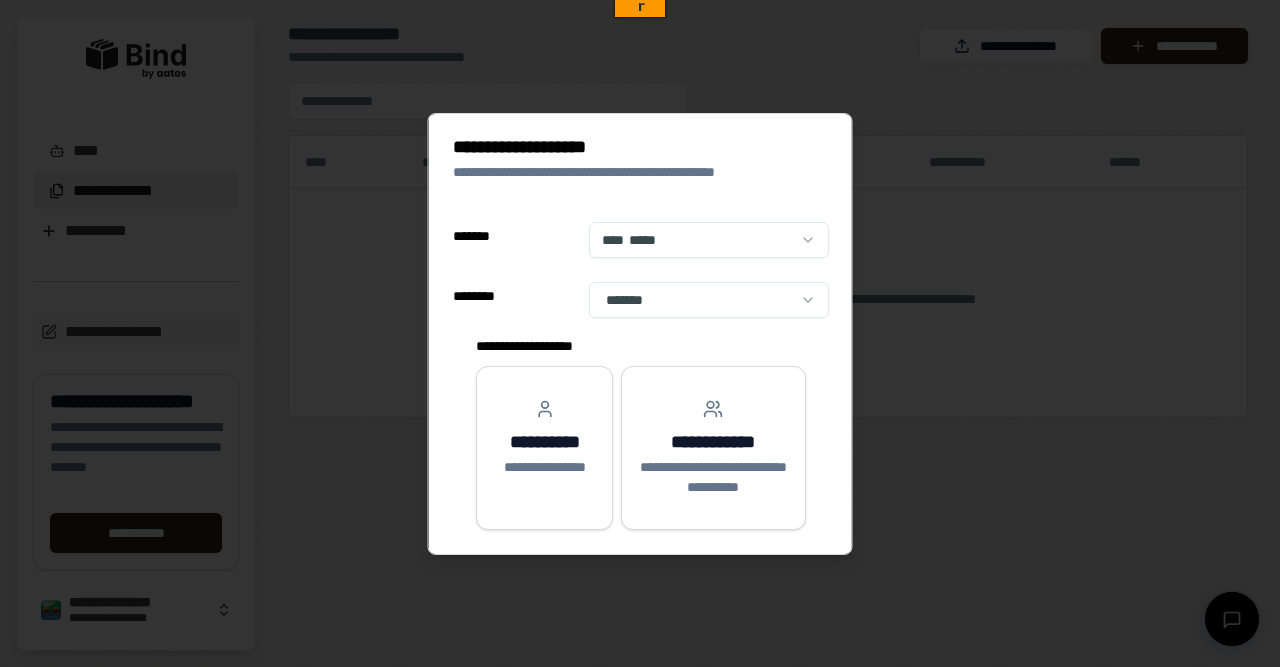 click on "**********" at bounding box center [641, 236] 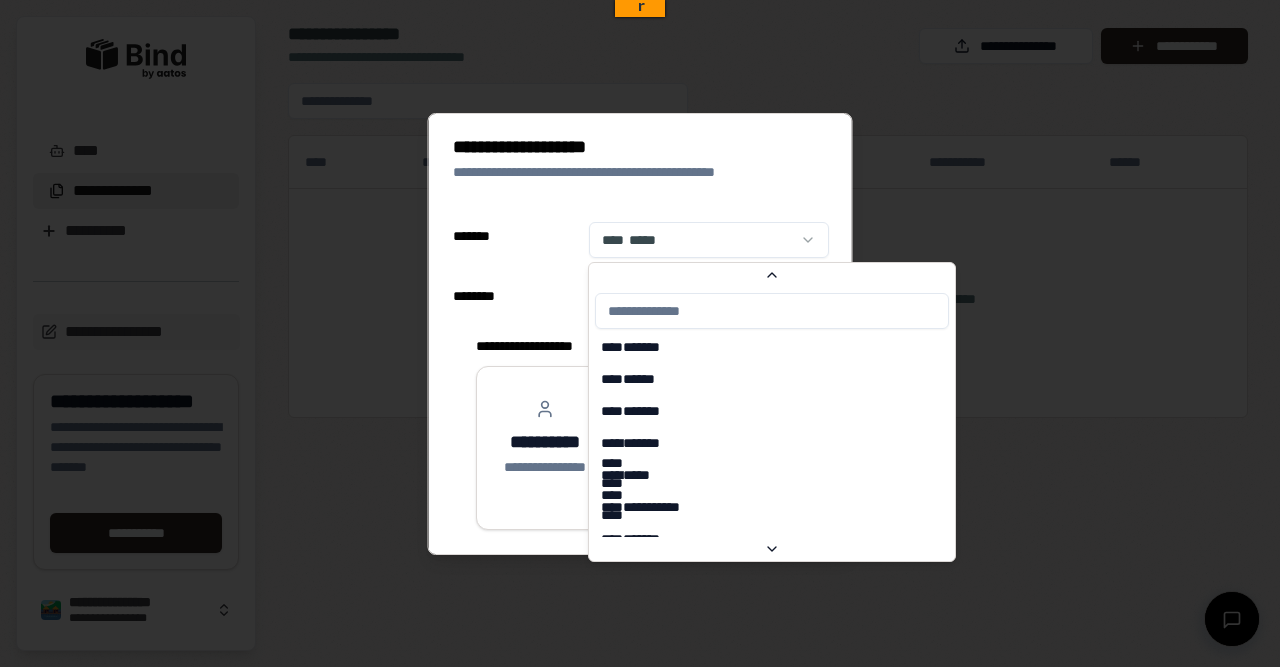 scroll, scrollTop: 3441, scrollLeft: 0, axis: vertical 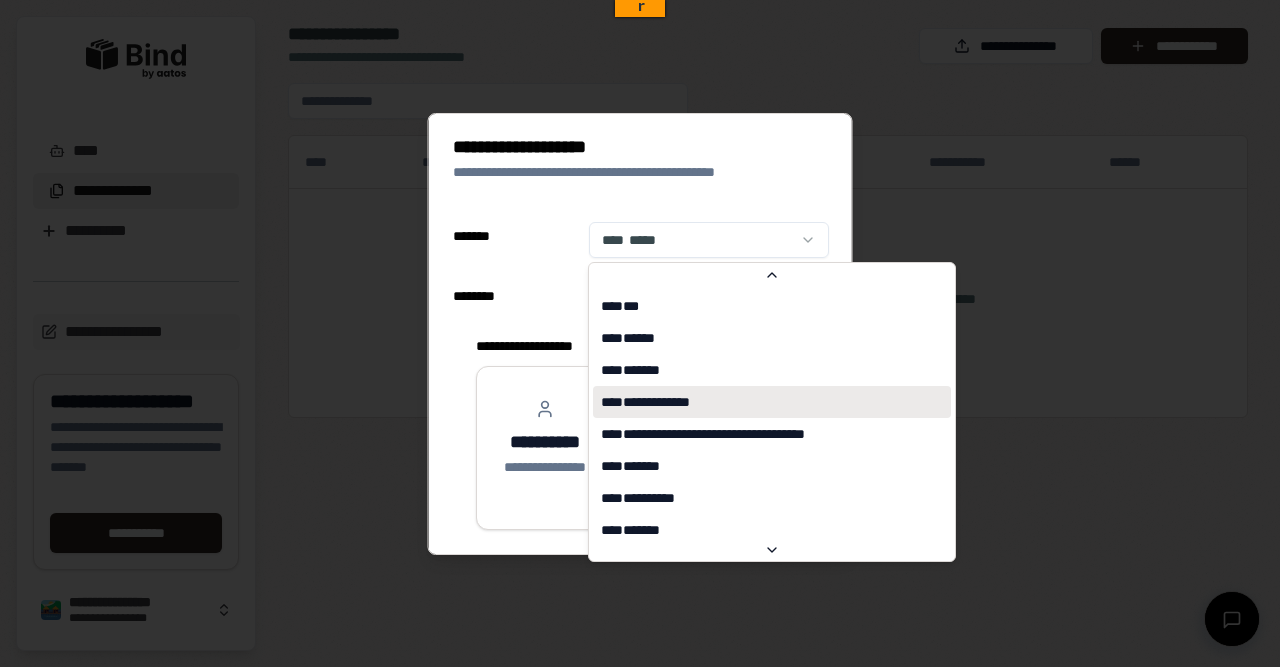 select on "**" 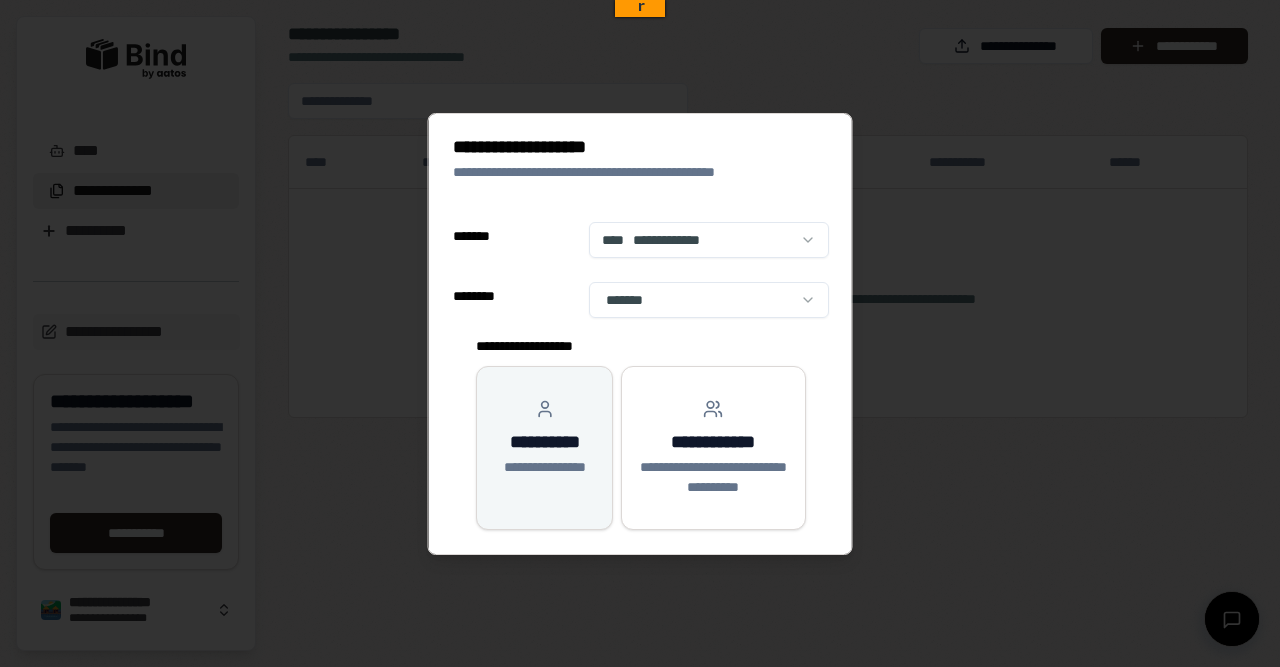 click on "**********" at bounding box center (544, 467) 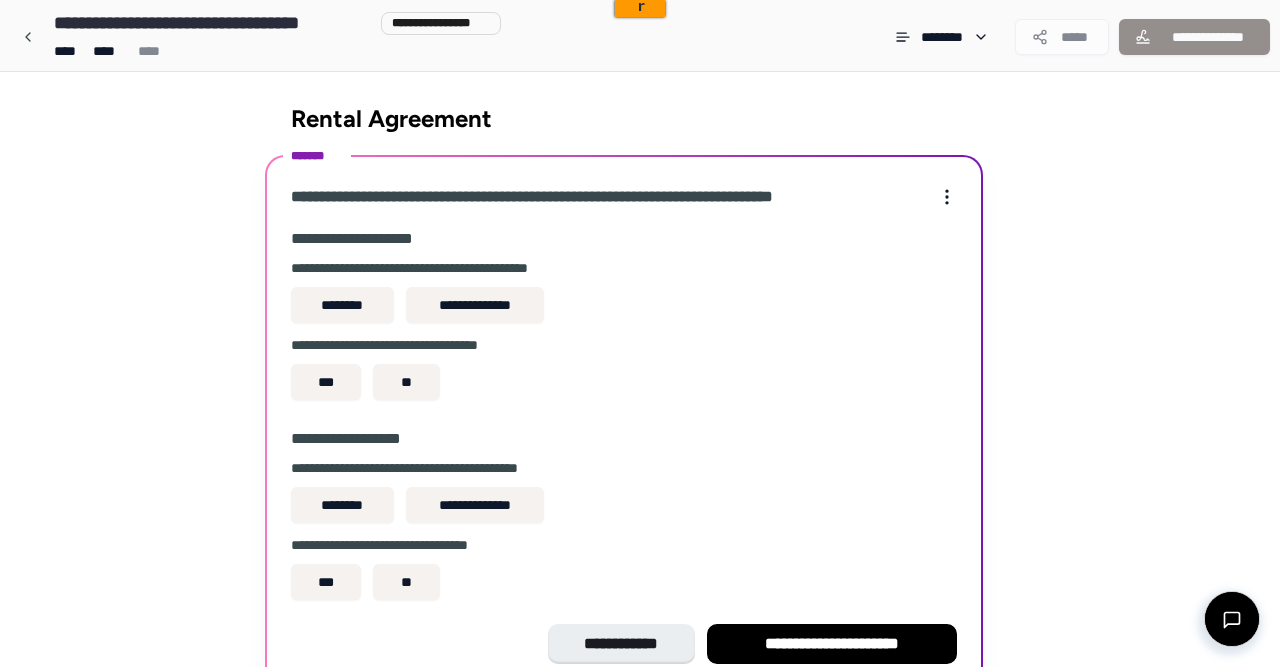 scroll, scrollTop: 100, scrollLeft: 0, axis: vertical 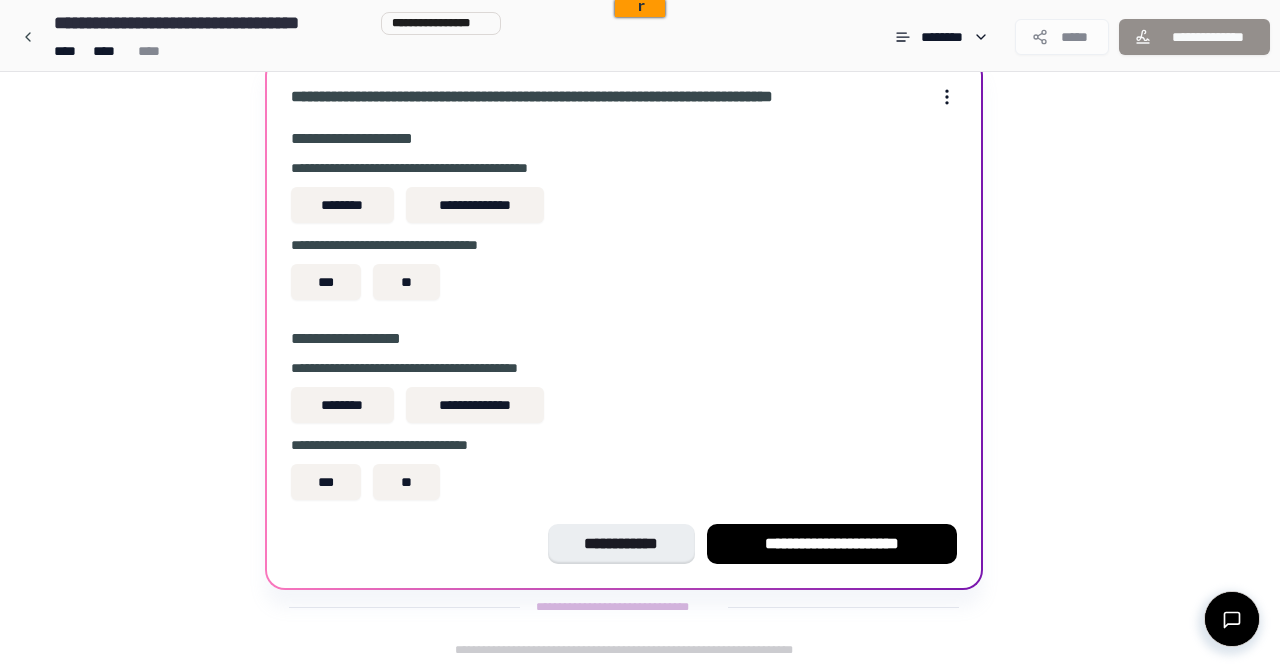 click on "**********" at bounding box center [624, 471] 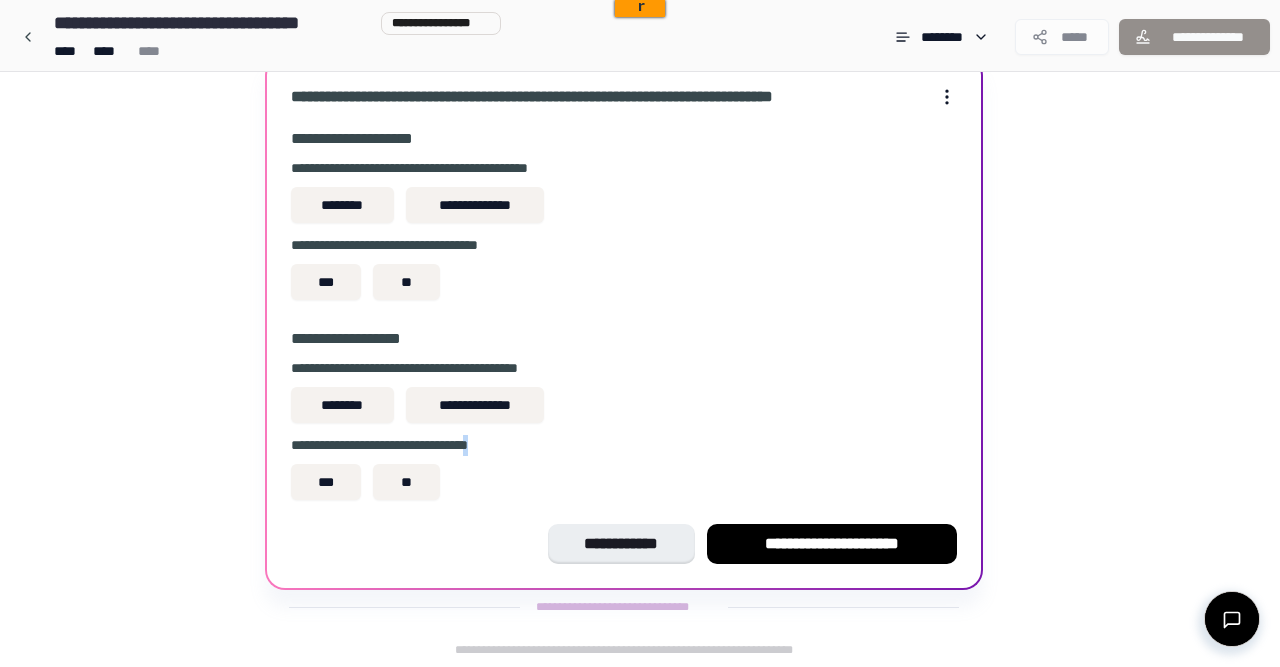 click on "**********" at bounding box center (624, 471) 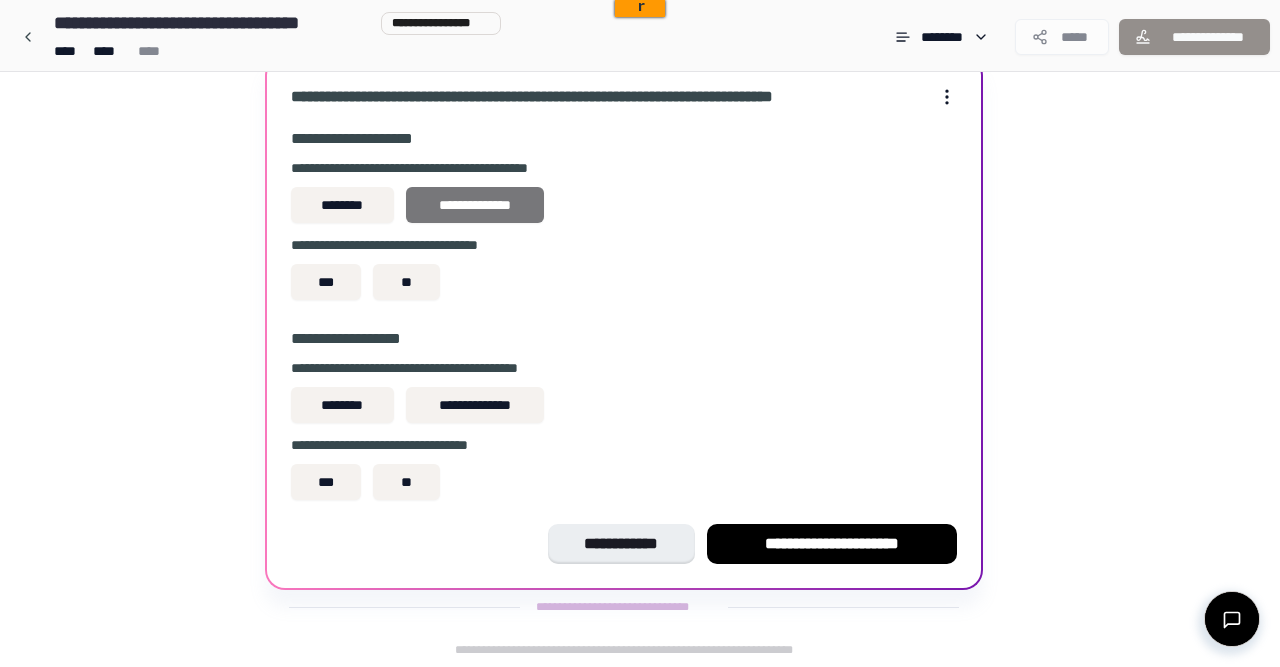 click on "**********" at bounding box center [475, 205] 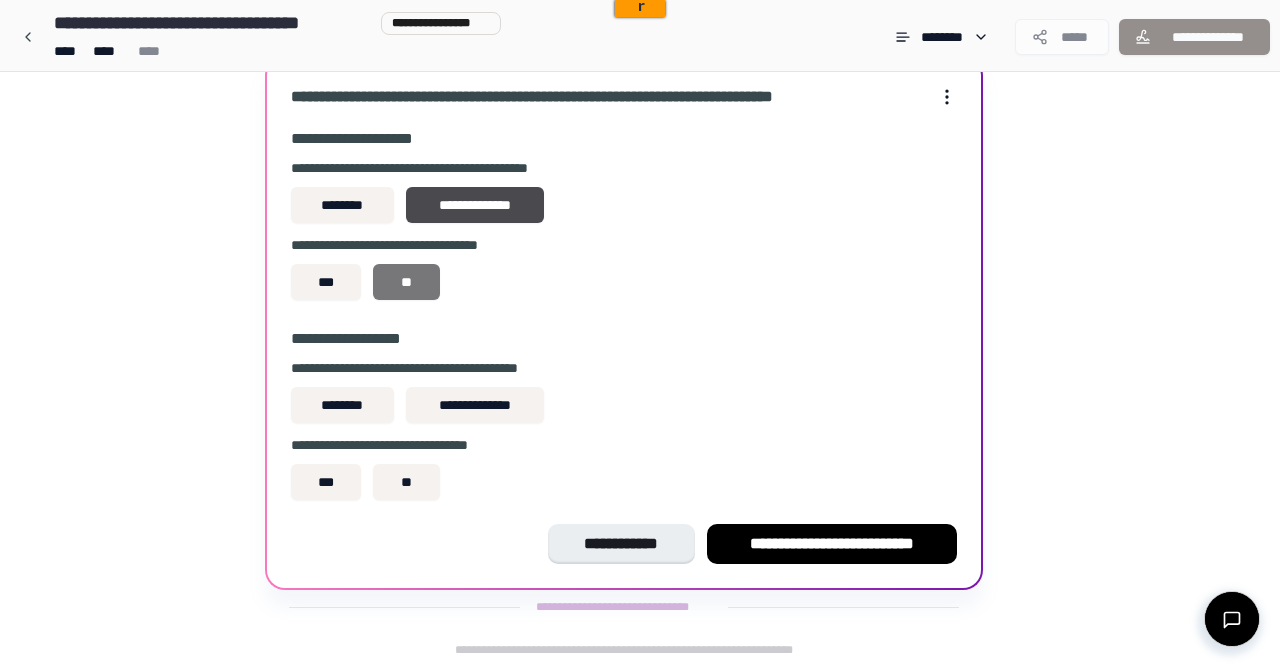 click on "**" at bounding box center (406, 282) 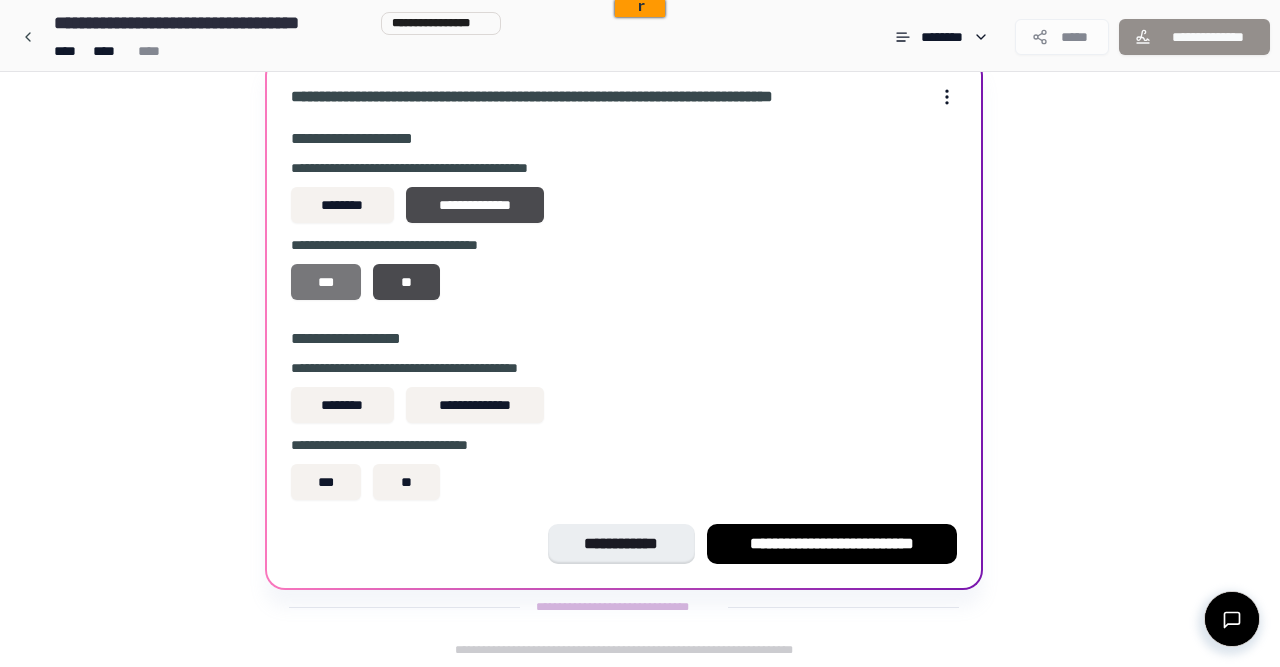 click on "***" at bounding box center (326, 282) 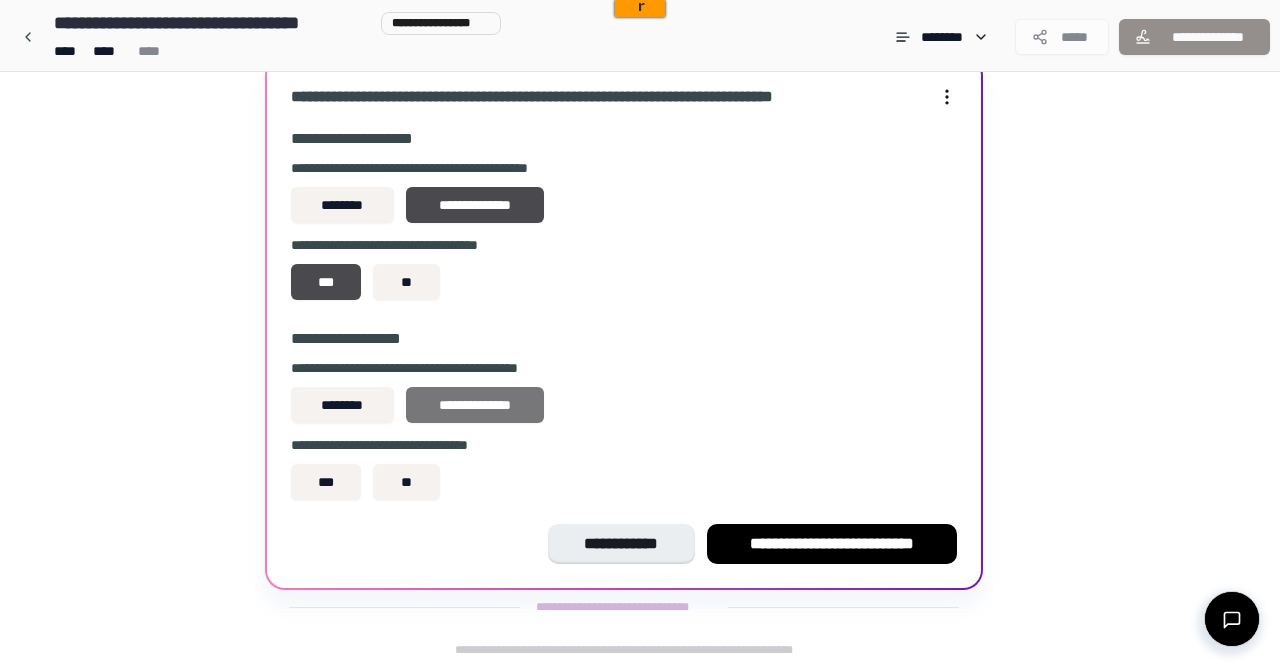 click on "**********" at bounding box center (475, 405) 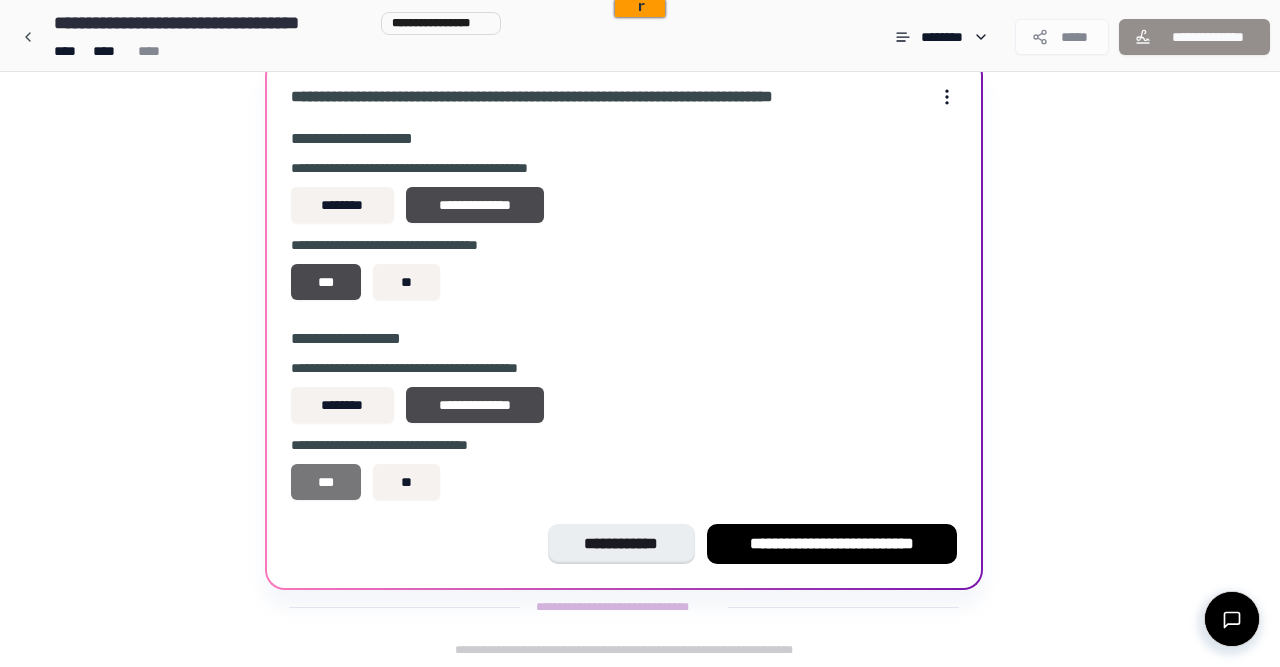 click on "***" at bounding box center [326, 482] 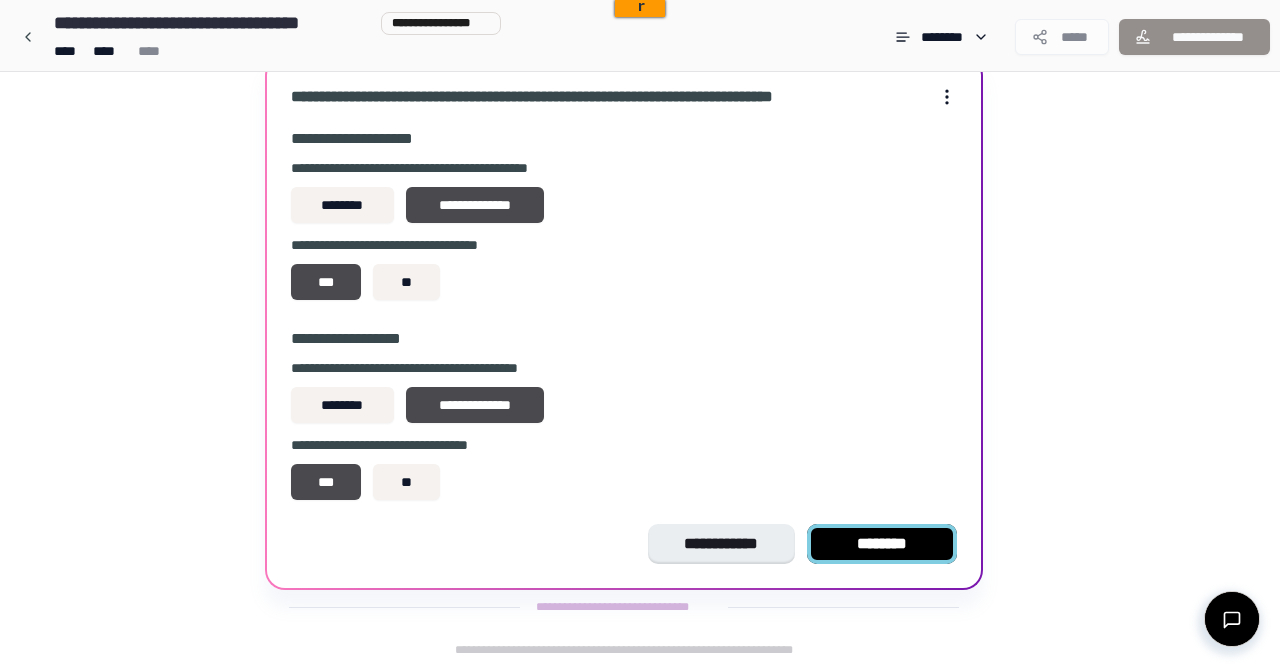 click on "********" at bounding box center [882, 544] 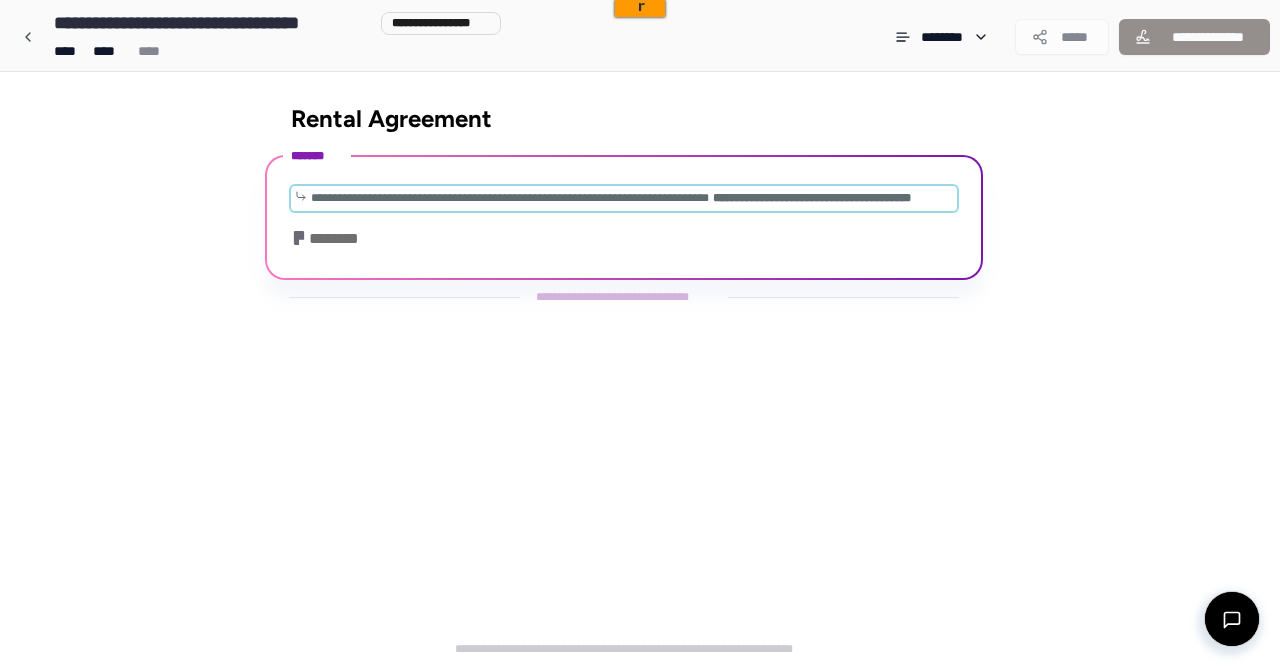 click on "**********" at bounding box center (603, 198) 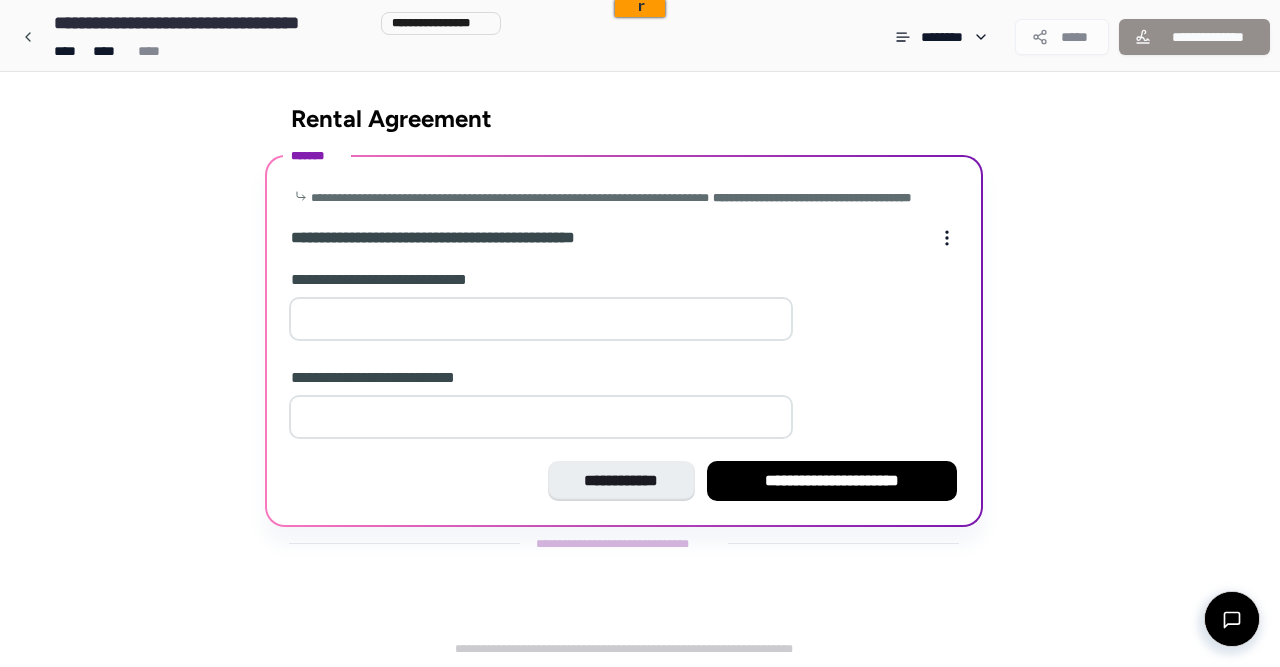 click at bounding box center (541, 319) 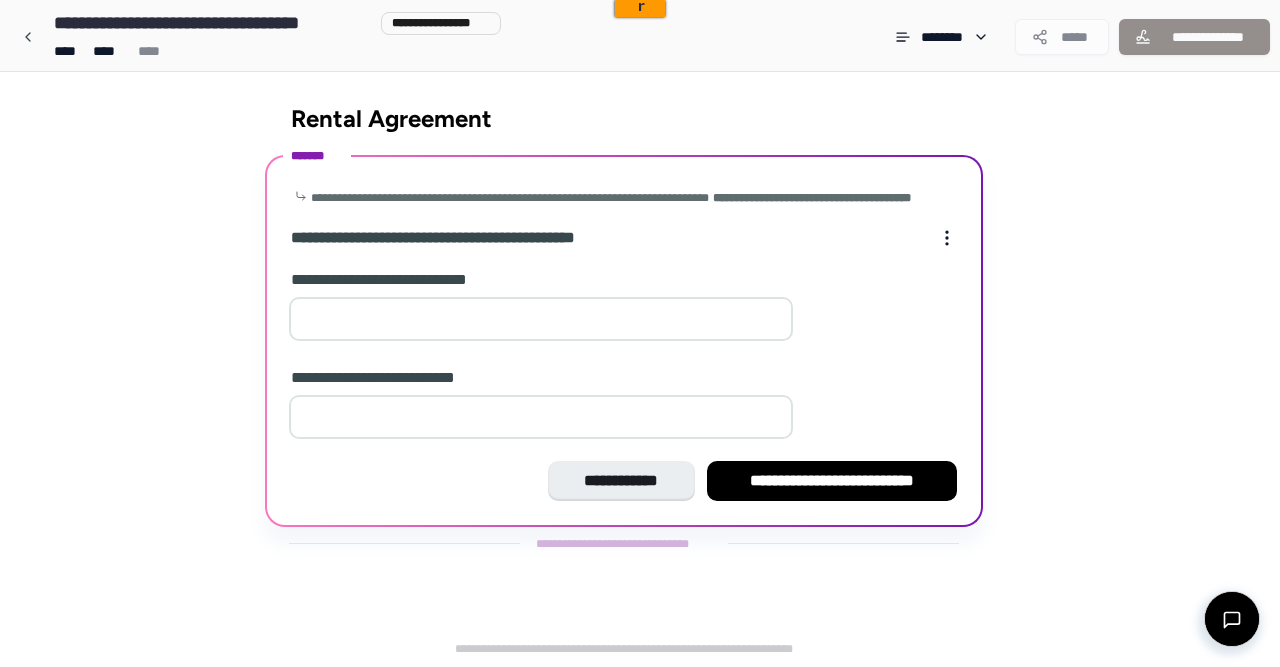 type on "*" 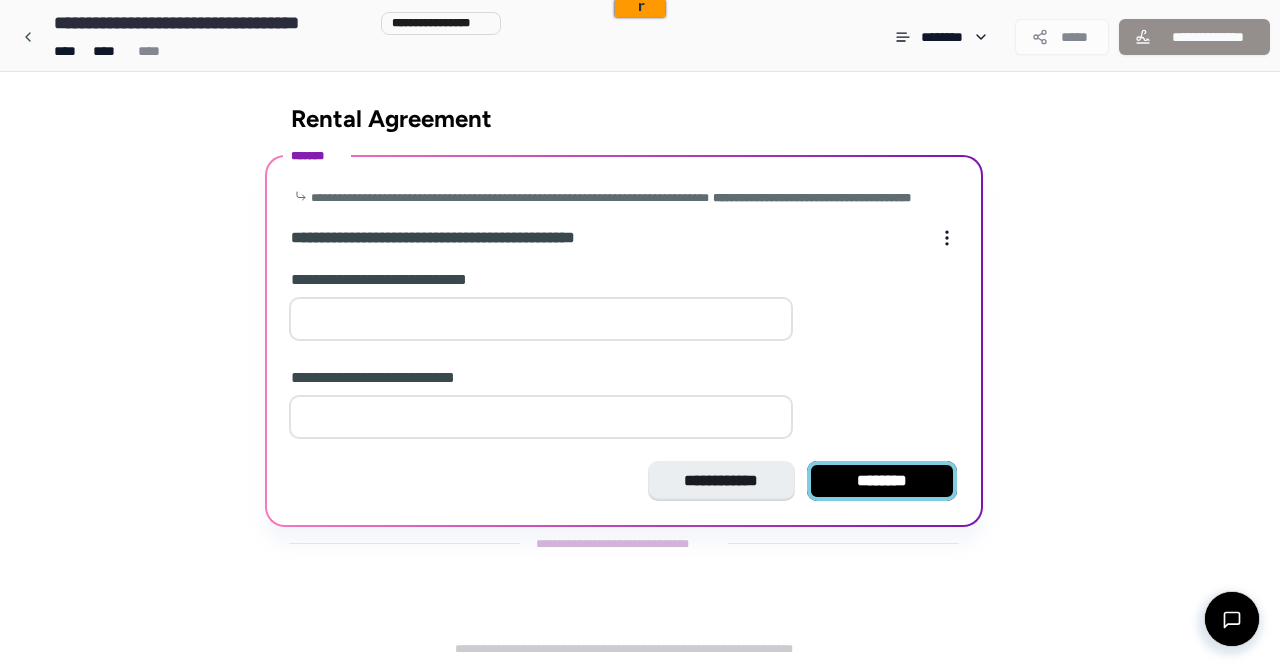type on "*" 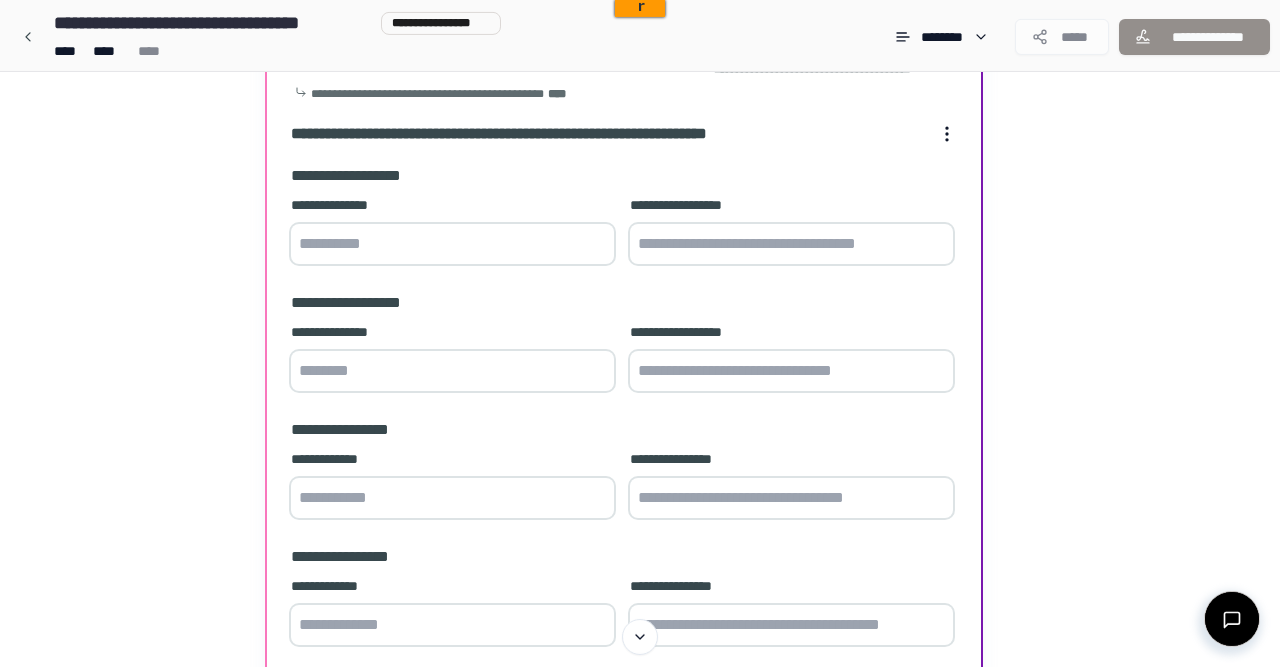 scroll, scrollTop: 130, scrollLeft: 0, axis: vertical 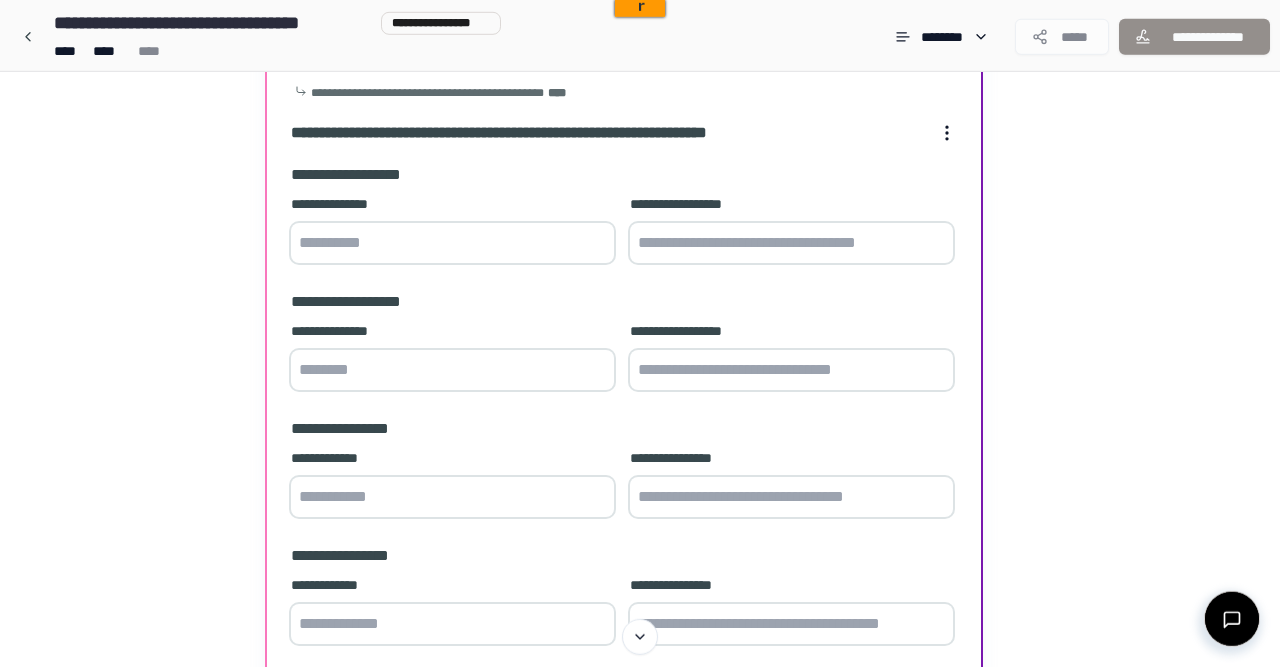 click at bounding box center (452, 243) 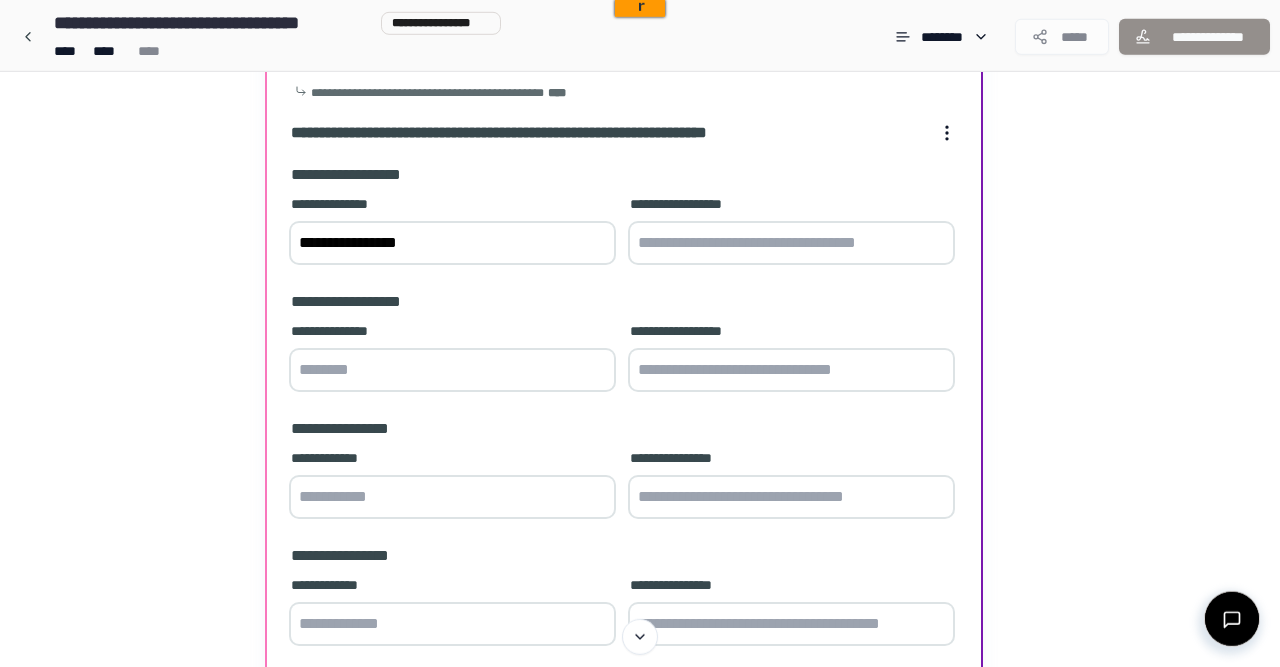 type on "**********" 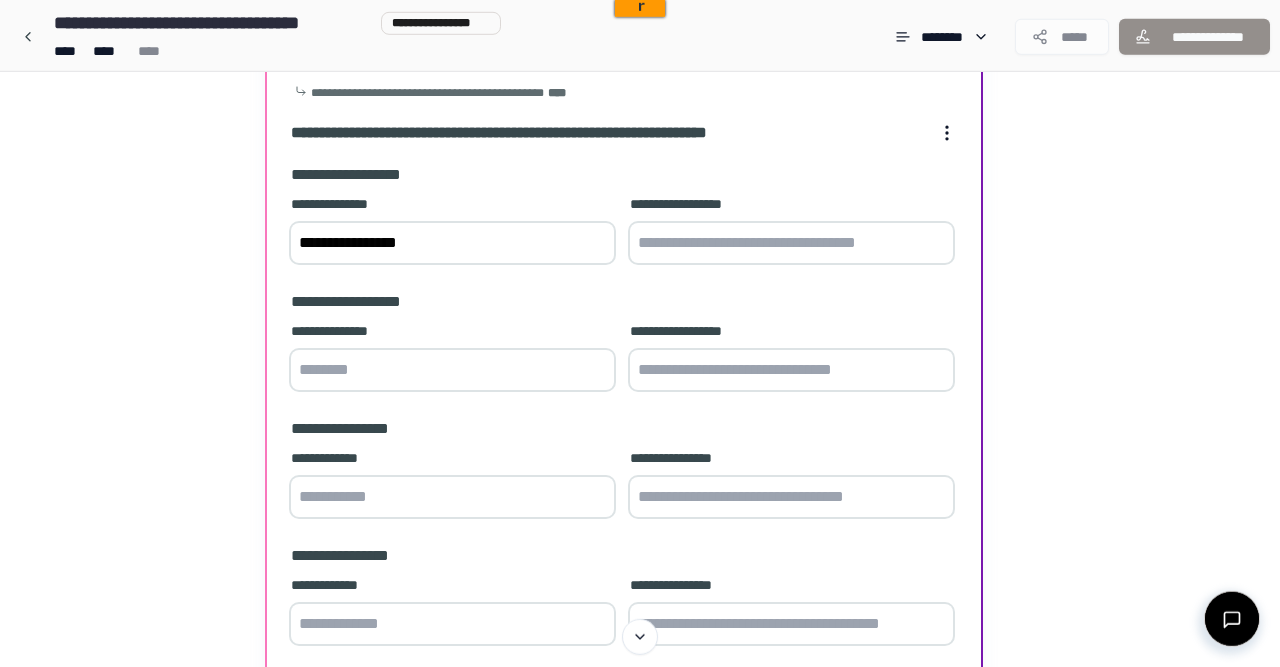 type on "**********" 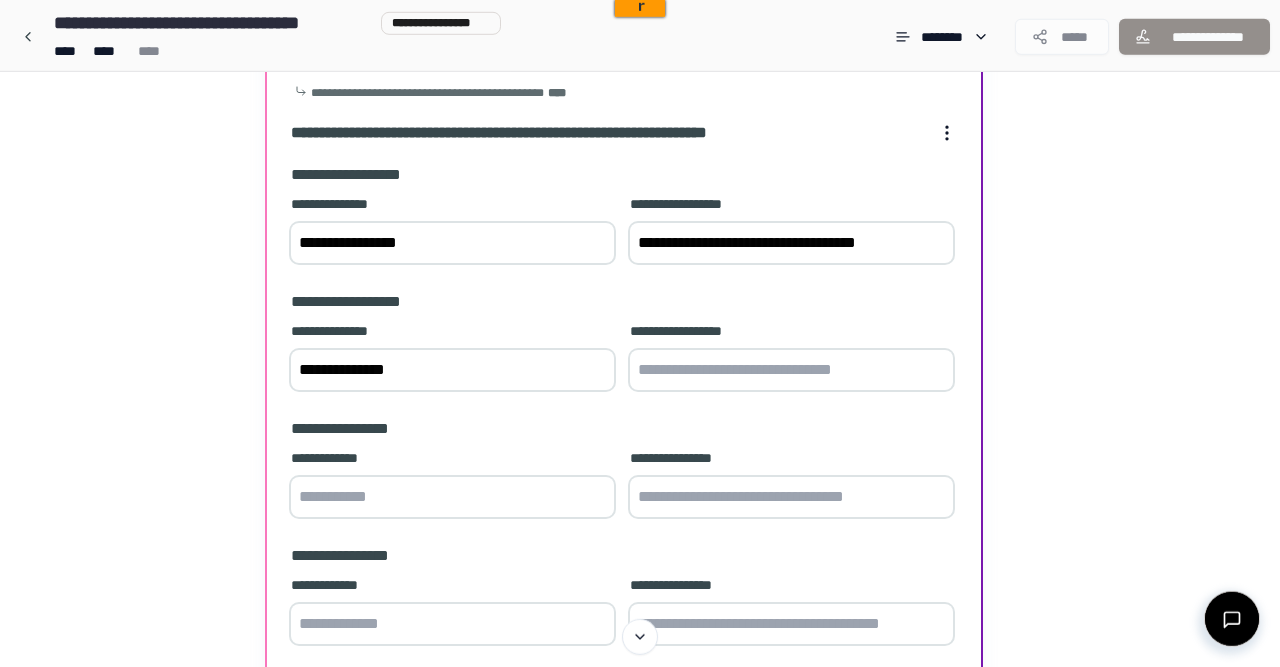 type on "**********" 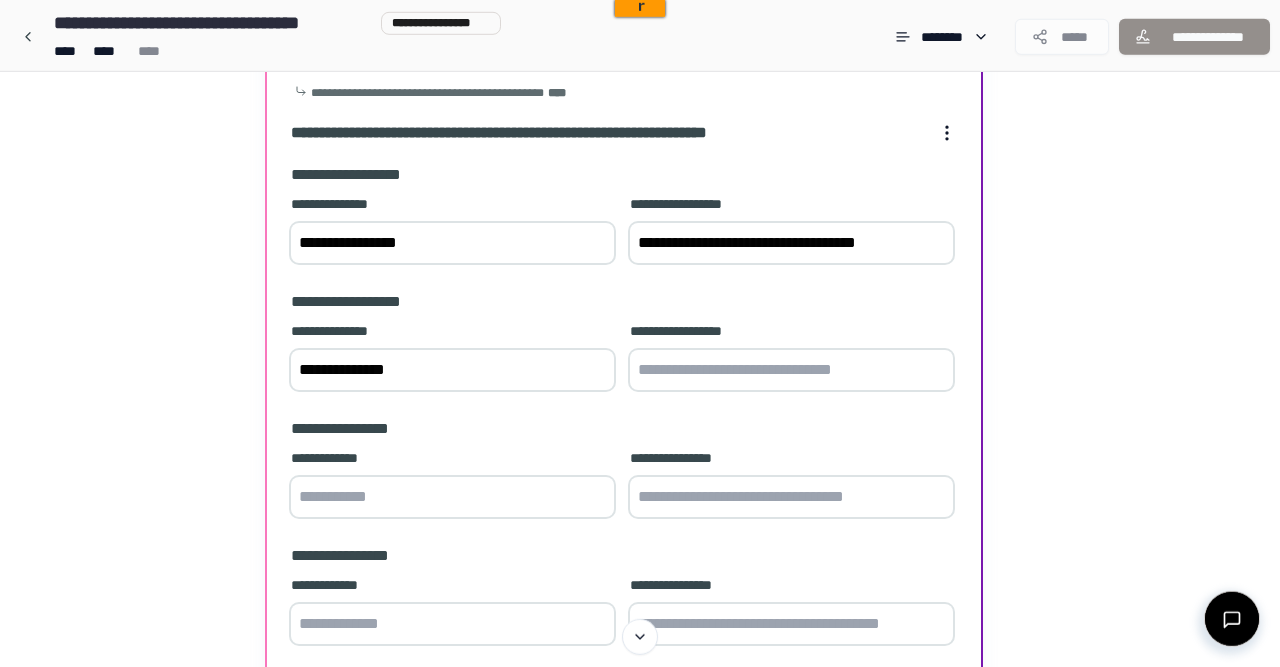 click on "**********" at bounding box center (791, 243) 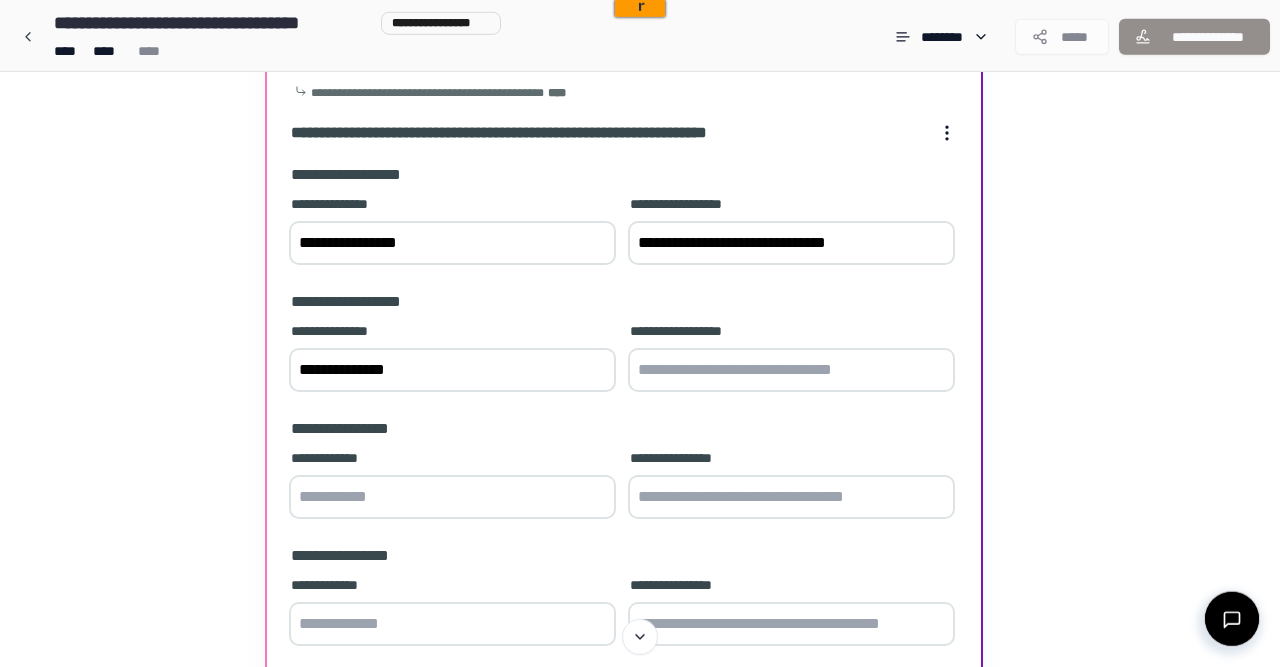type on "**********" 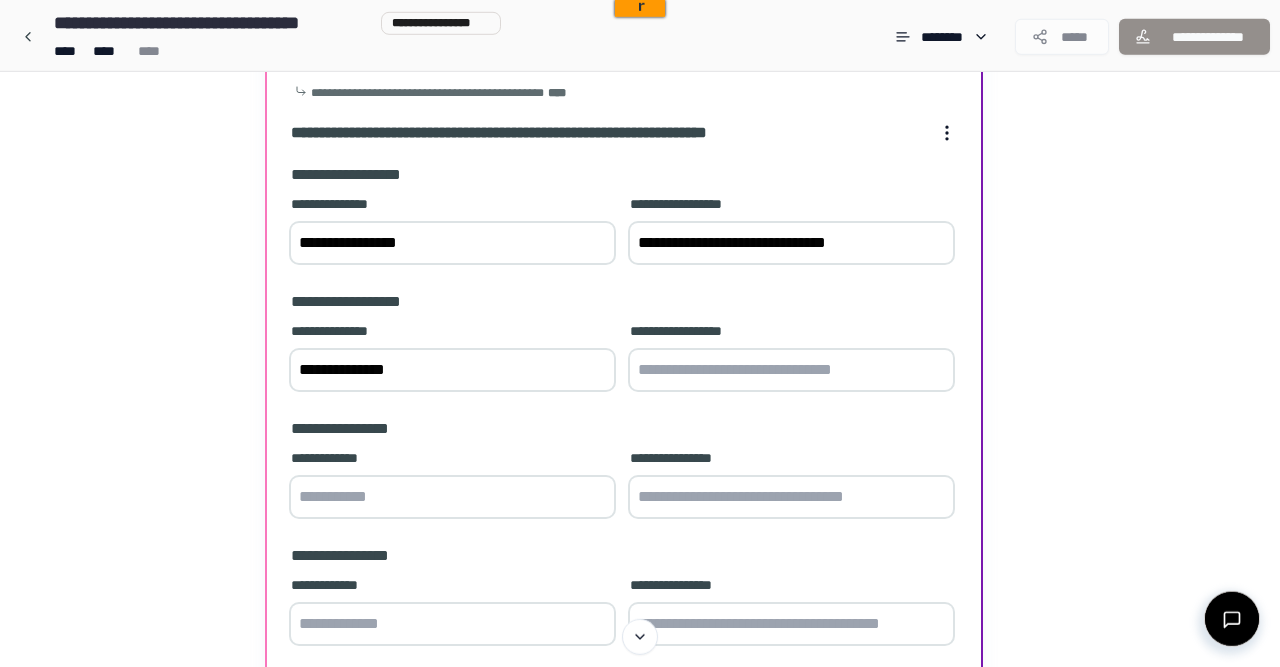click at bounding box center (791, 370) 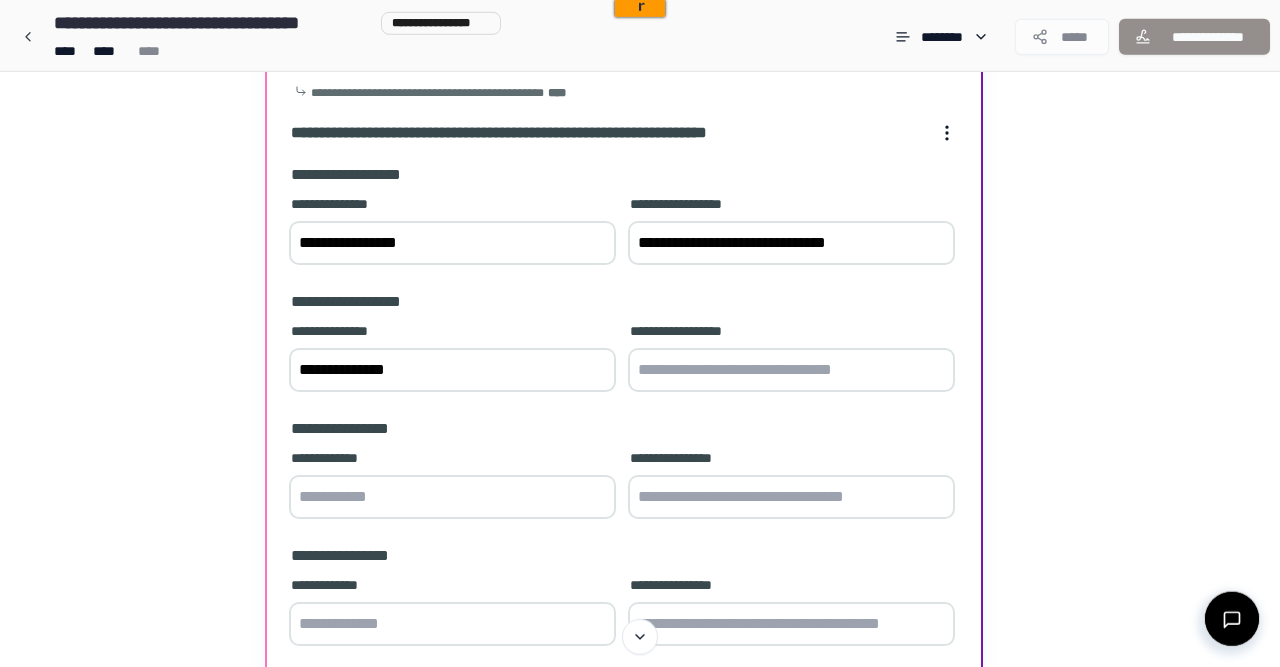 paste on "**********" 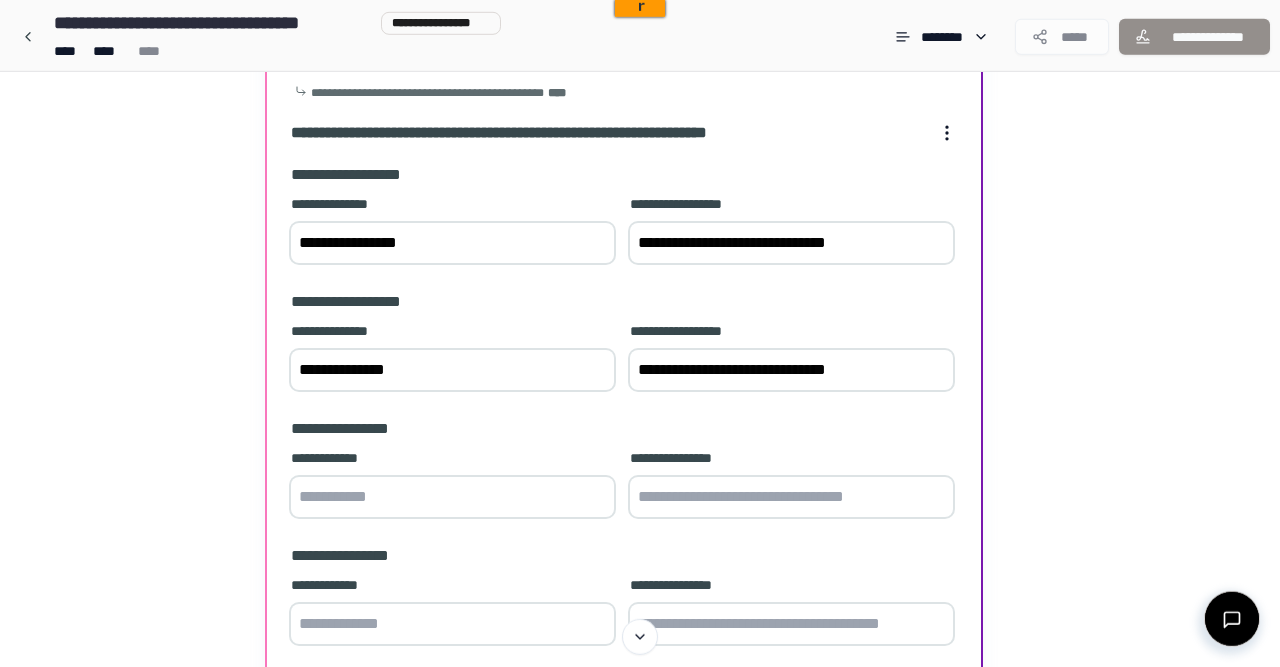 type on "**********" 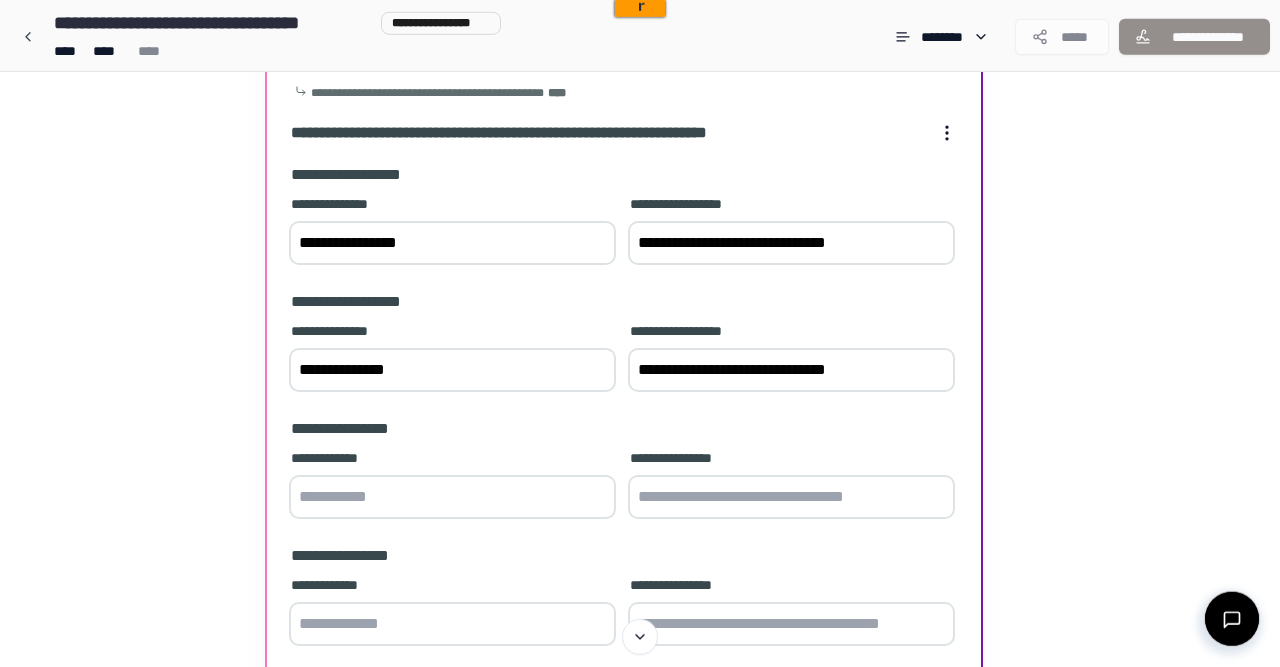 click at bounding box center [452, 497] 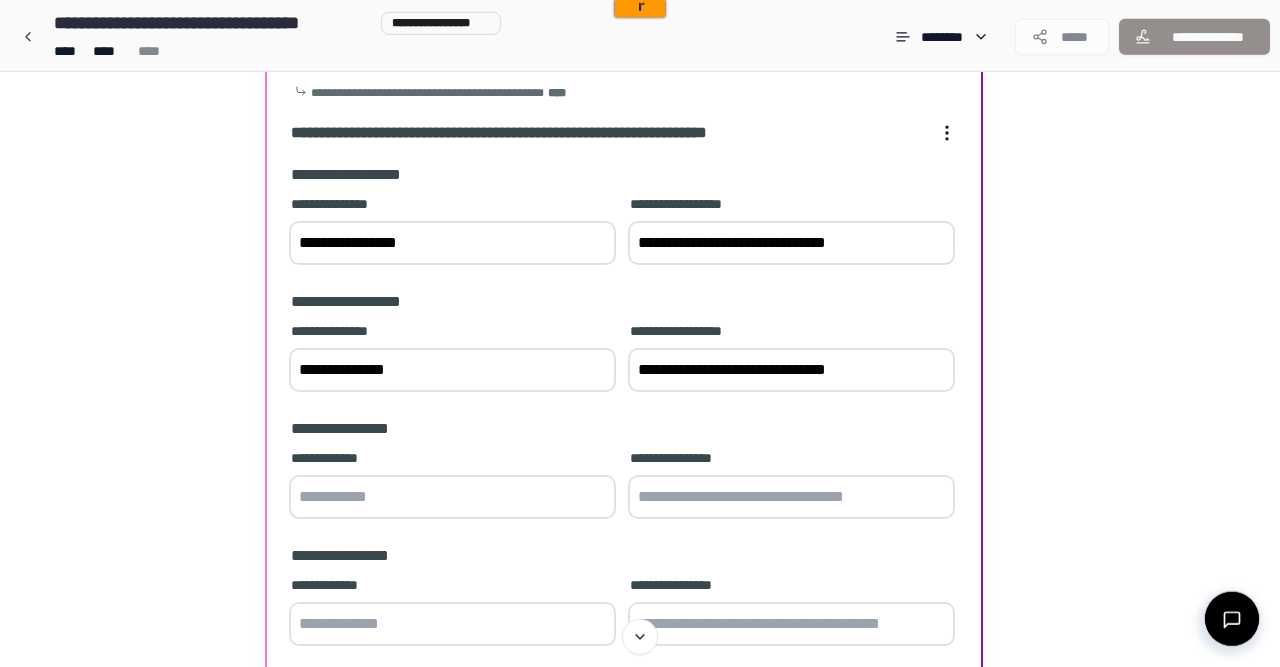 type on "*" 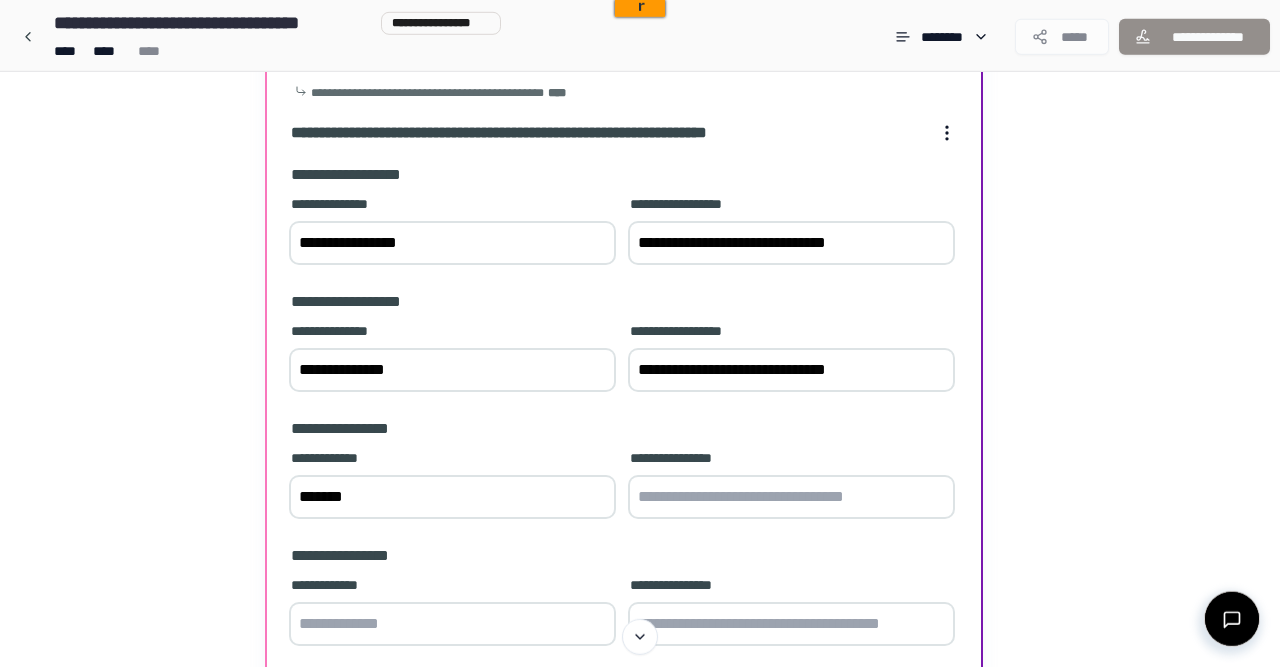 type on "*******" 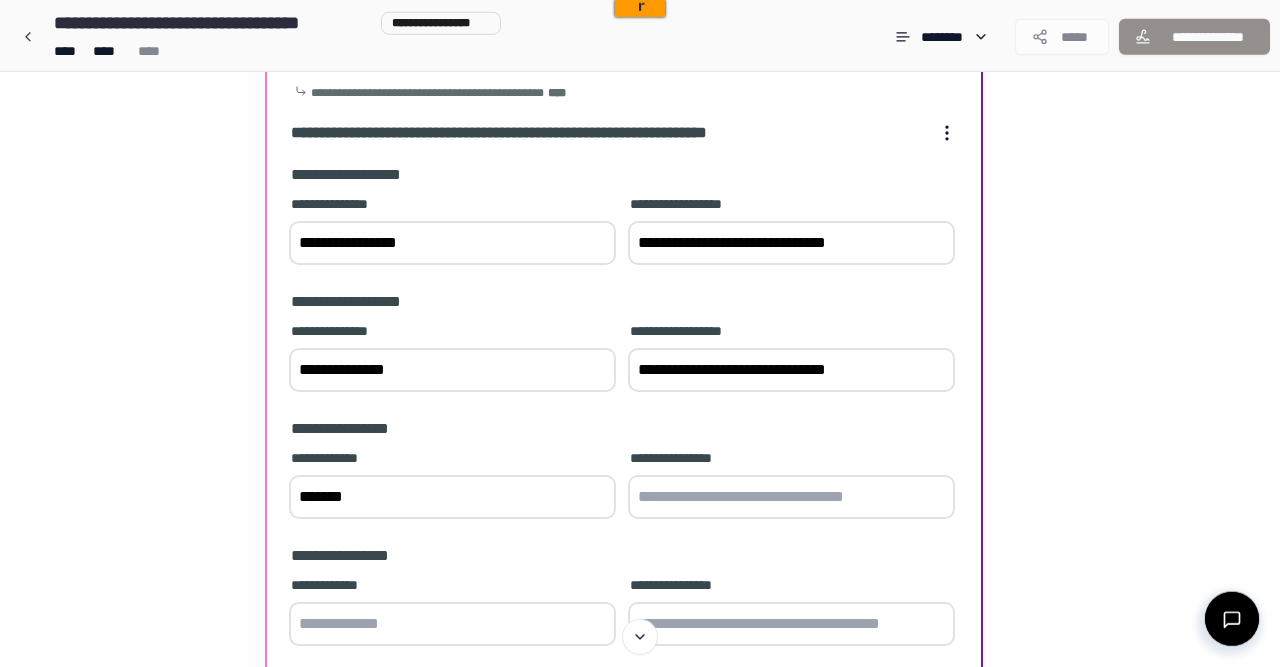 click at bounding box center (452, 624) 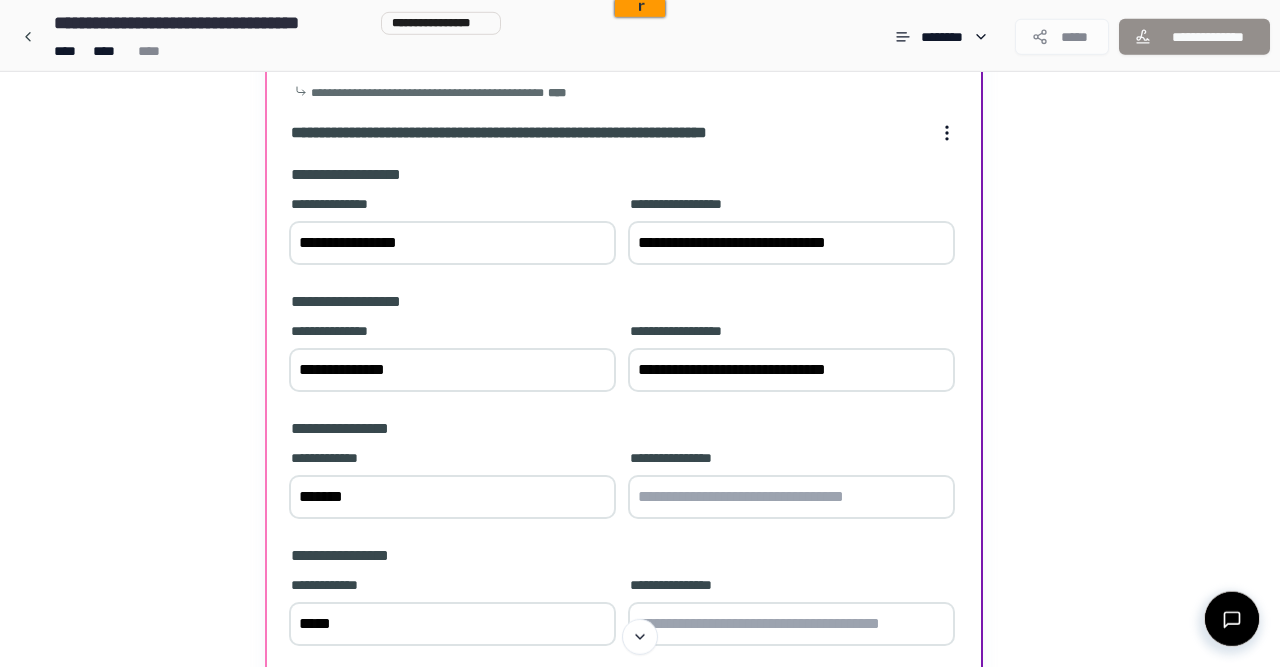 scroll, scrollTop: 292, scrollLeft: 0, axis: vertical 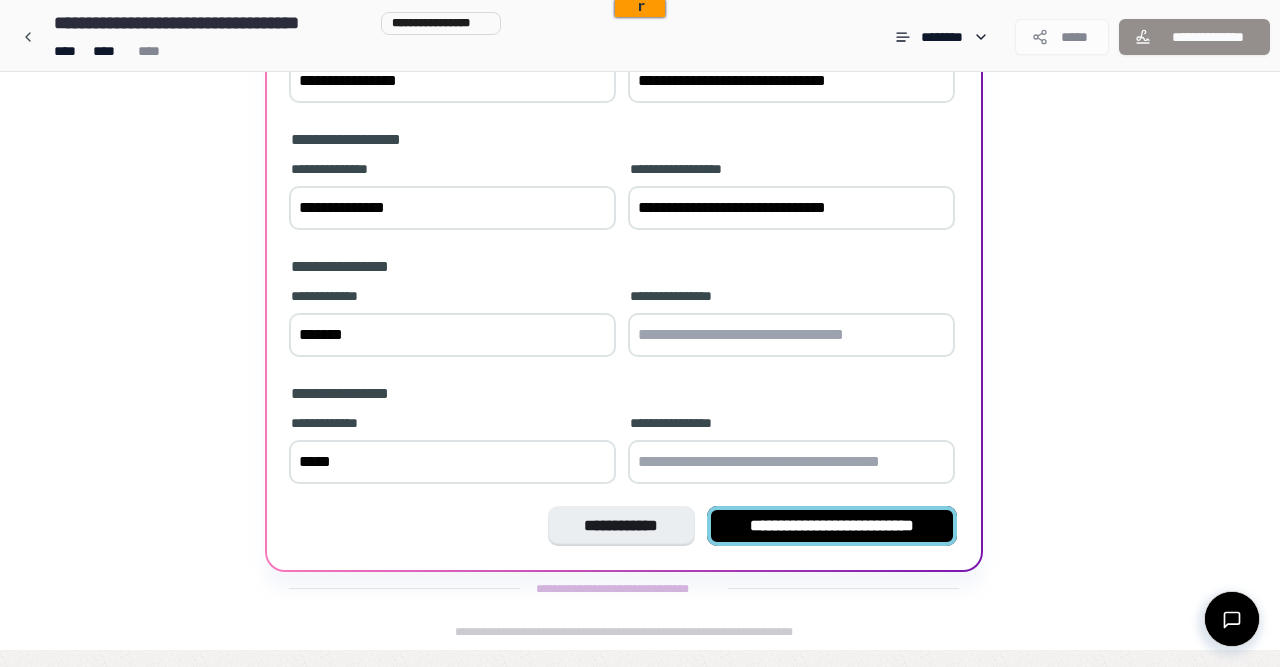 type on "*****" 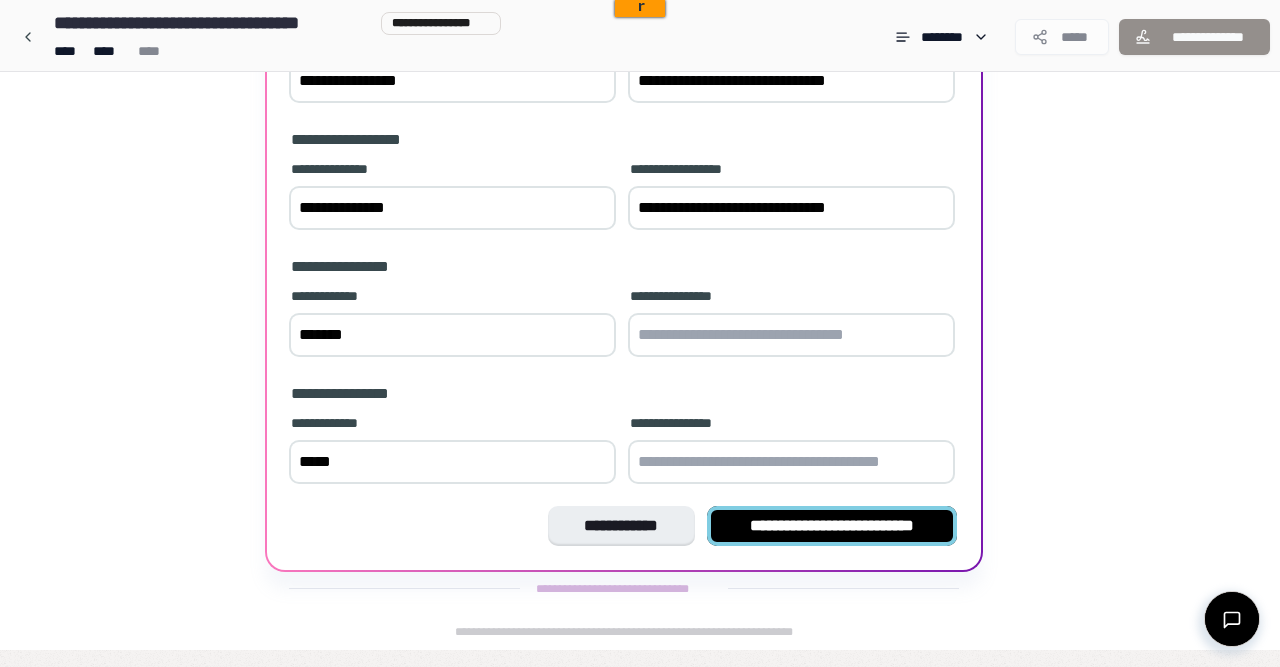 click on "**********" at bounding box center (832, 526) 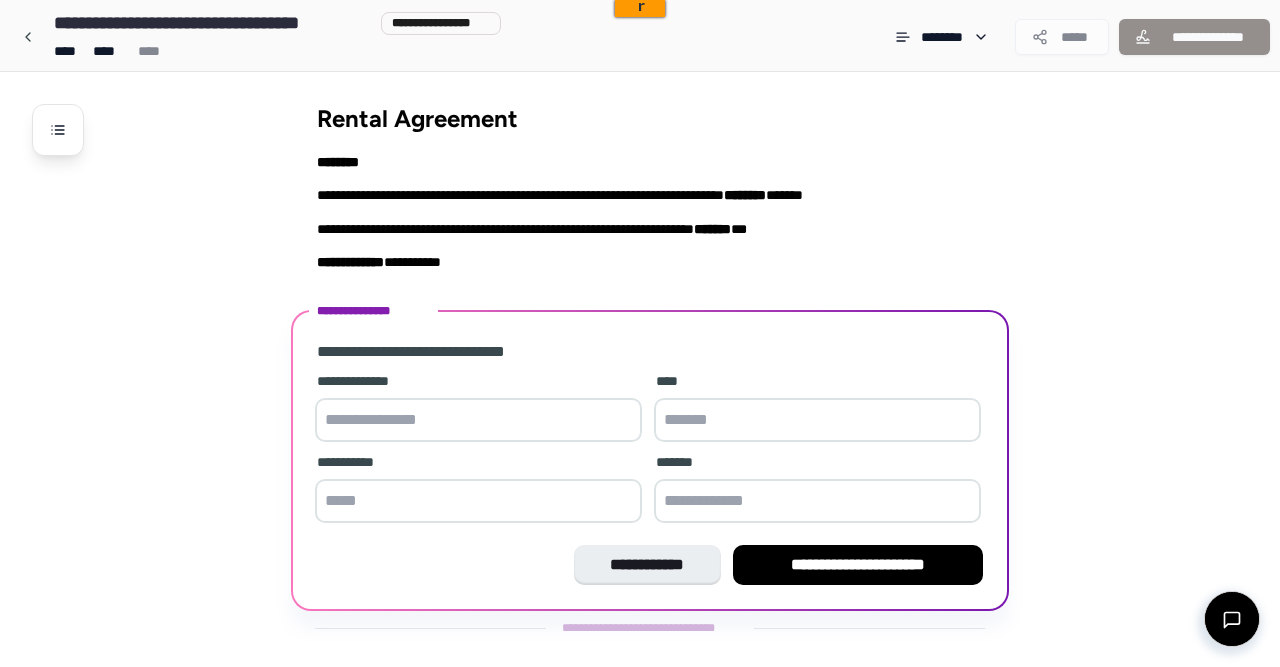 scroll, scrollTop: 22, scrollLeft: 0, axis: vertical 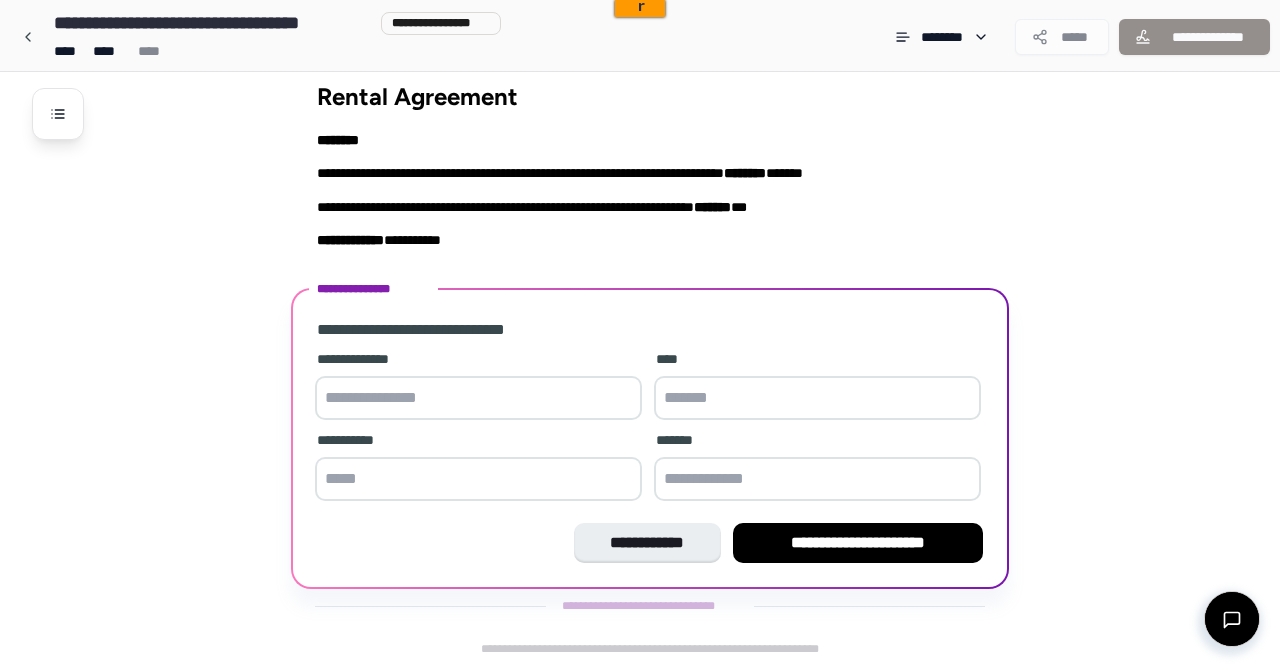 click at bounding box center [478, 398] 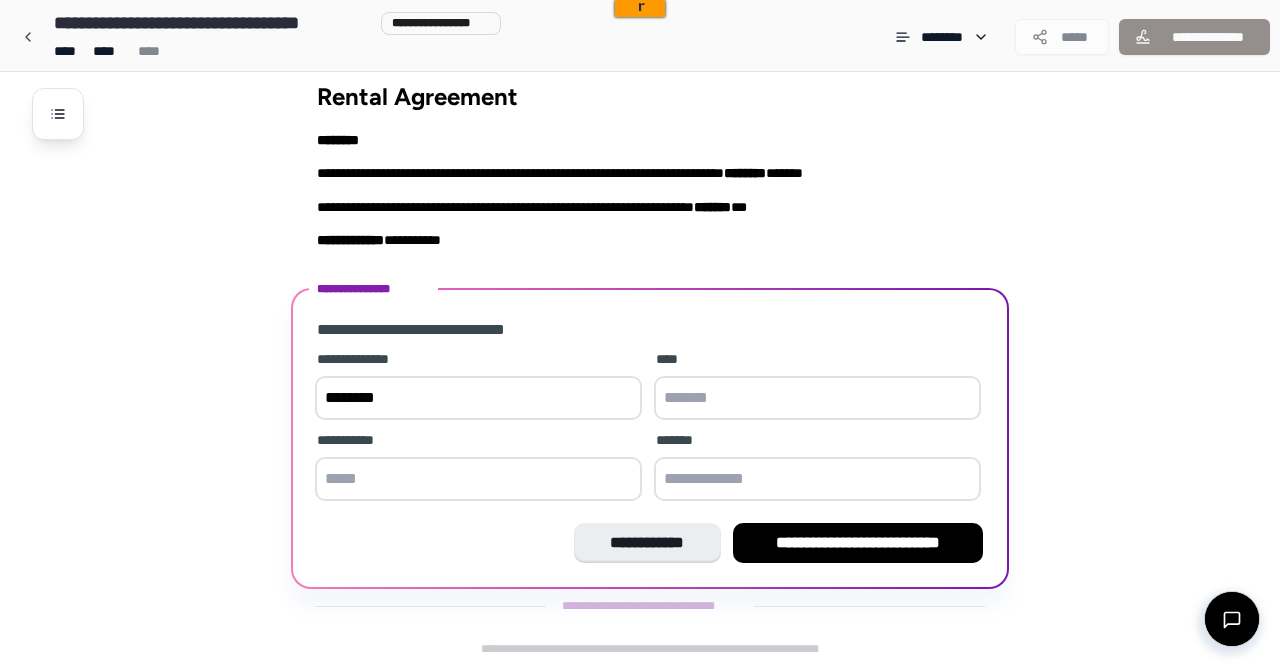 type on "********" 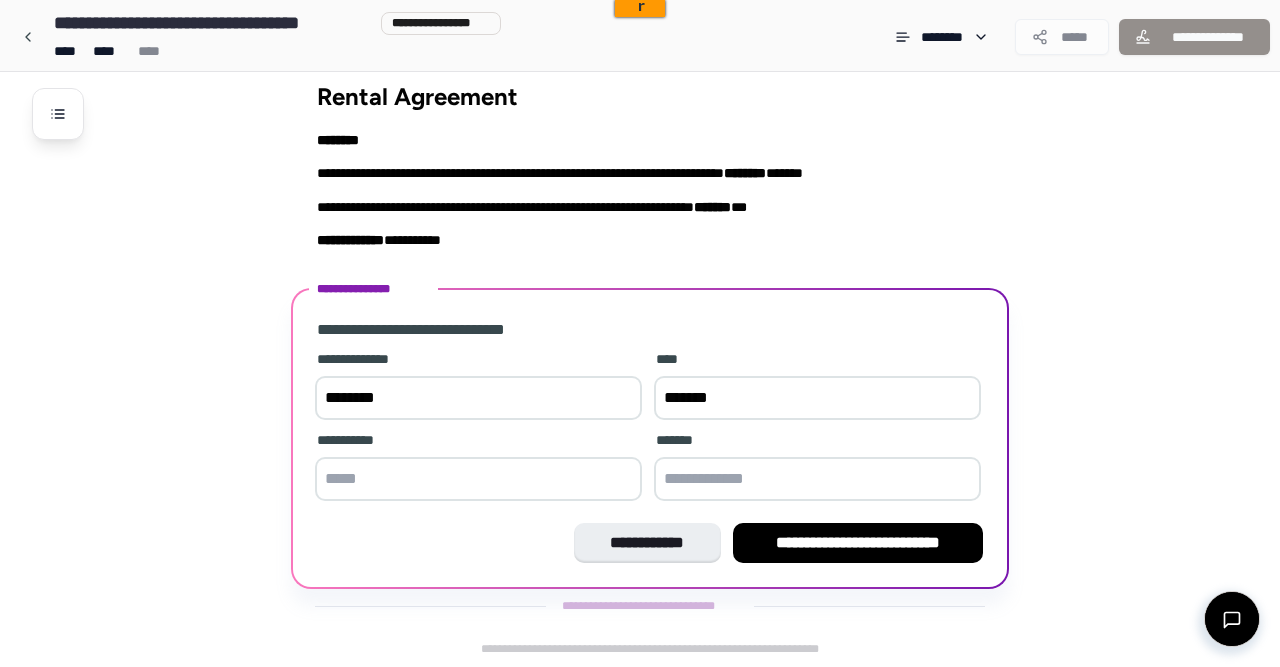 type on "*******" 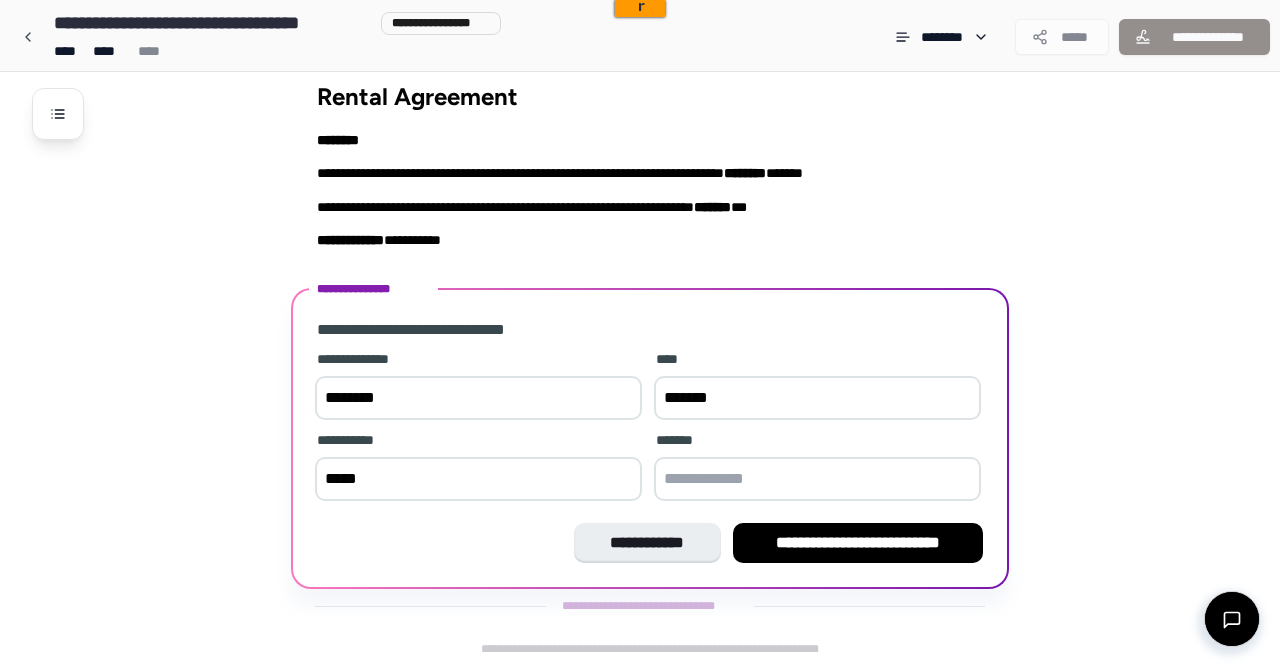 type on "*****" 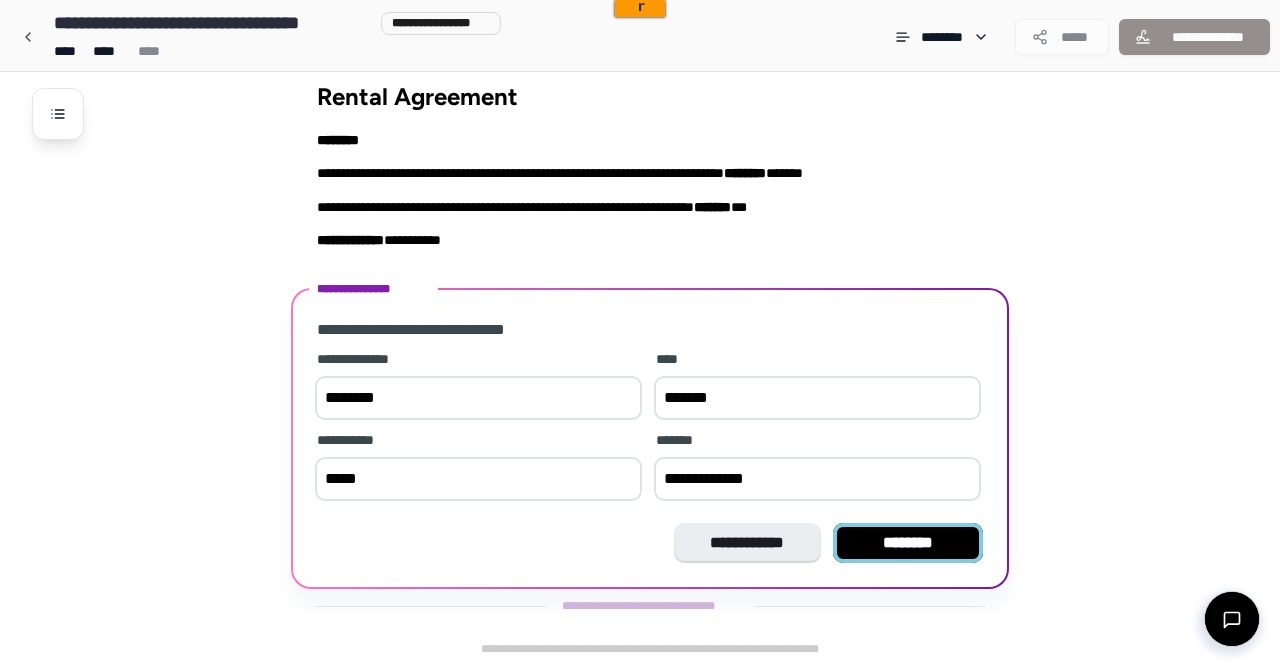 type on "**********" 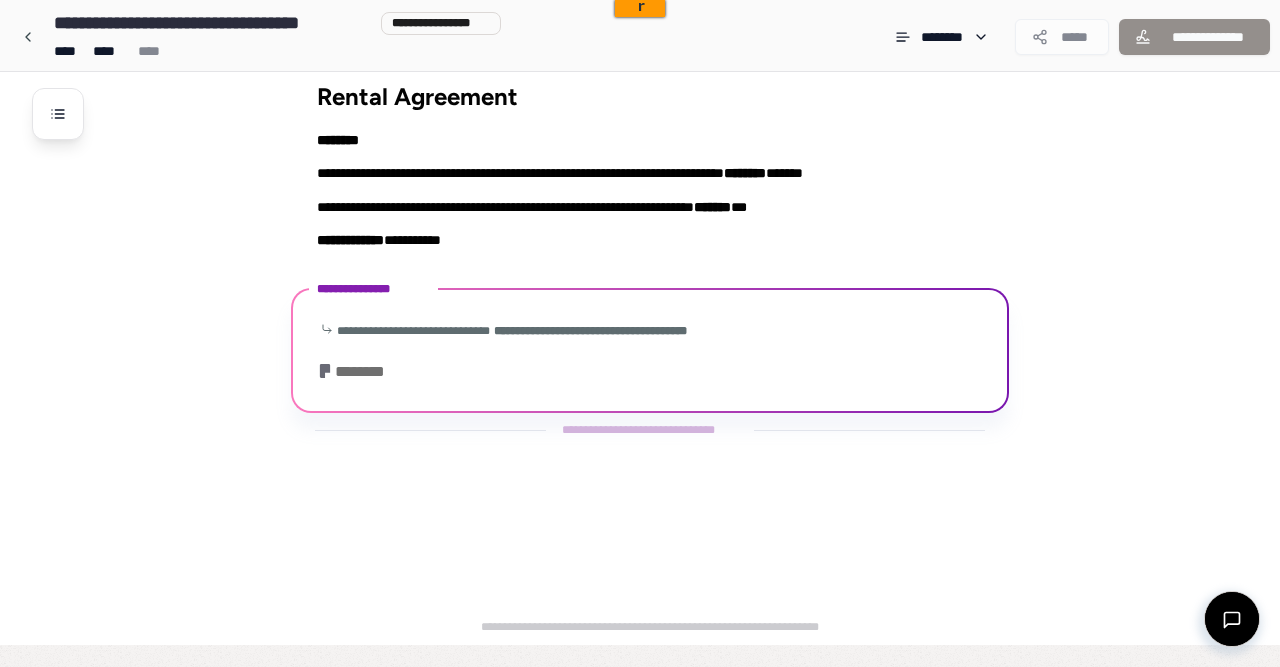 scroll, scrollTop: 0, scrollLeft: 0, axis: both 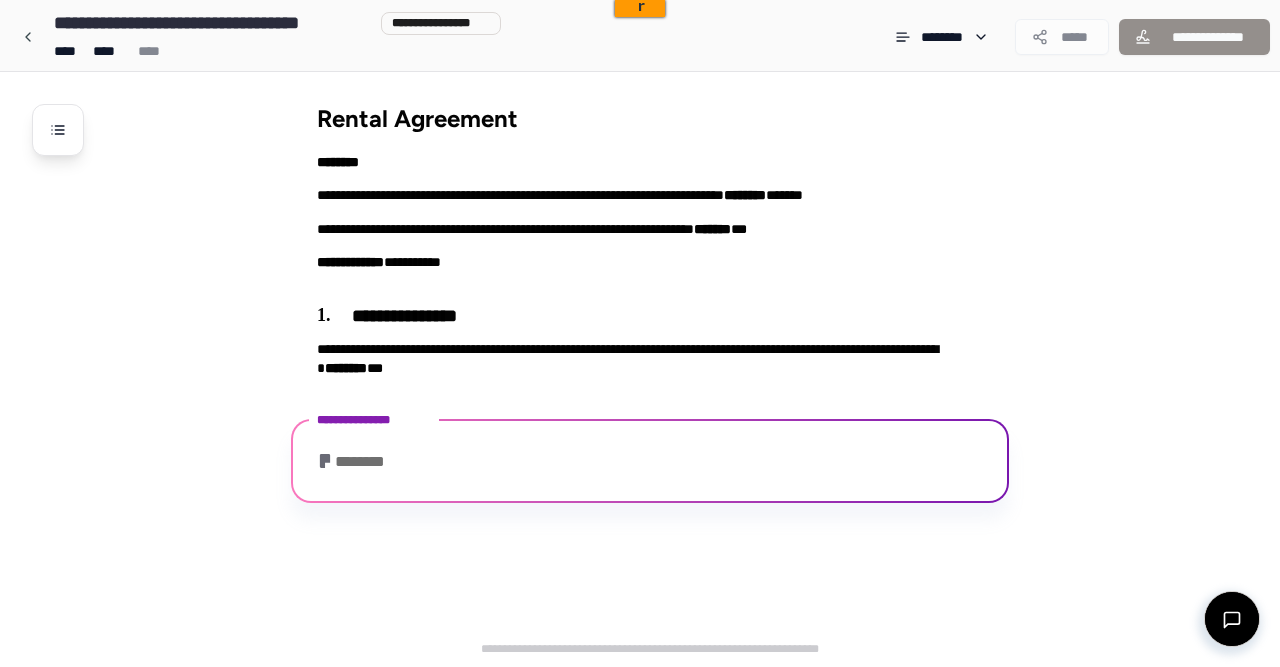 click on "********" at bounding box center [650, 464] 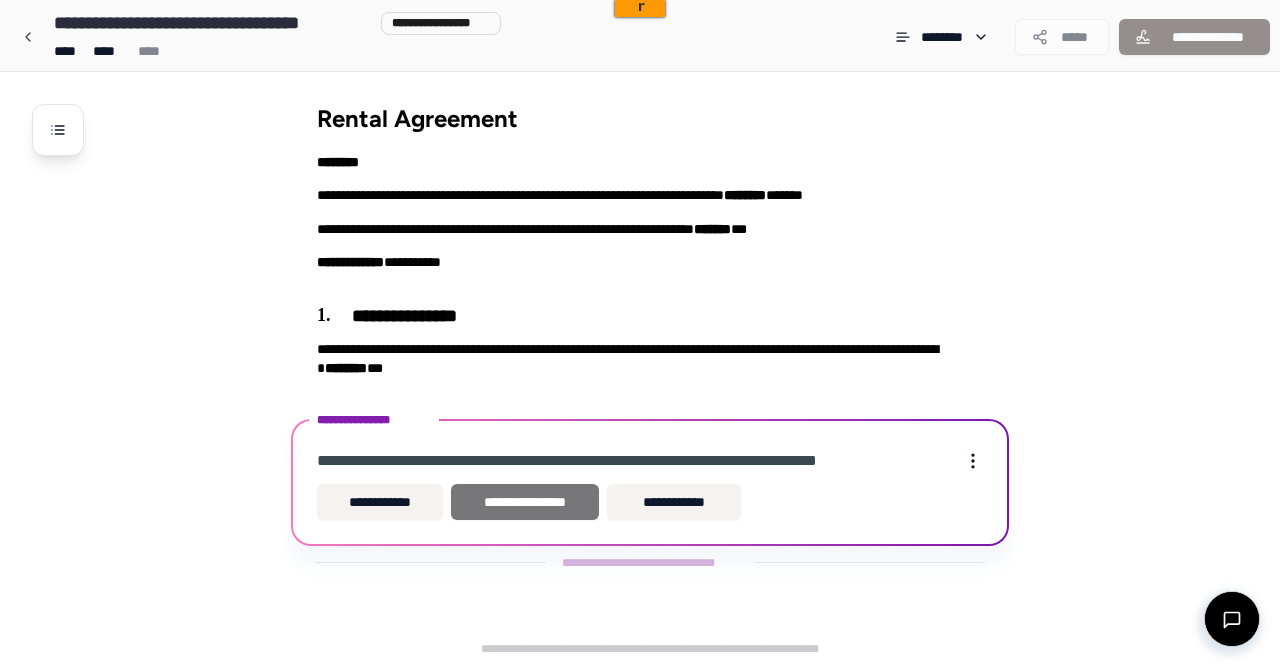 click on "**********" at bounding box center [525, 502] 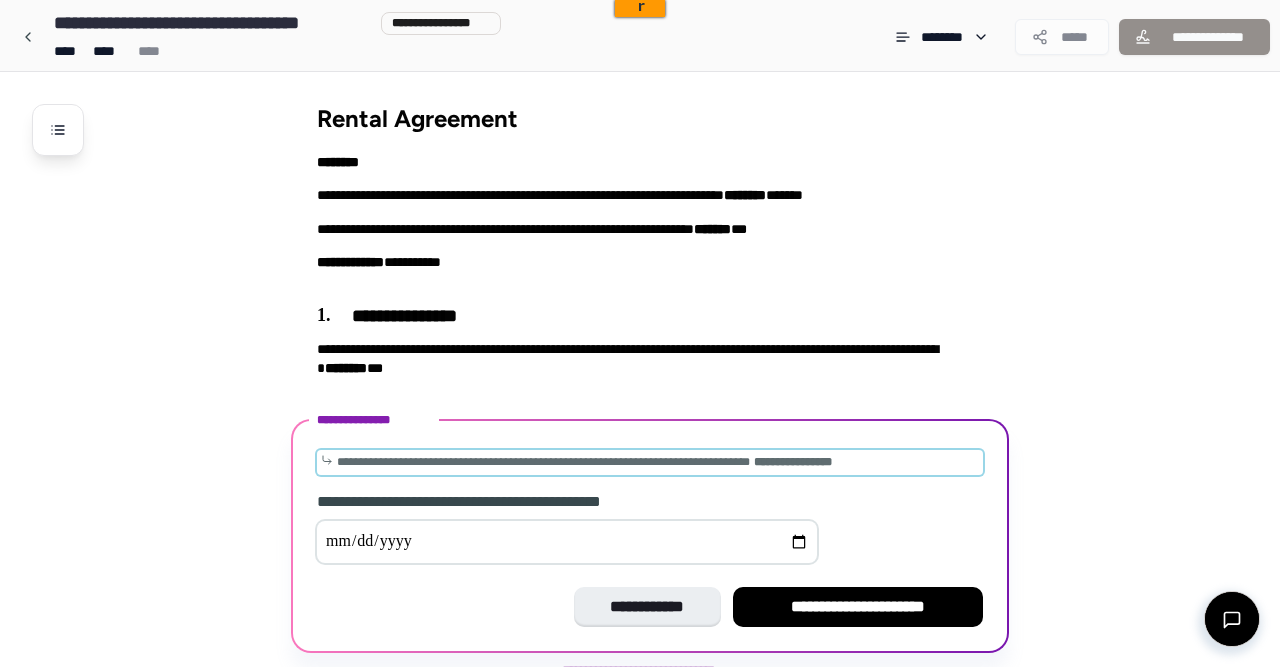 scroll, scrollTop: 61, scrollLeft: 0, axis: vertical 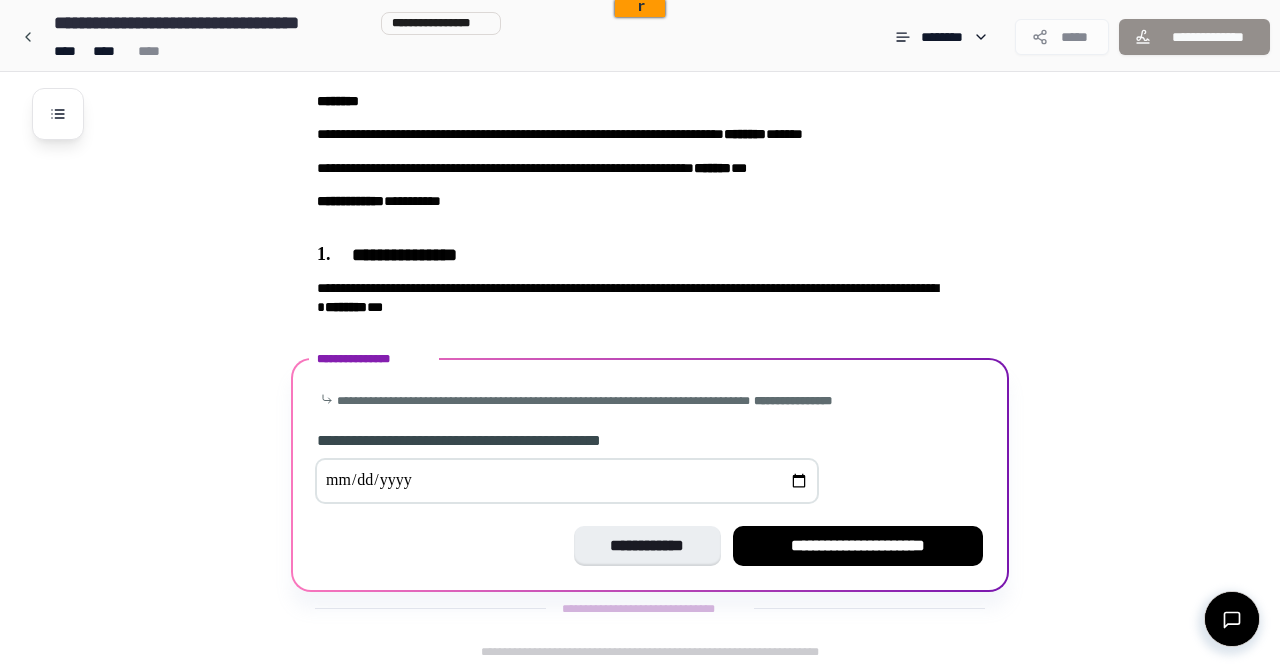 click at bounding box center [567, 481] 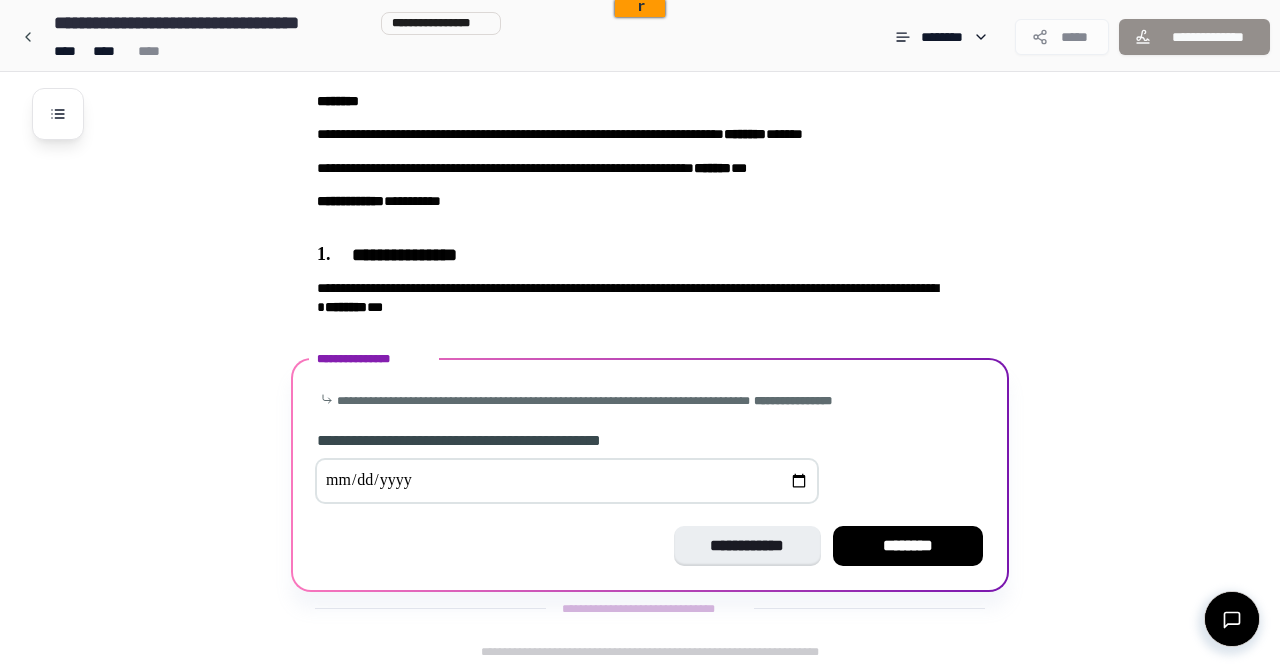 type on "**********" 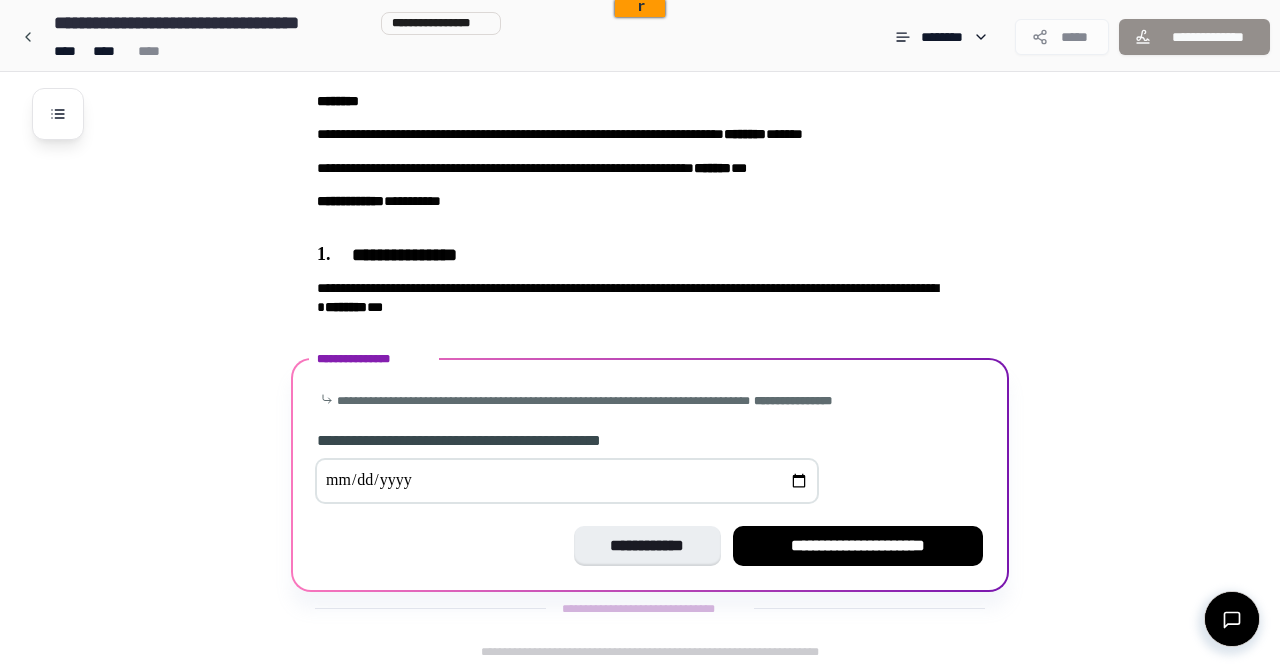 click at bounding box center [567, 481] 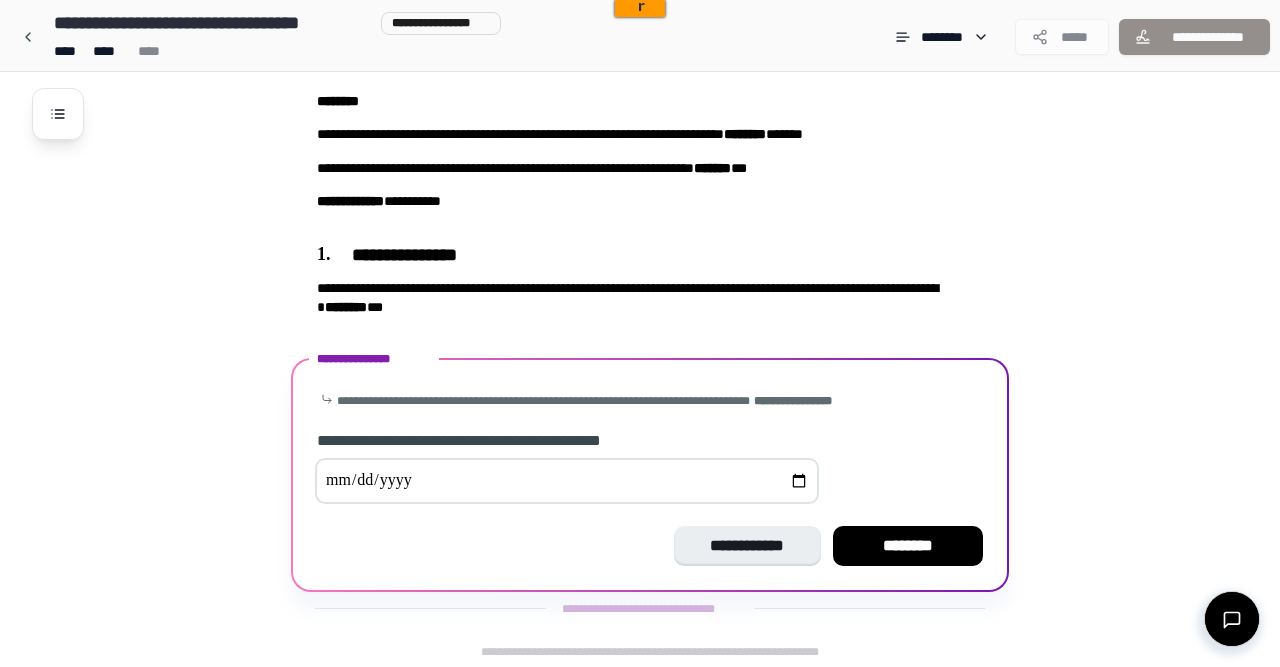 type on "**********" 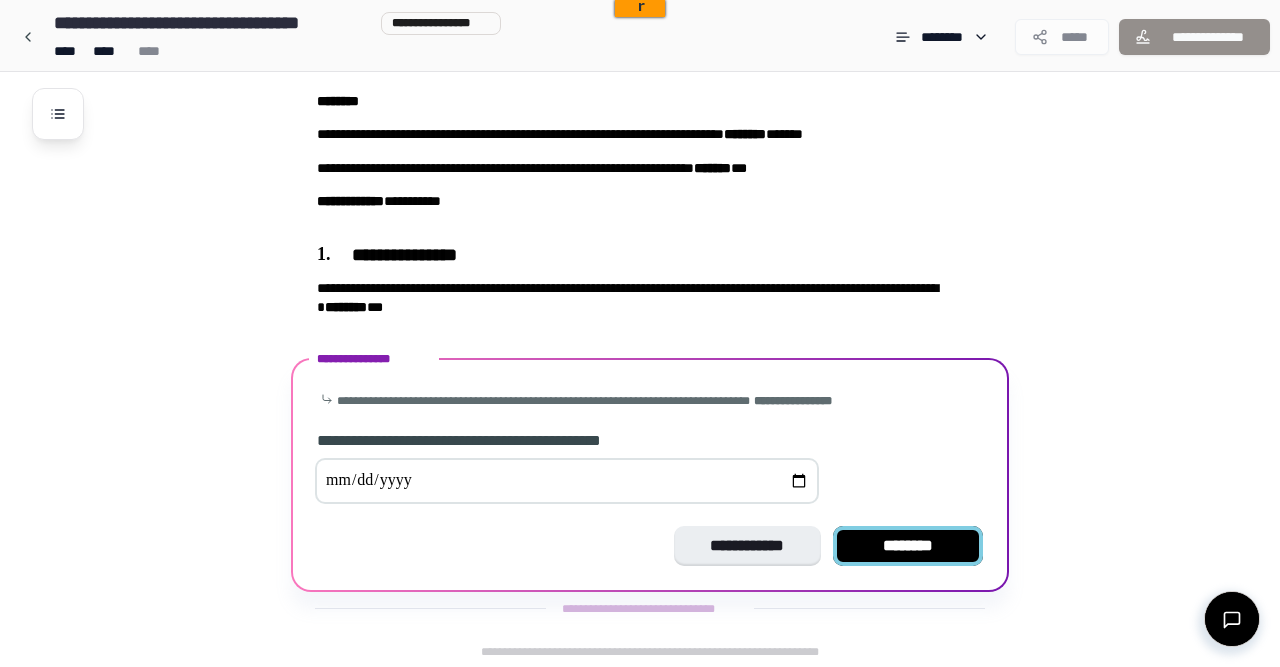 click on "********" at bounding box center (908, 546) 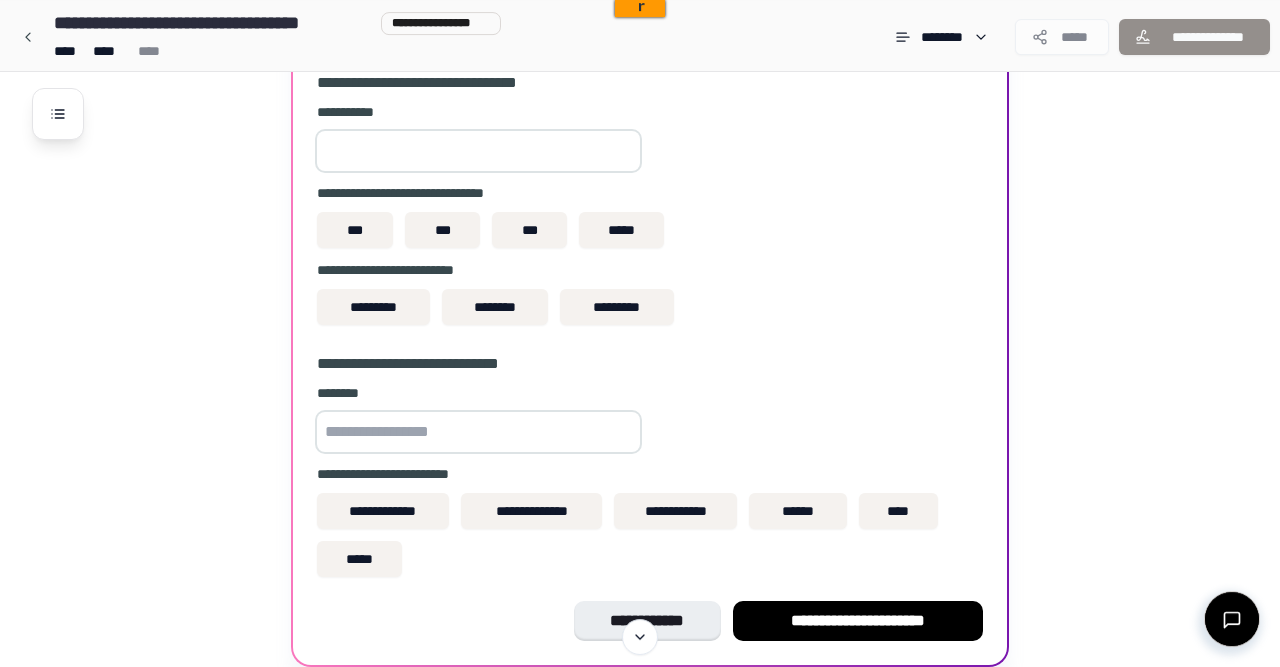 scroll, scrollTop: 570, scrollLeft: 0, axis: vertical 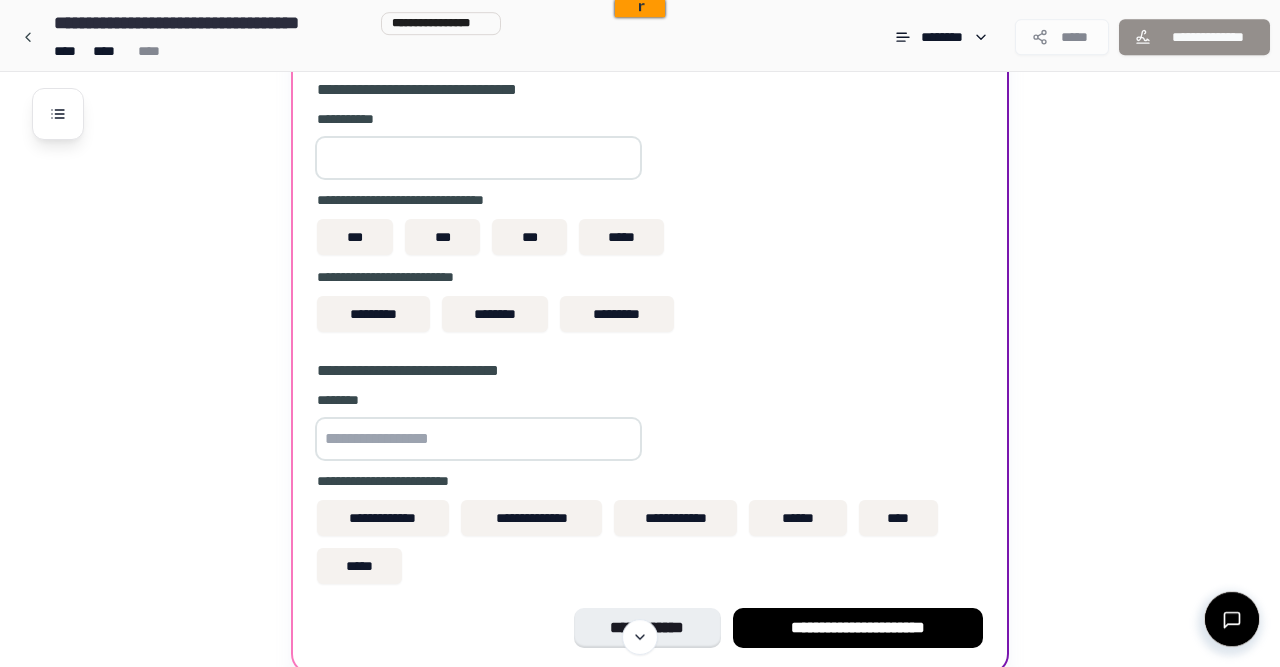 click at bounding box center (478, 158) 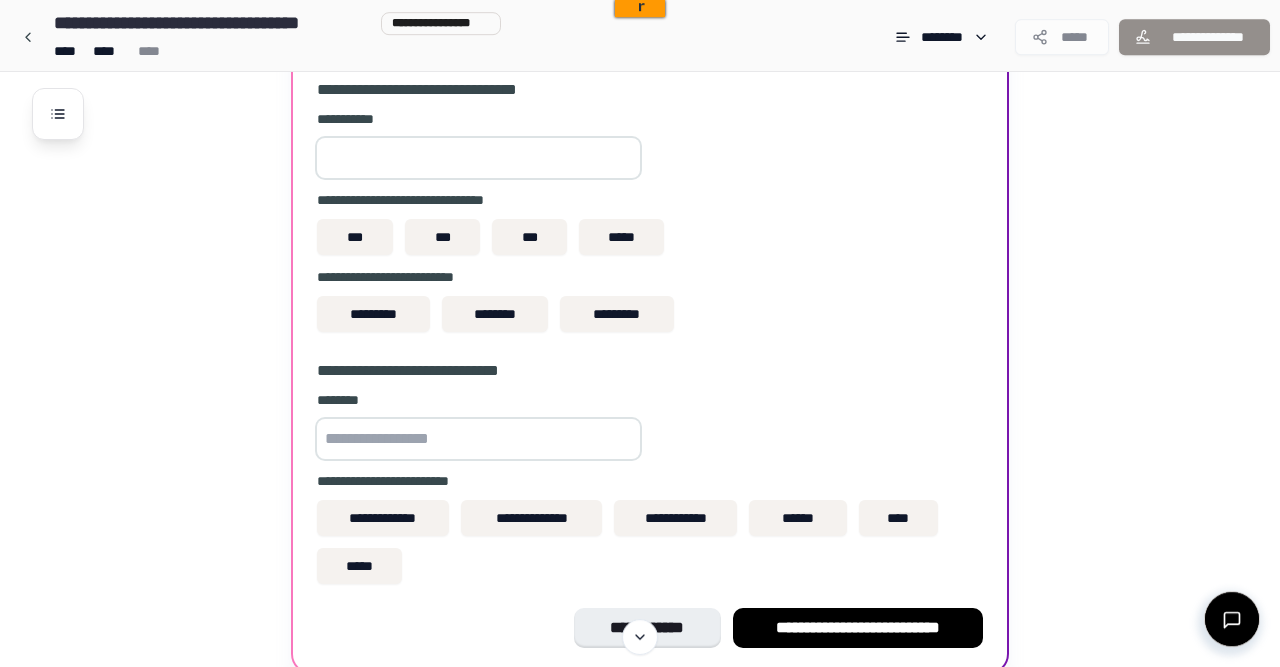 type on "****" 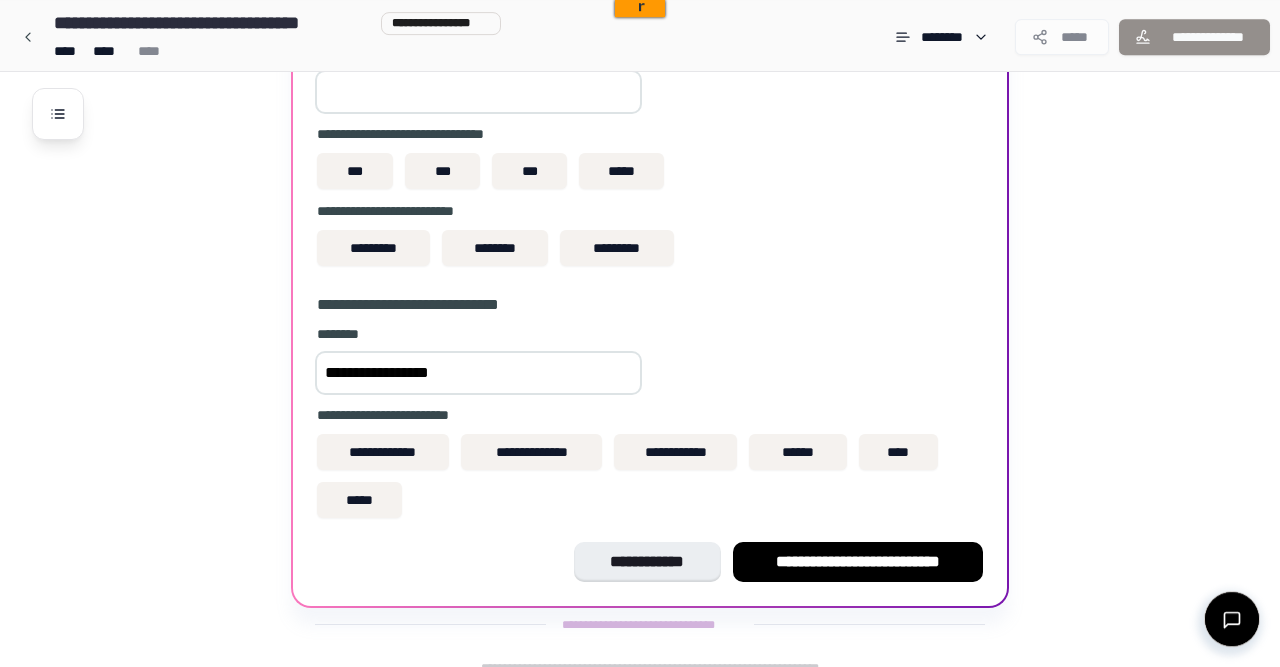 scroll, scrollTop: 636, scrollLeft: 0, axis: vertical 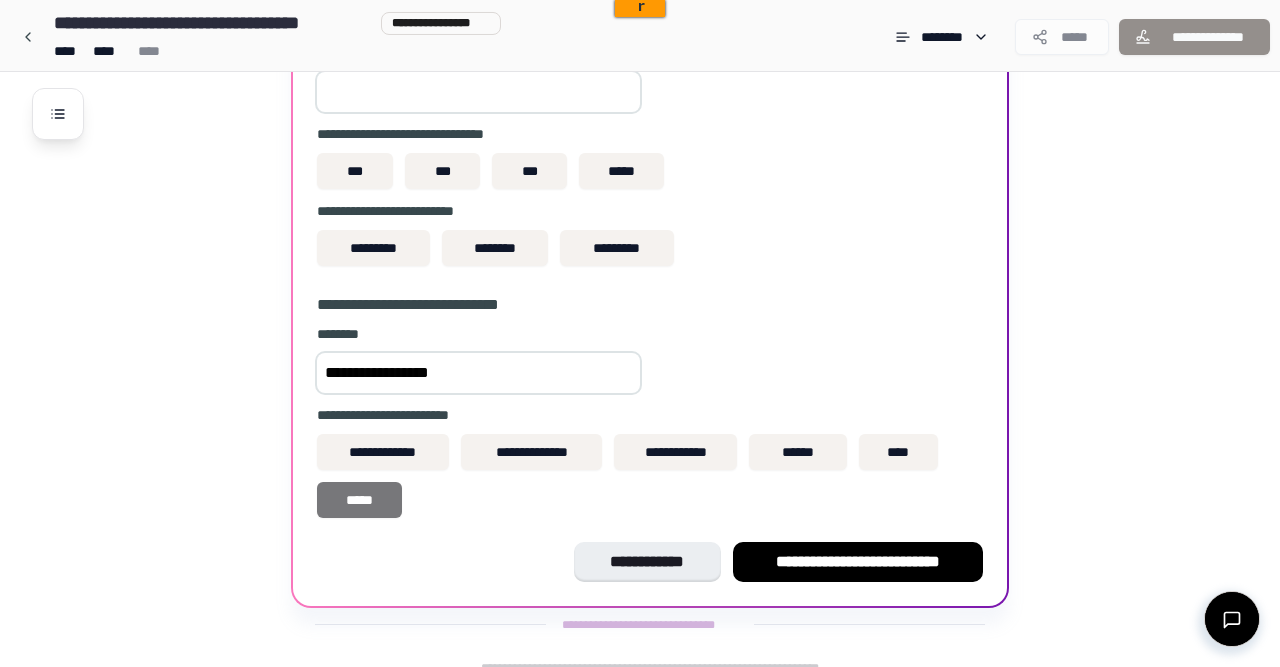 click on "*****" at bounding box center [359, 500] 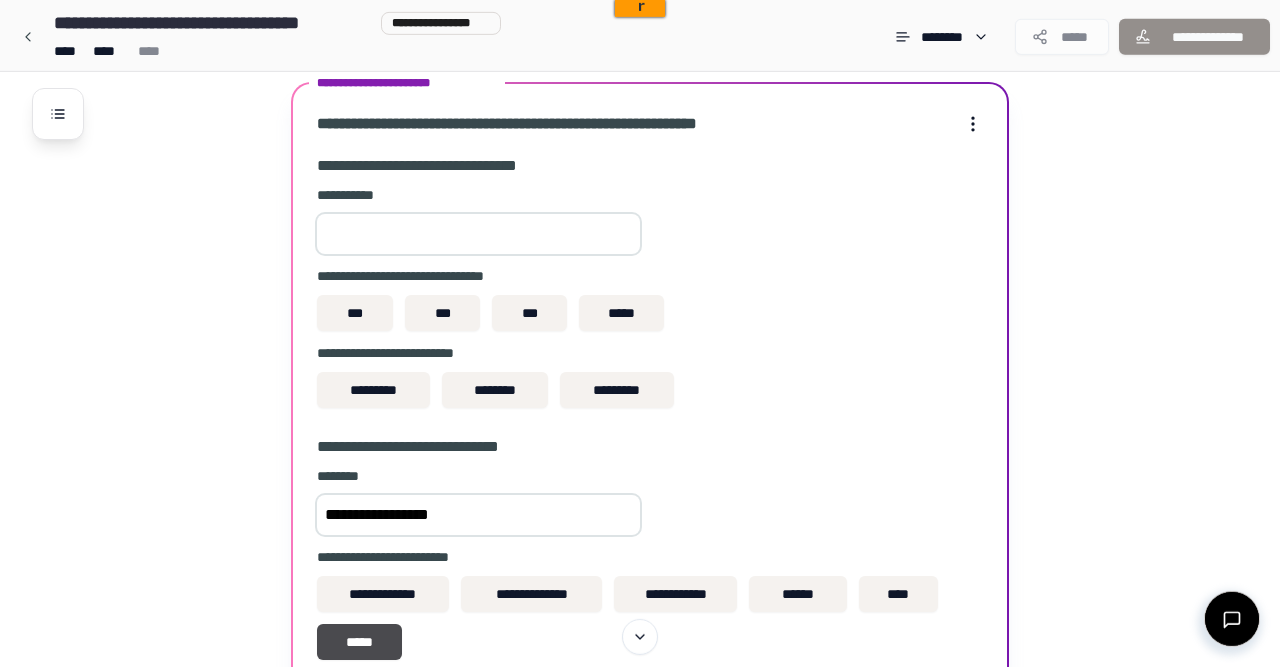 scroll, scrollTop: 654, scrollLeft: 0, axis: vertical 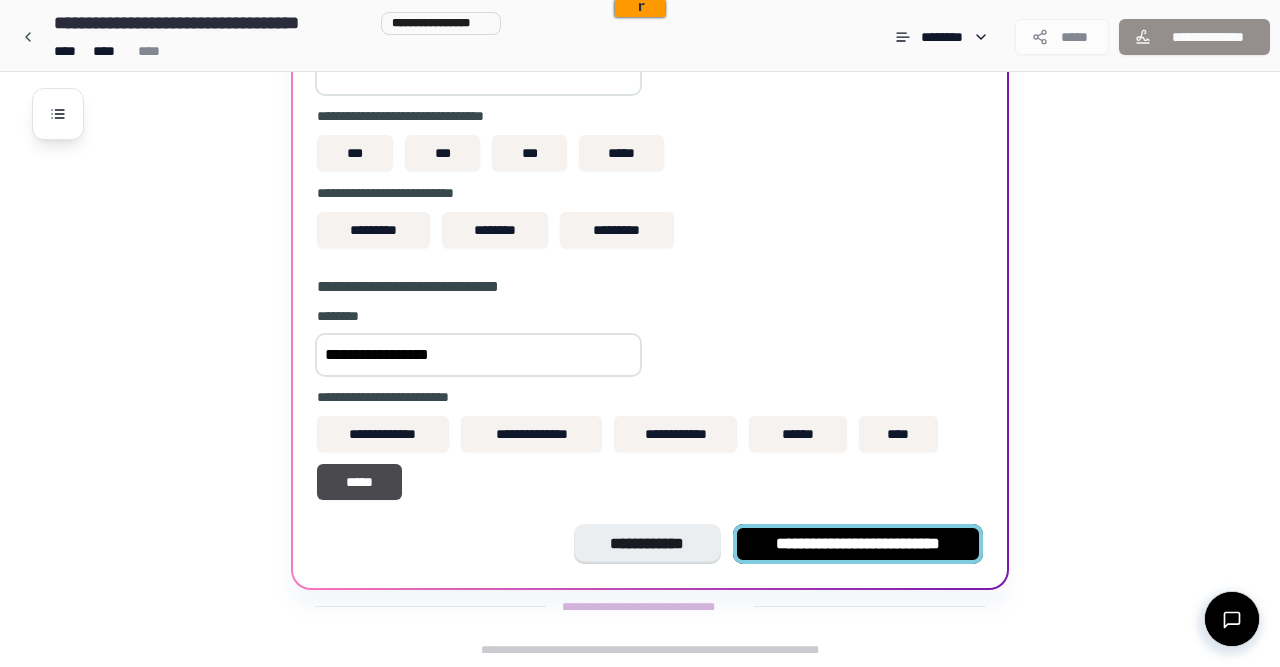 click on "**********" at bounding box center [858, 544] 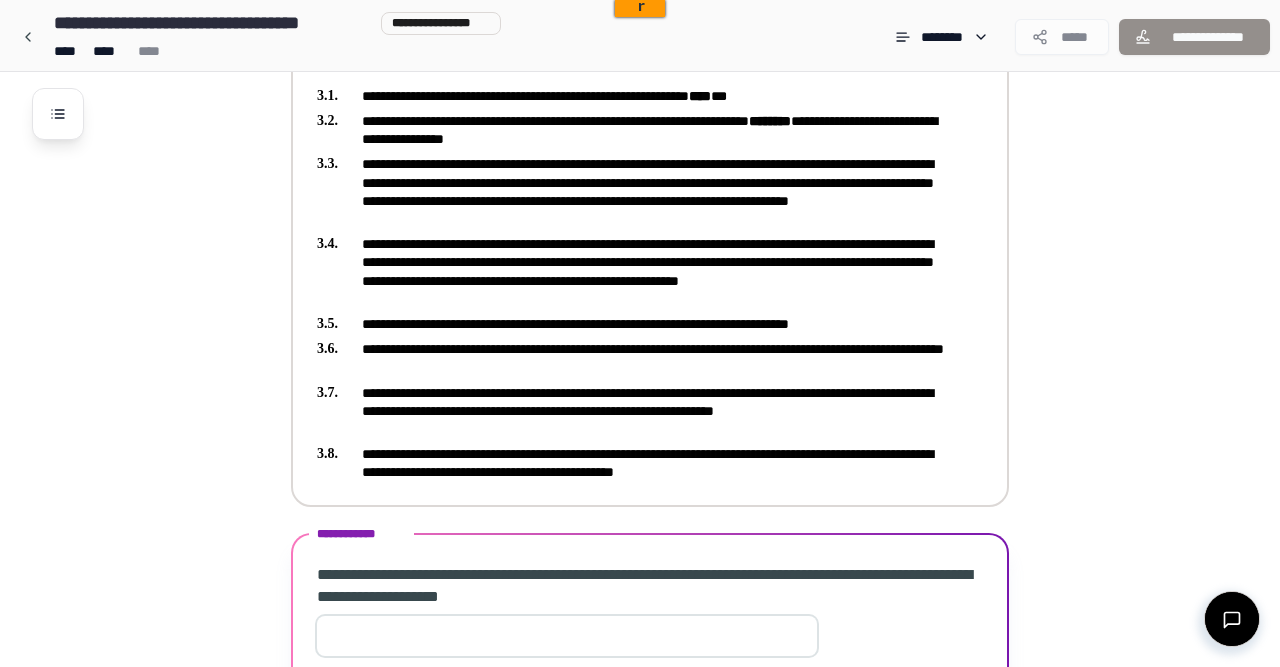 scroll, scrollTop: 671, scrollLeft: 0, axis: vertical 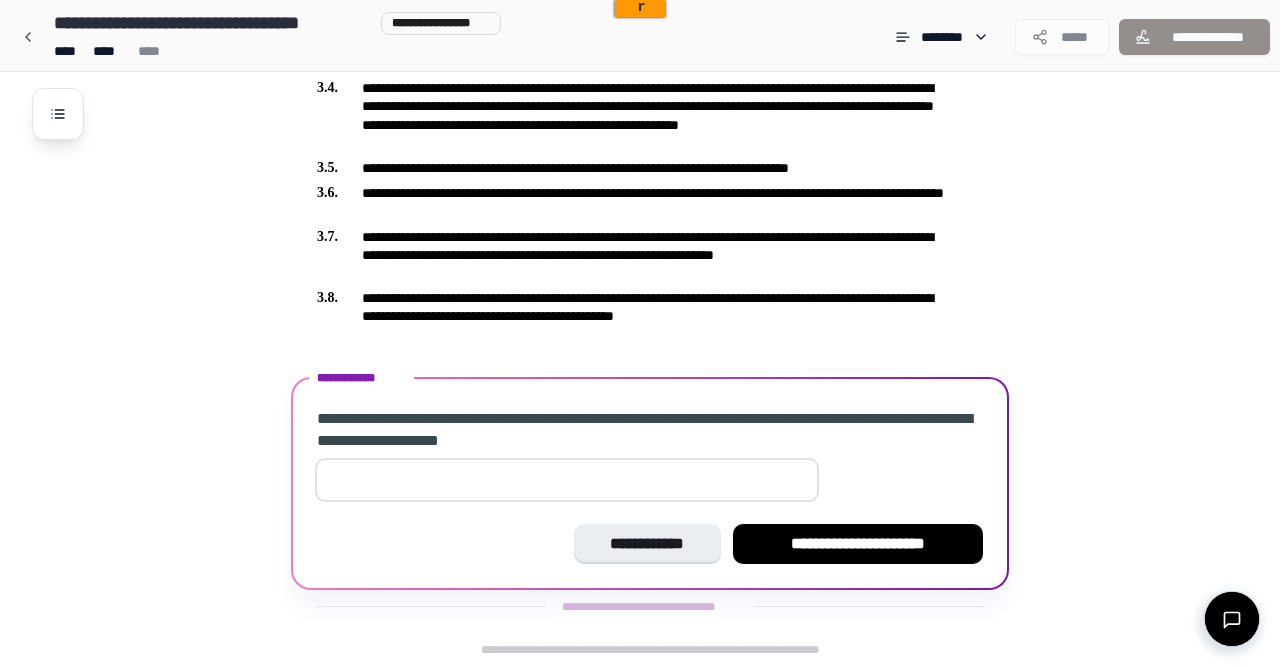 click at bounding box center [567, 480] 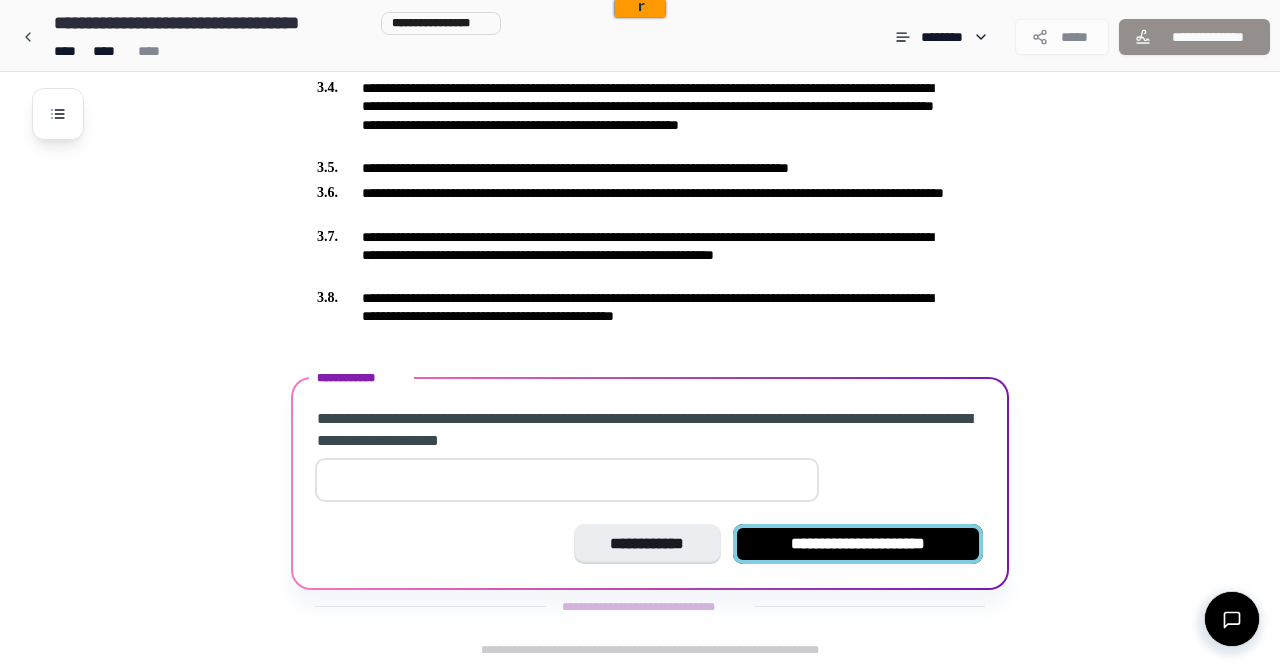 click on "**********" at bounding box center [858, 544] 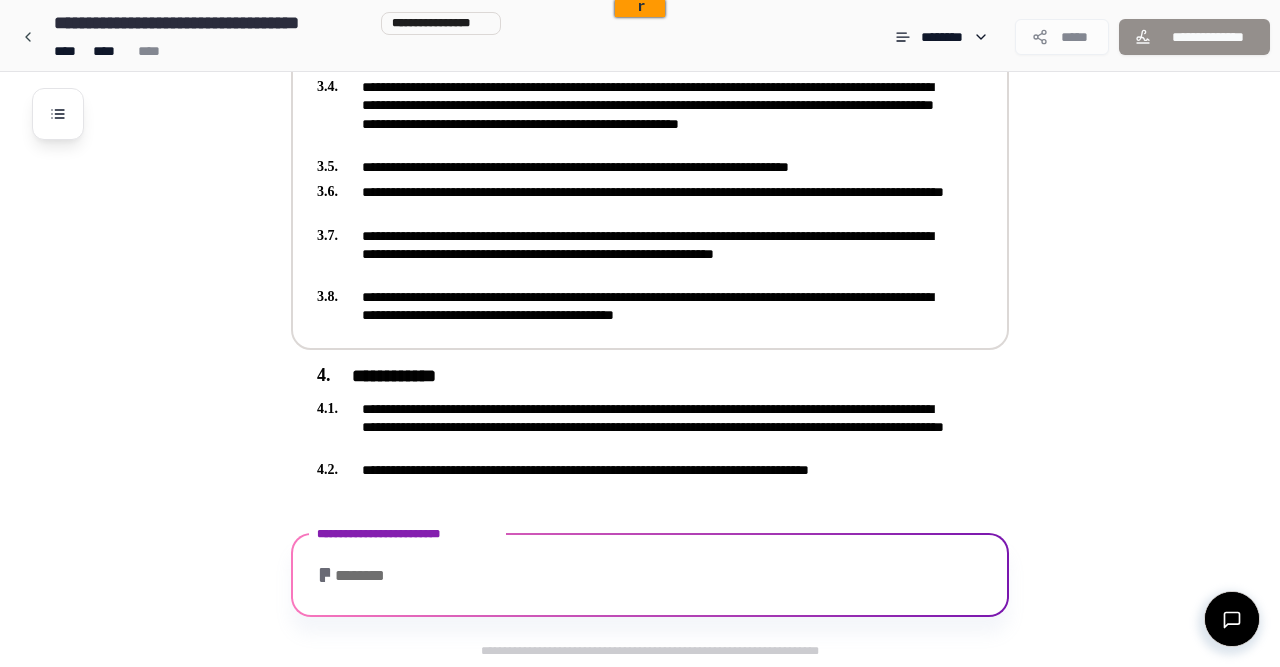 scroll, scrollTop: 764, scrollLeft: 0, axis: vertical 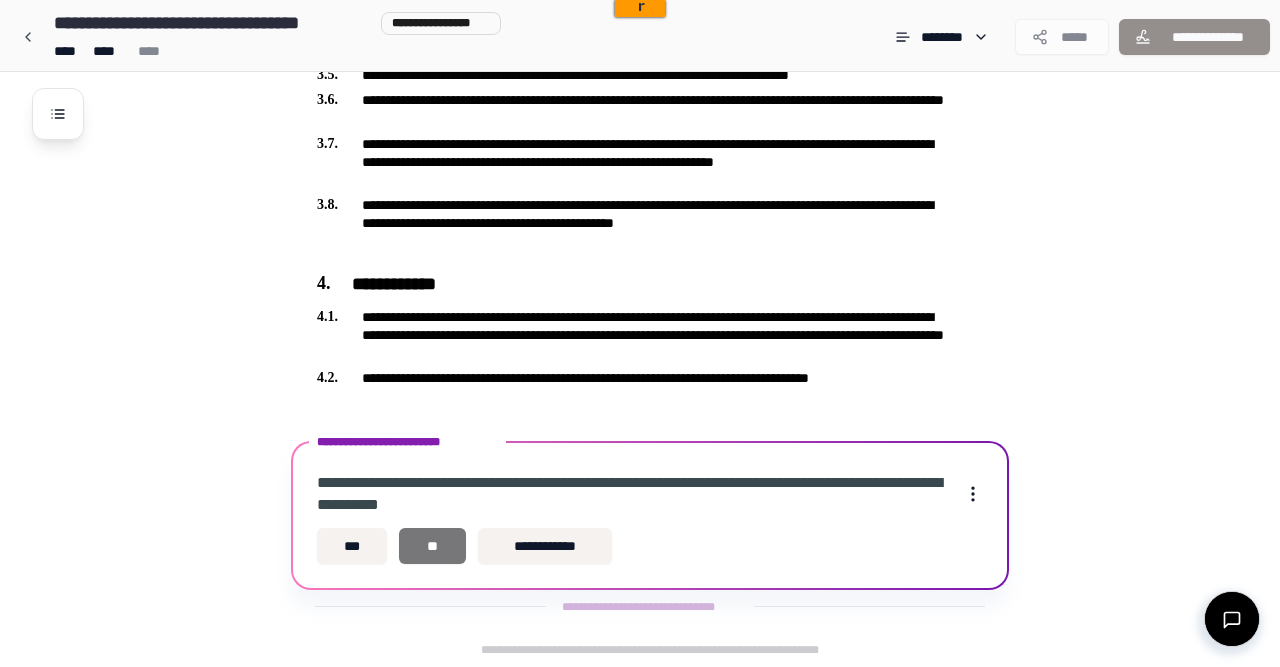 click on "**" at bounding box center (432, 546) 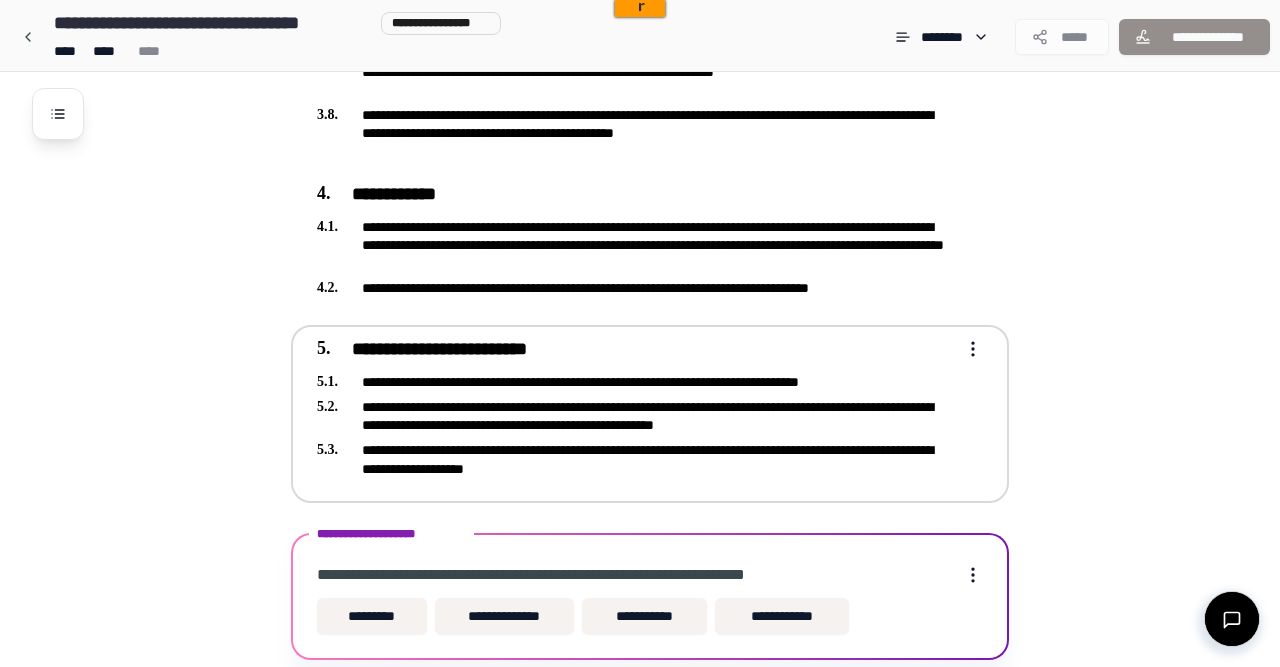 scroll, scrollTop: 924, scrollLeft: 0, axis: vertical 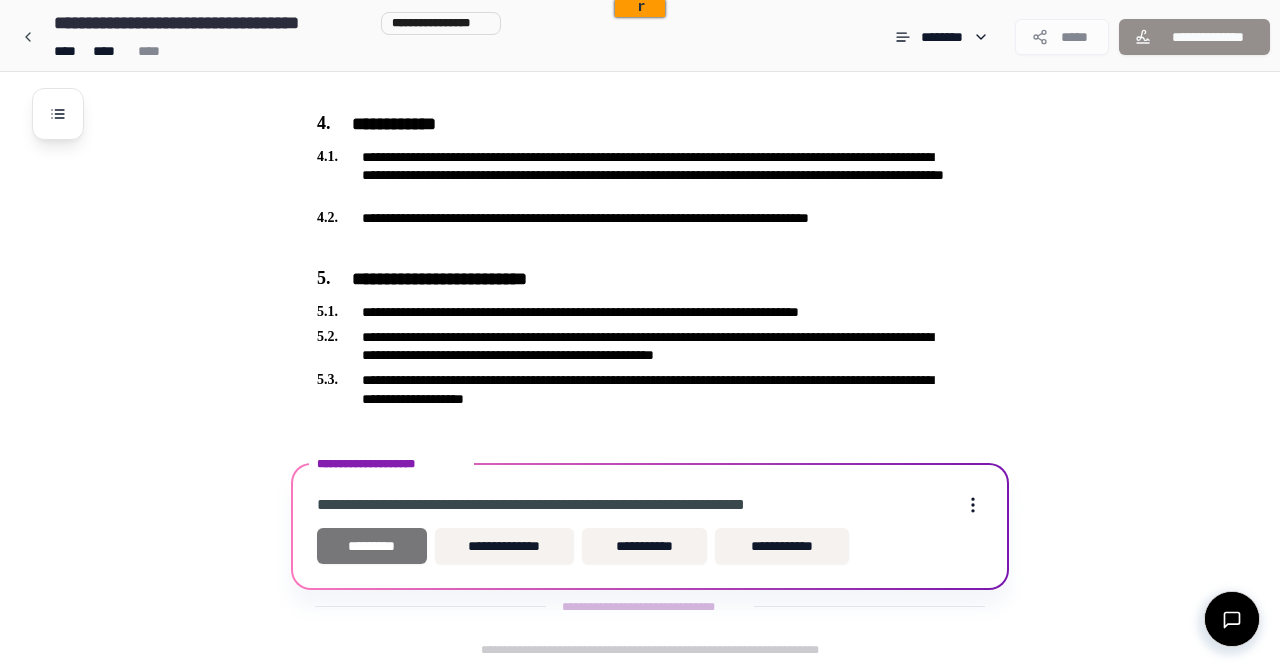click on "*********" at bounding box center (372, 546) 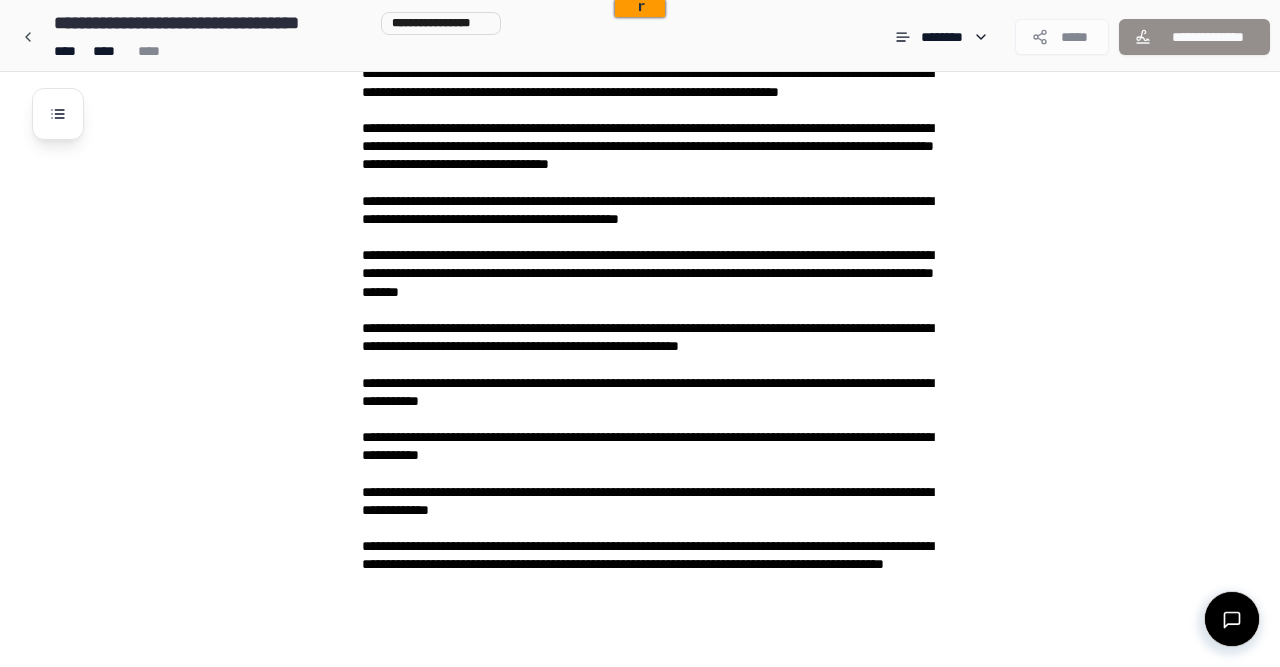 scroll, scrollTop: 2610, scrollLeft: 0, axis: vertical 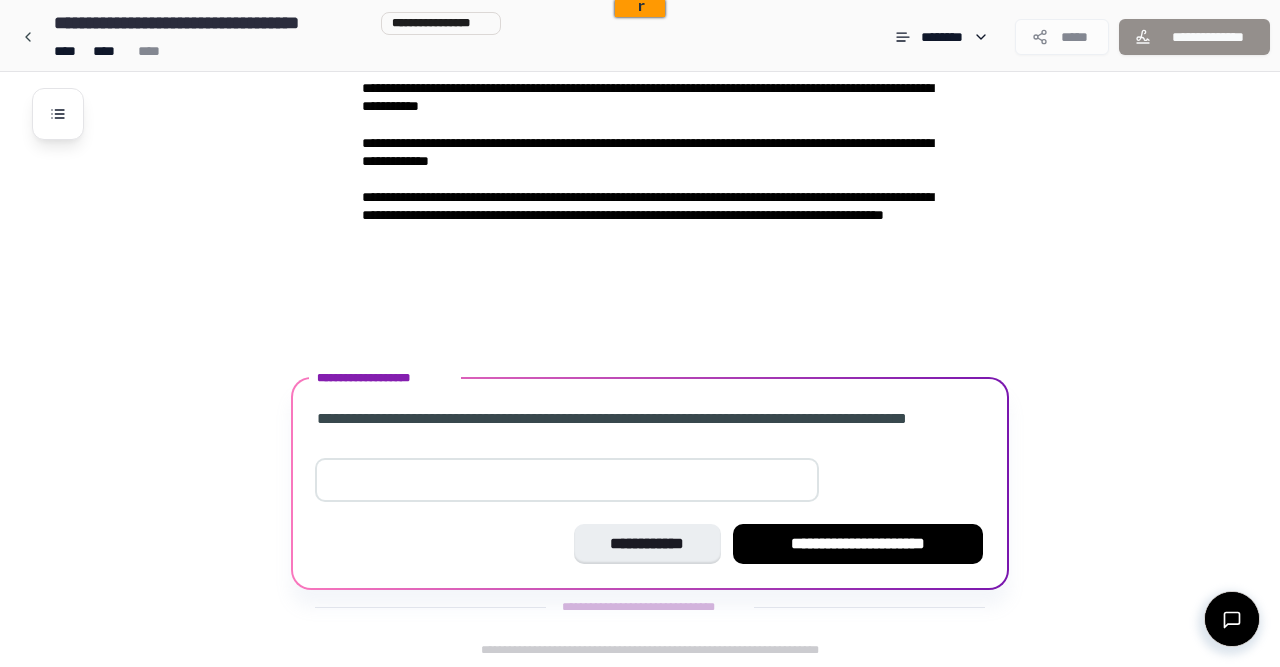 click at bounding box center [567, 480] 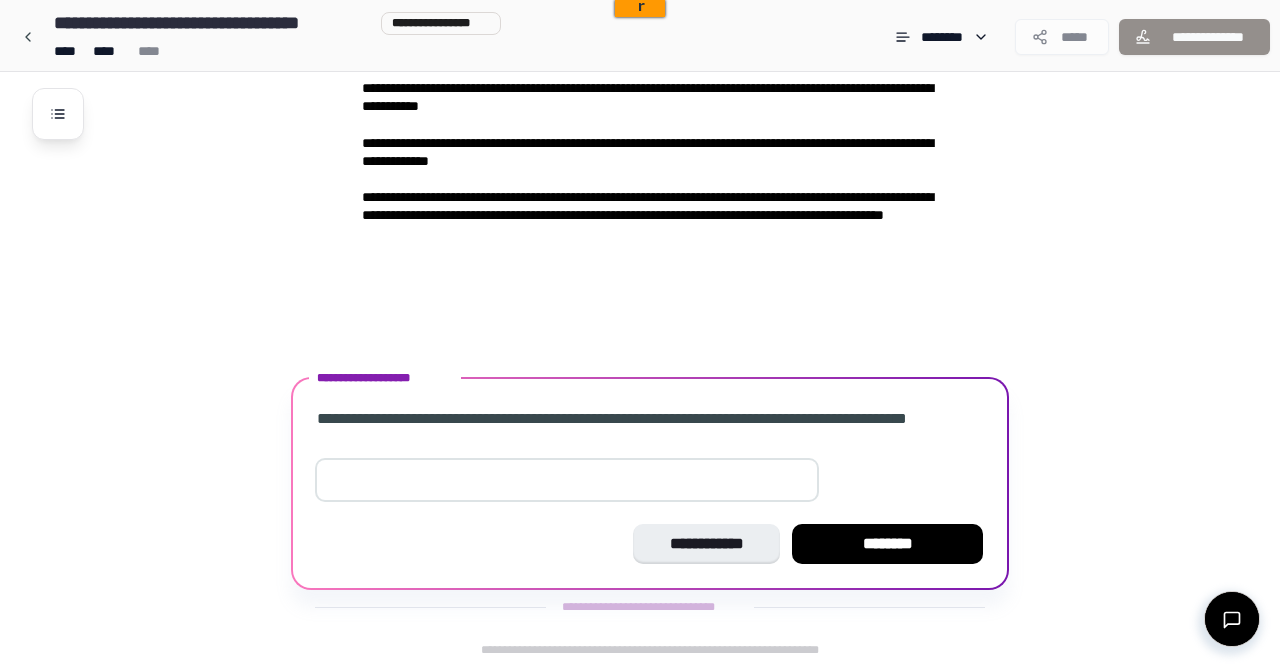 type 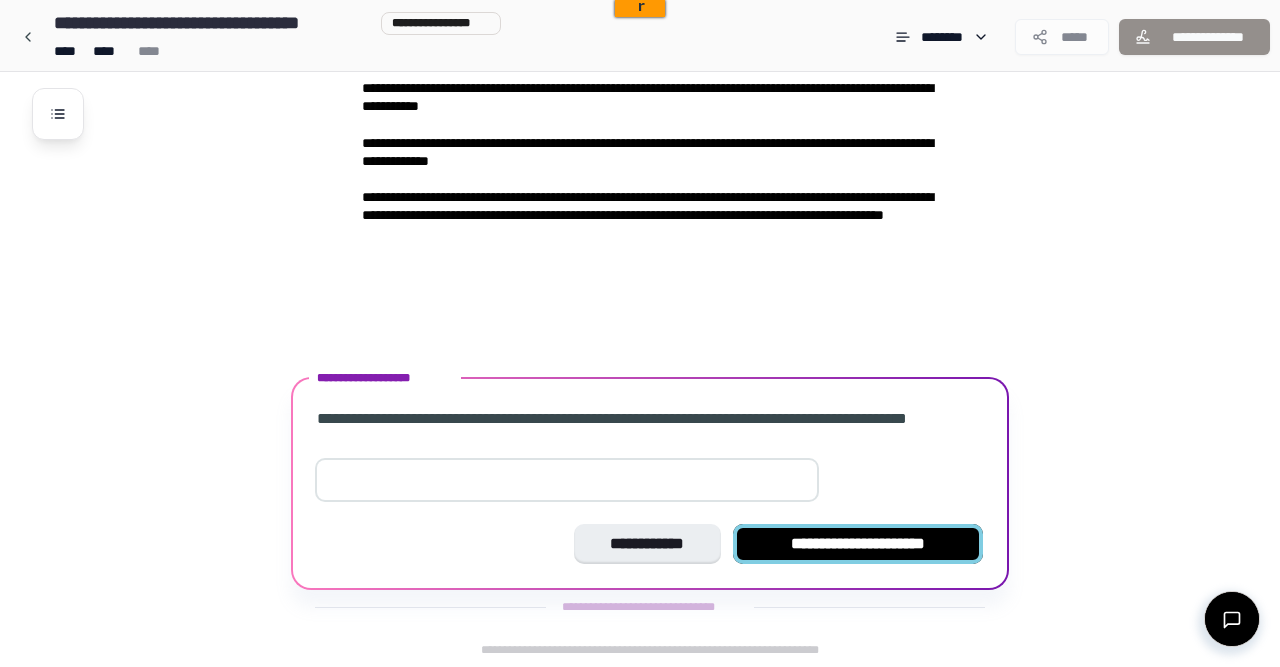 click on "**********" at bounding box center [858, 544] 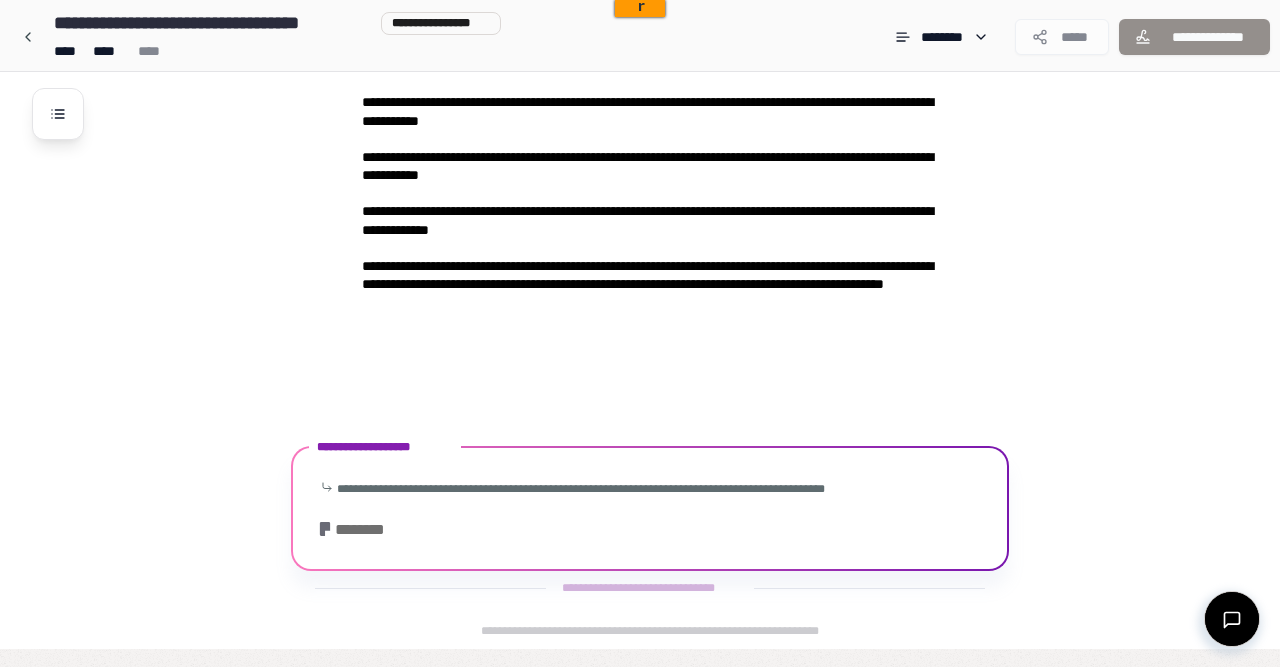 scroll, scrollTop: 2522, scrollLeft: 0, axis: vertical 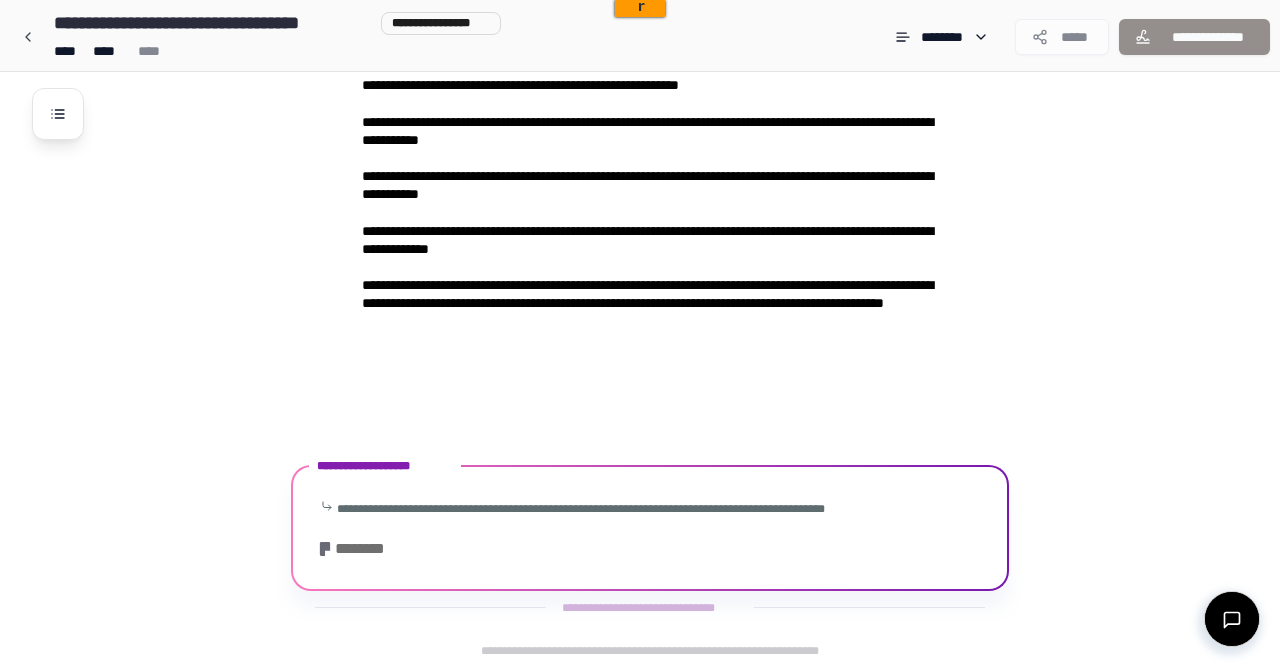 click on "**********" at bounding box center (650, 530) 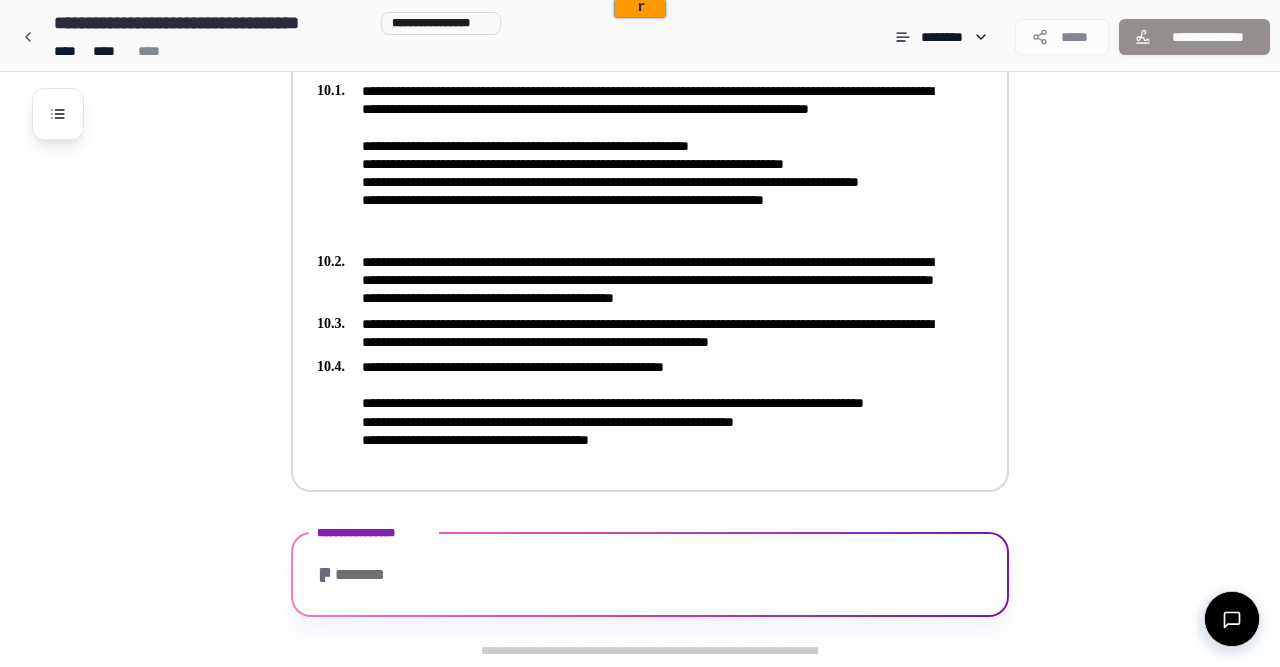scroll, scrollTop: 3276, scrollLeft: 0, axis: vertical 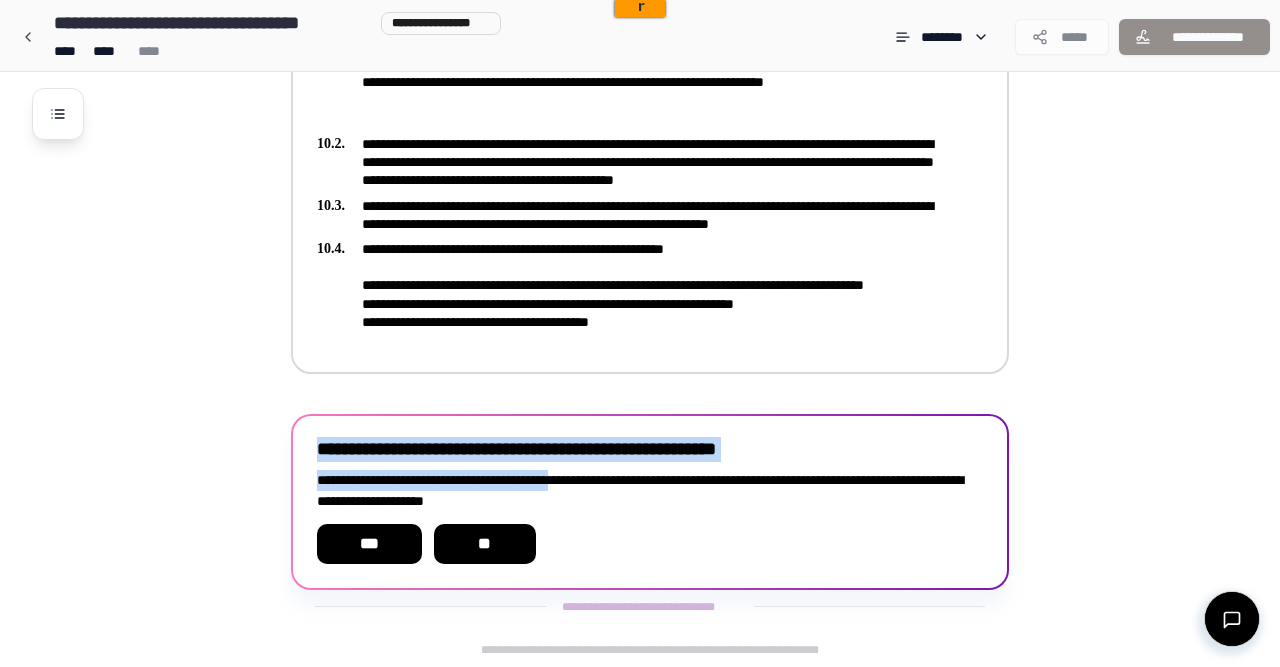 drag, startPoint x: 748, startPoint y: 279, endPoint x: 595, endPoint y: 484, distance: 255.8007 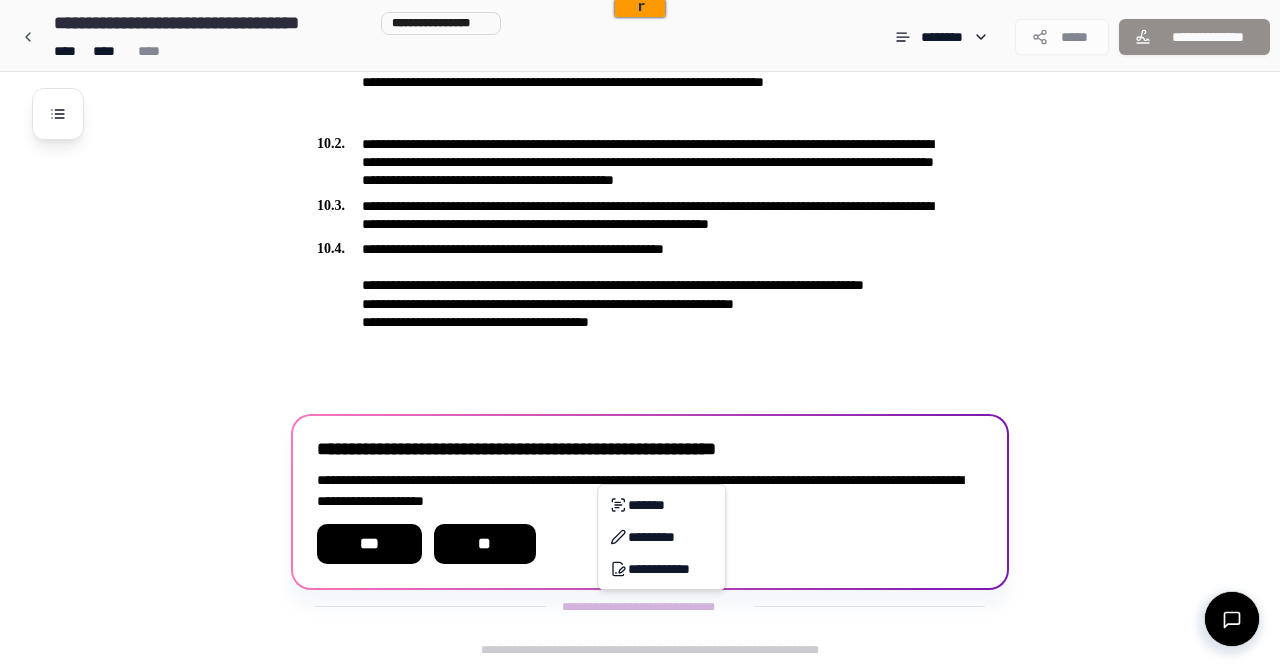 click on "**********" at bounding box center [640, -1304] 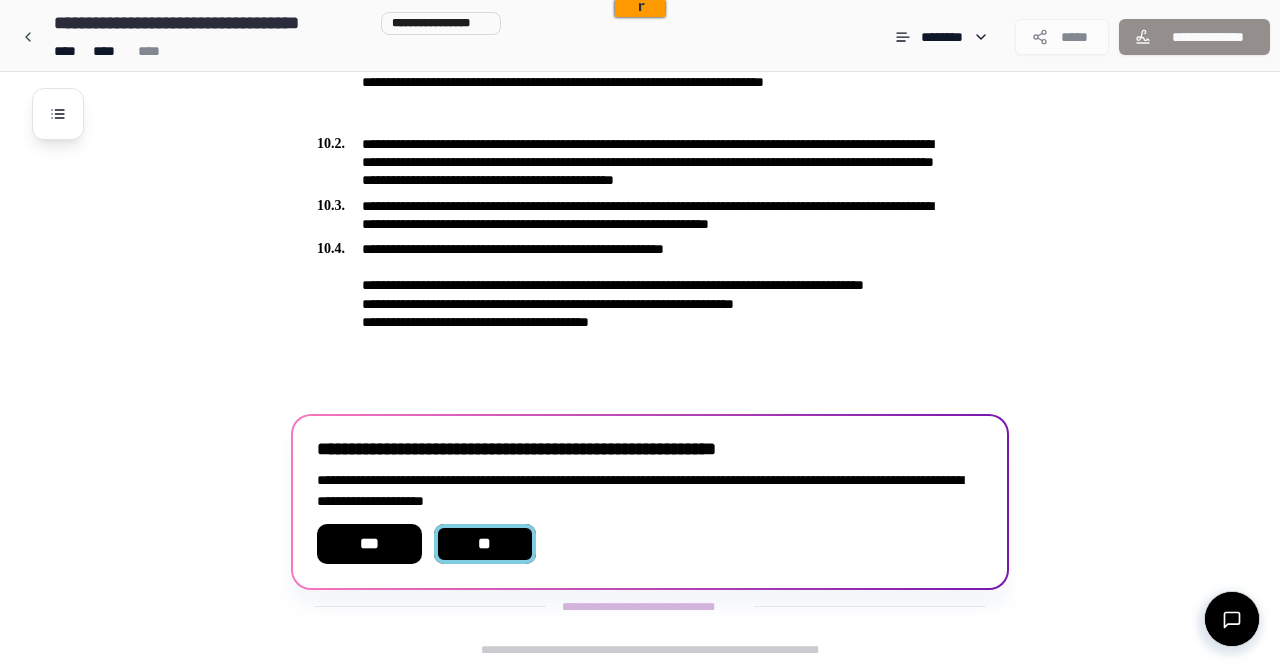 click on "**" at bounding box center [485, 544] 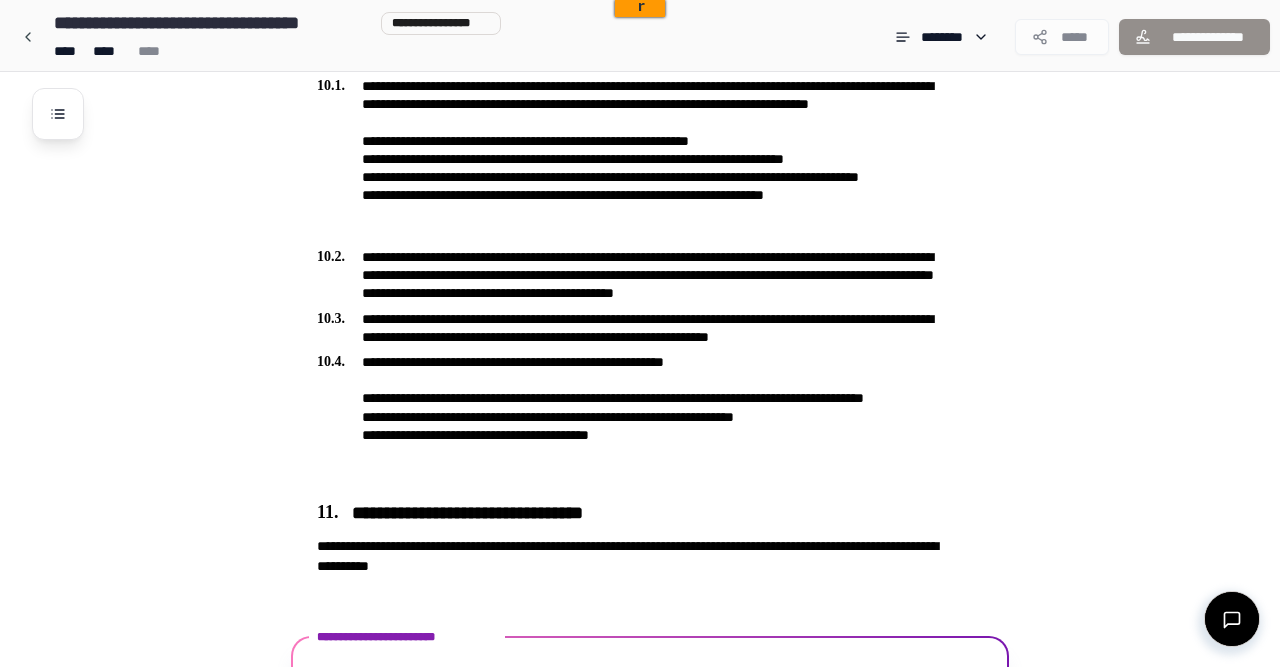 scroll, scrollTop: 3266, scrollLeft: 0, axis: vertical 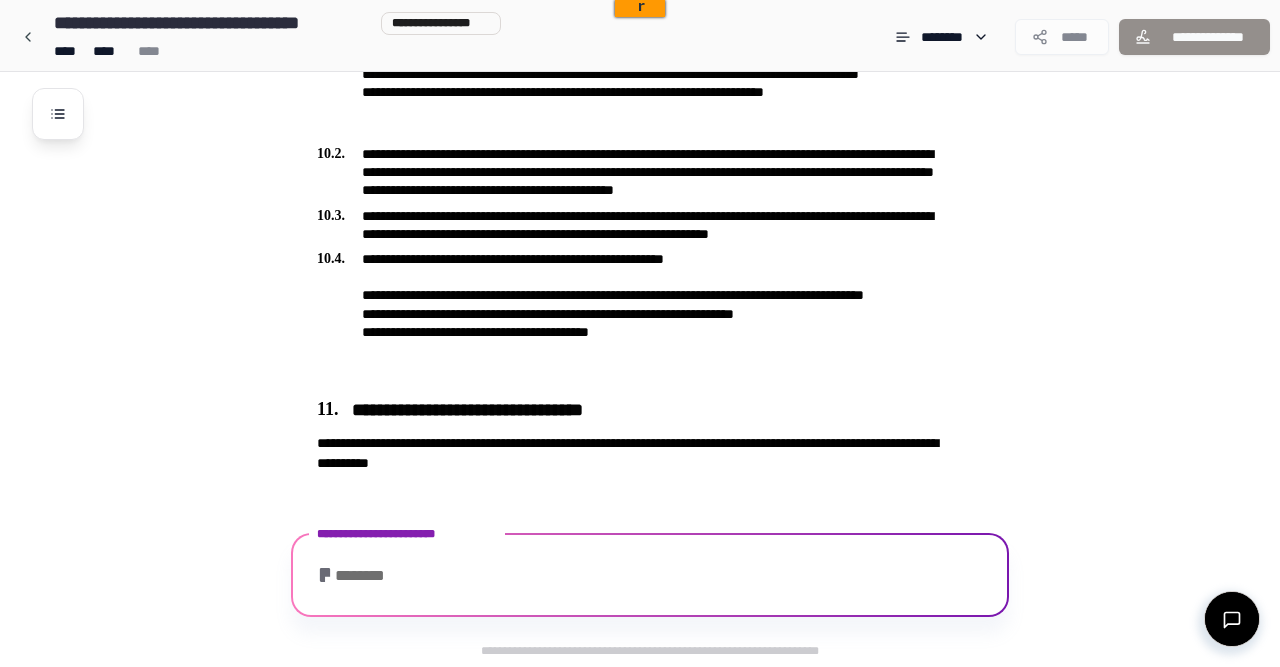 click on "**********" at bounding box center [650, 575] 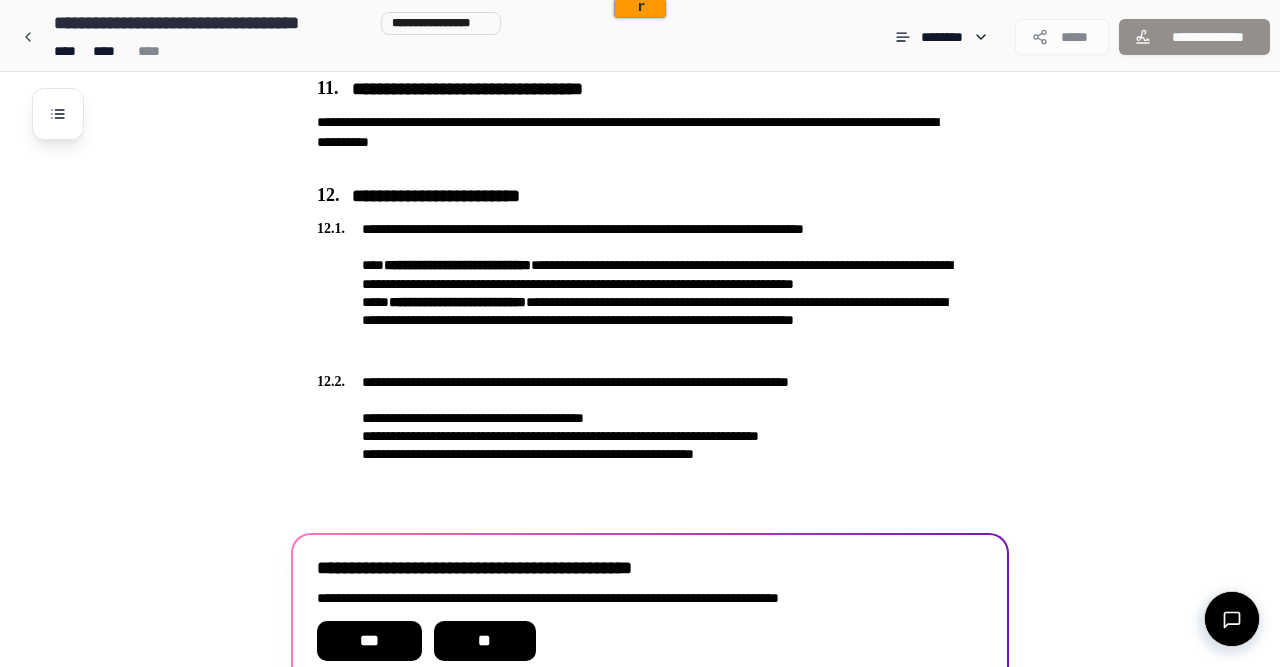 scroll, scrollTop: 3685, scrollLeft: 0, axis: vertical 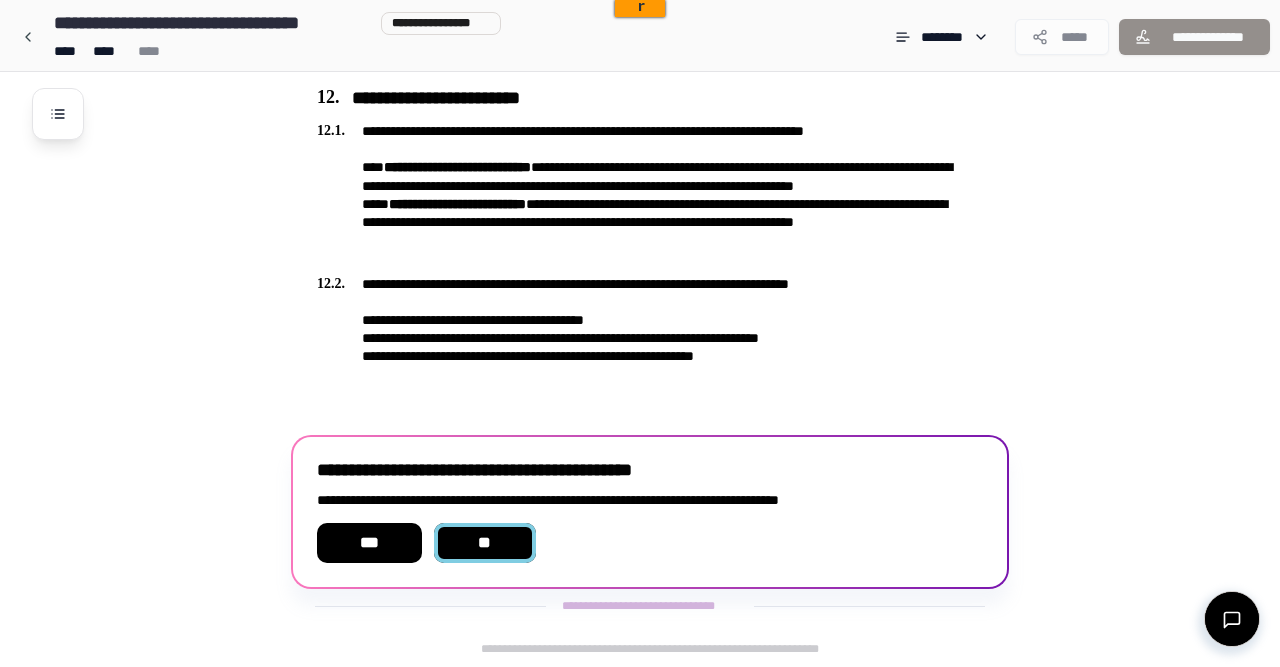 click on "**" at bounding box center [485, 543] 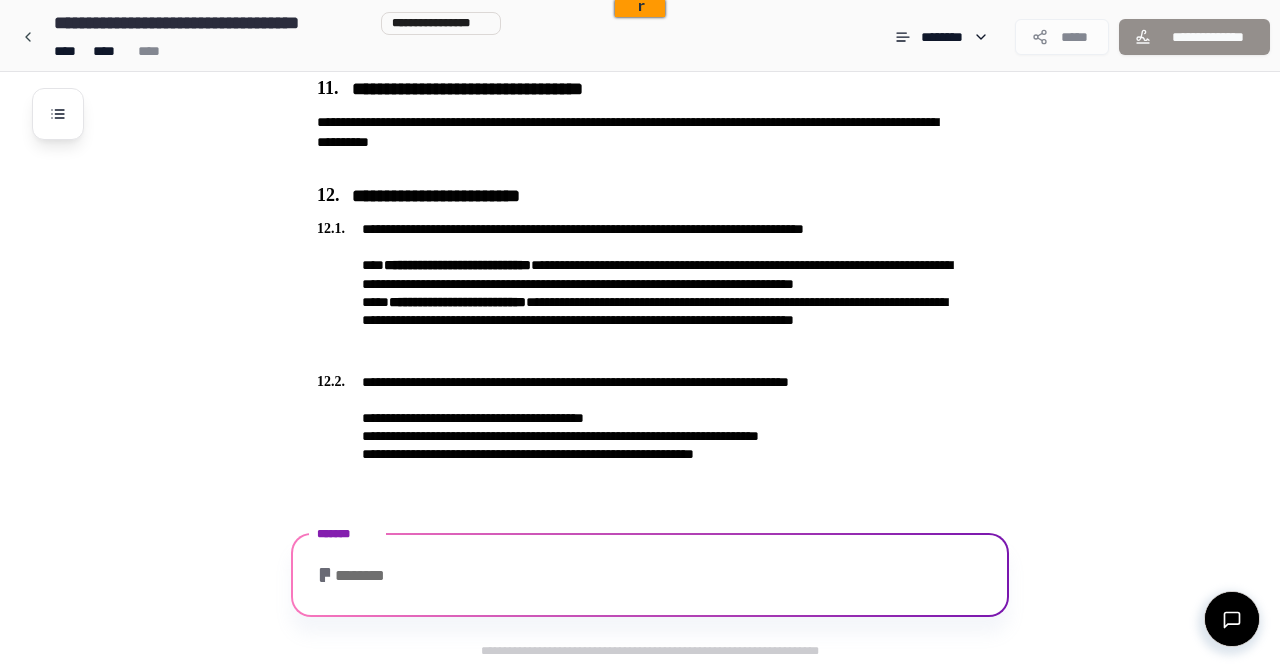 scroll, scrollTop: 3685, scrollLeft: 0, axis: vertical 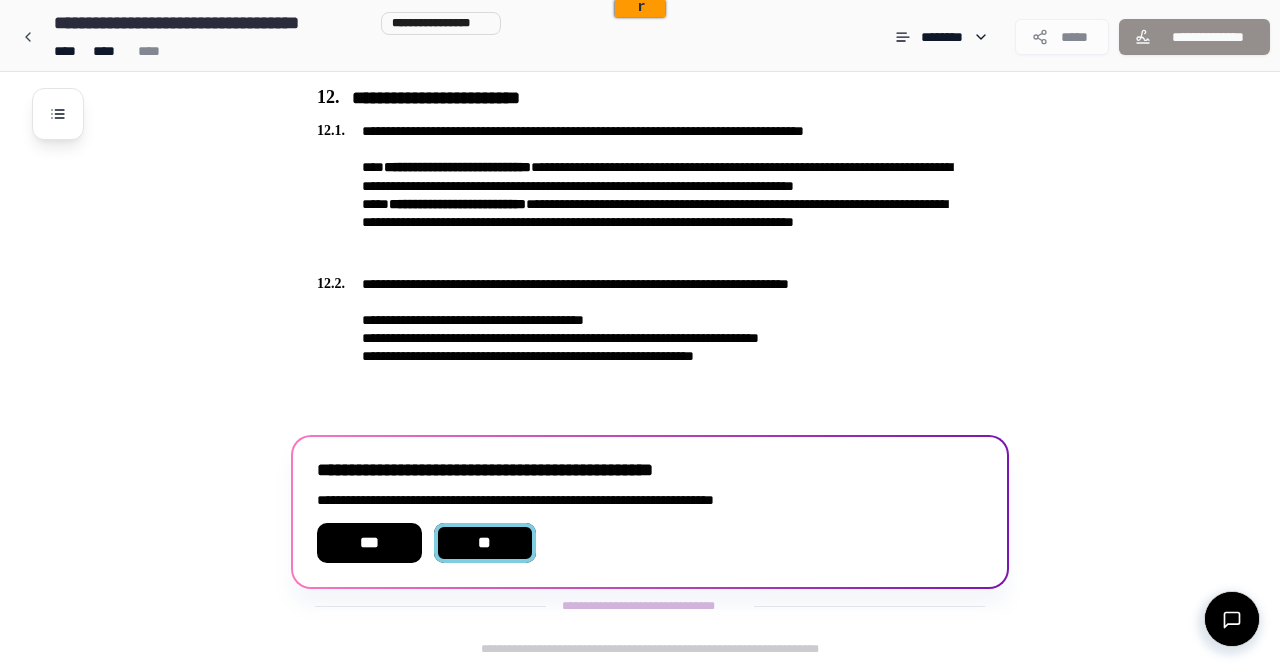 click on "**" at bounding box center (485, 543) 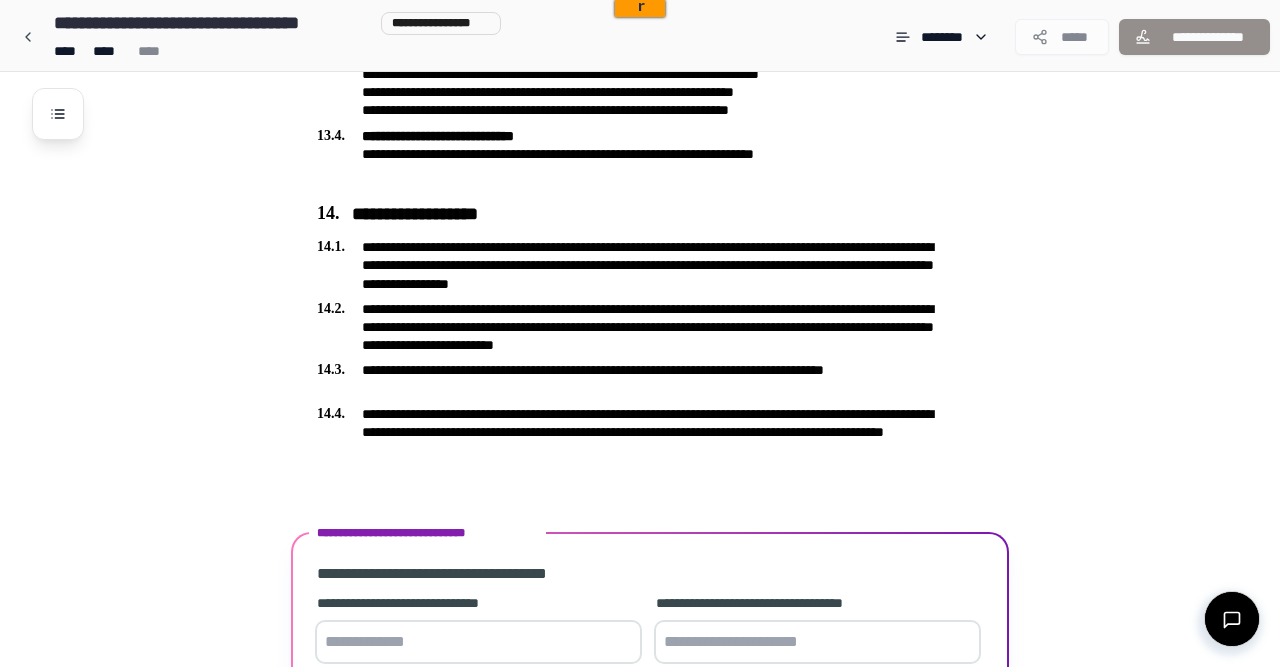 scroll, scrollTop: 4529, scrollLeft: 0, axis: vertical 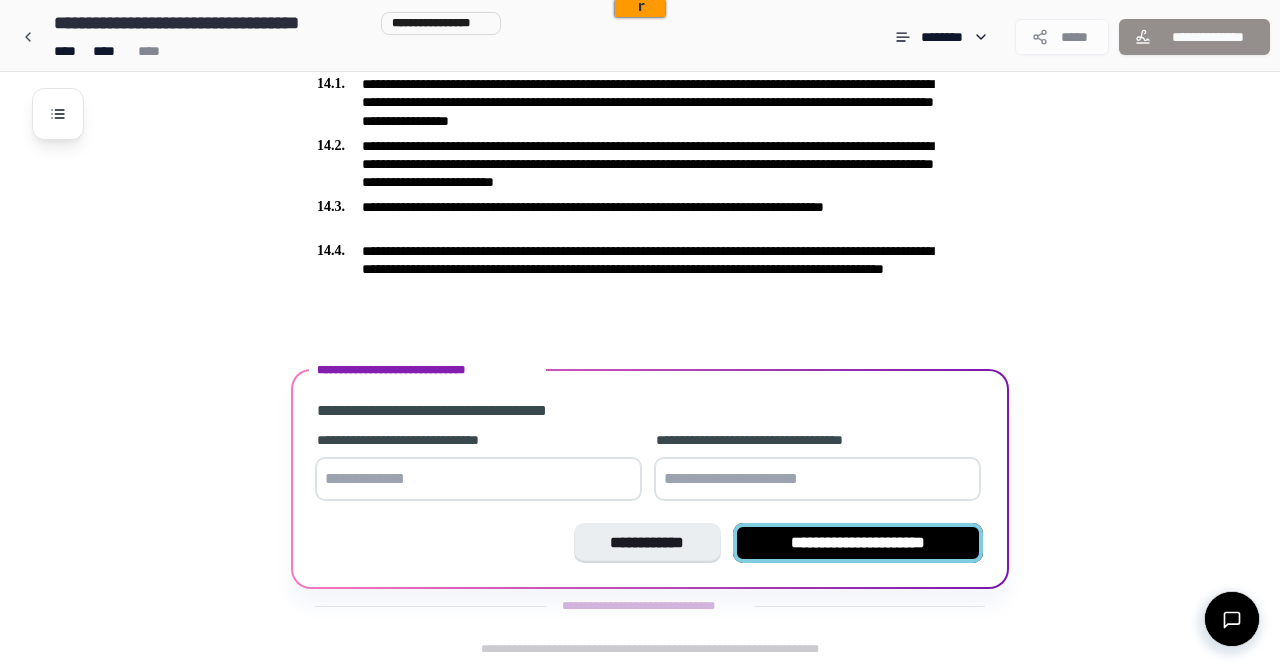 click on "**********" at bounding box center [858, 543] 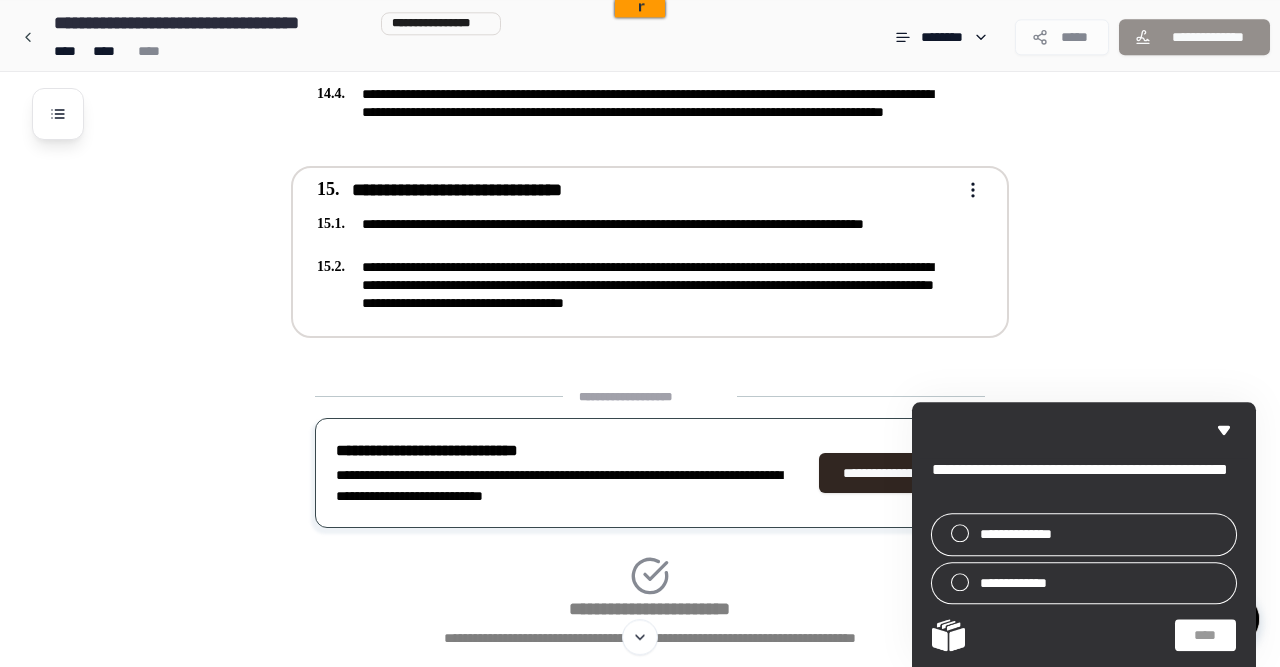 scroll, scrollTop: 4698, scrollLeft: 0, axis: vertical 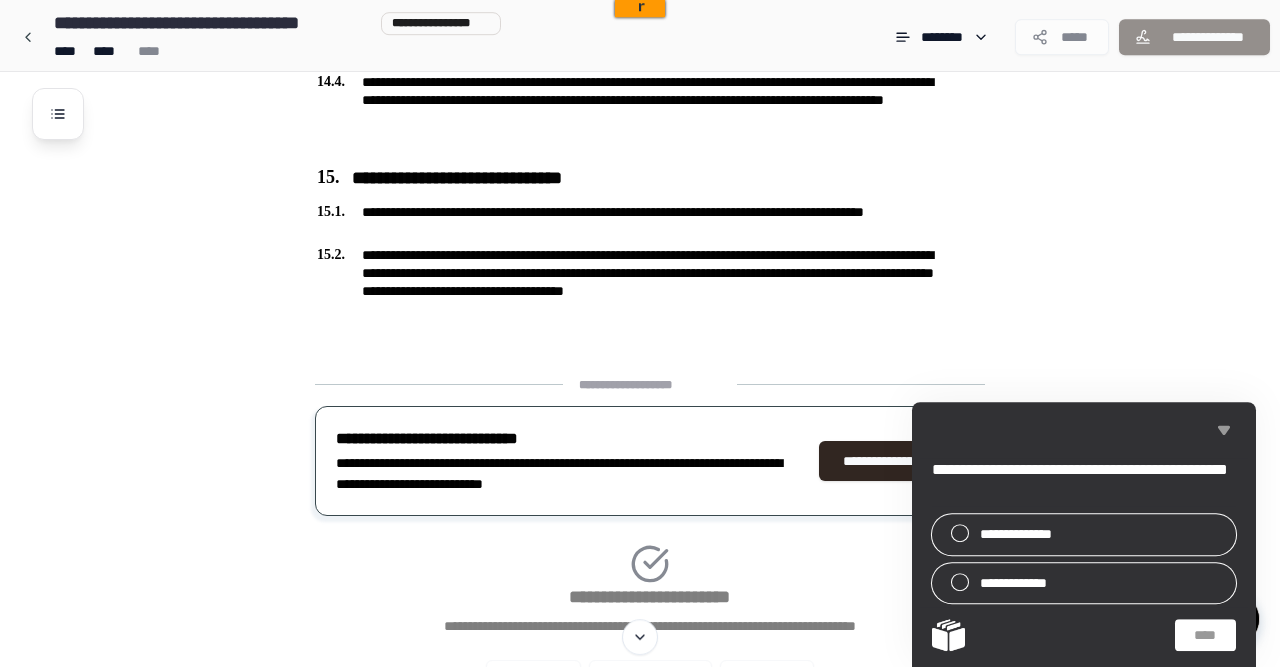 click 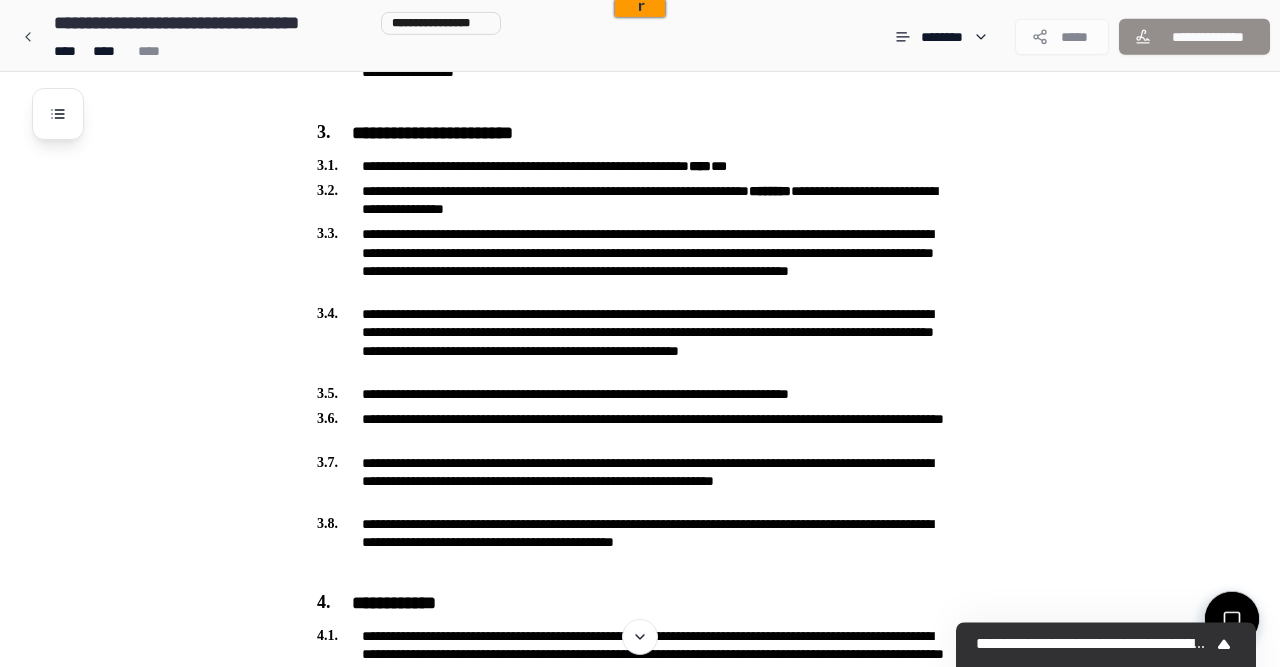 scroll, scrollTop: 434, scrollLeft: 0, axis: vertical 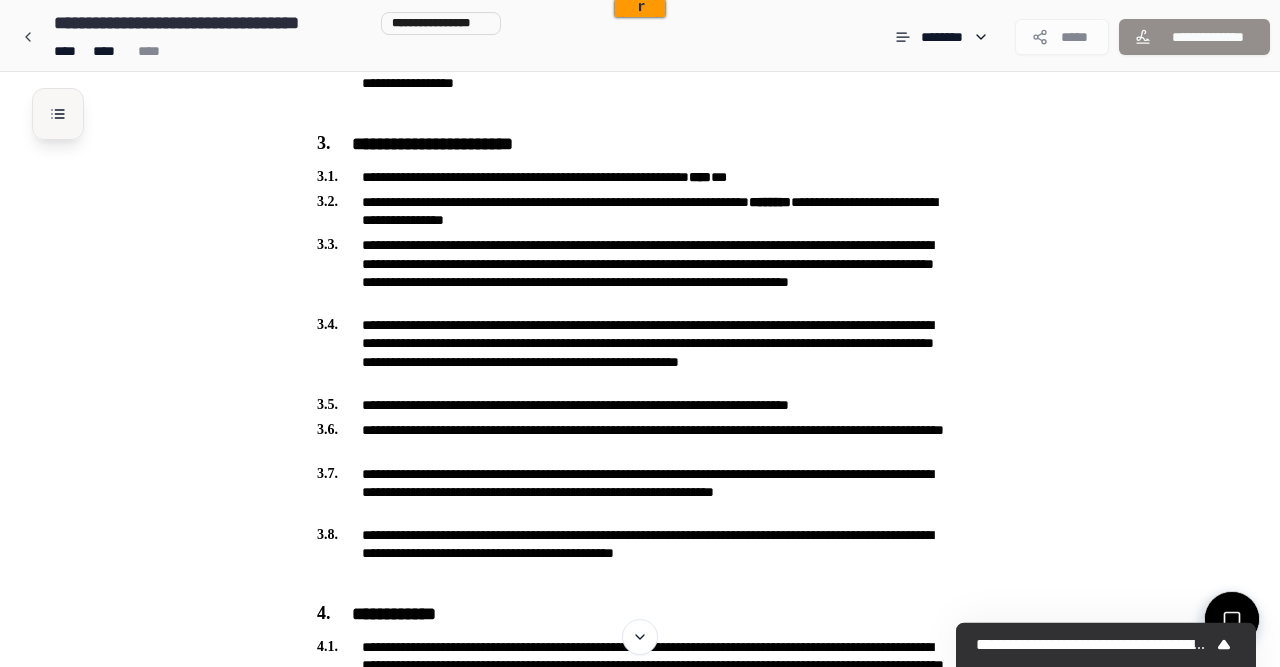 click at bounding box center [58, 114] 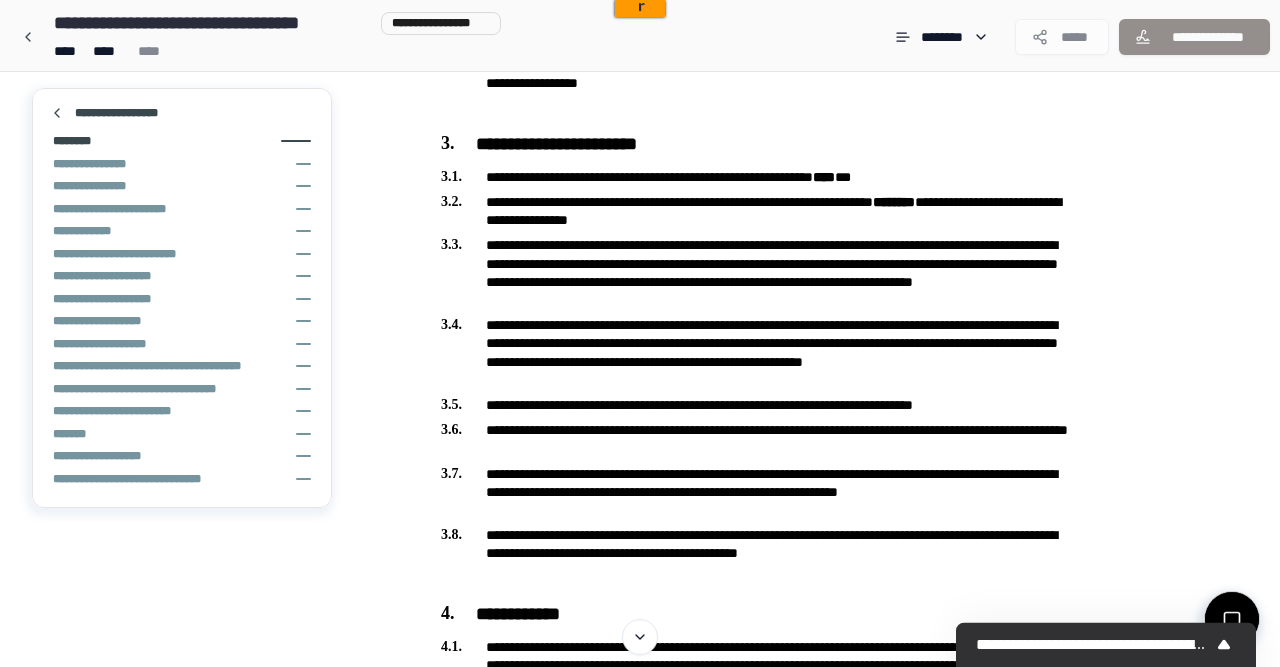click on "********" at bounding box center (83, 141) 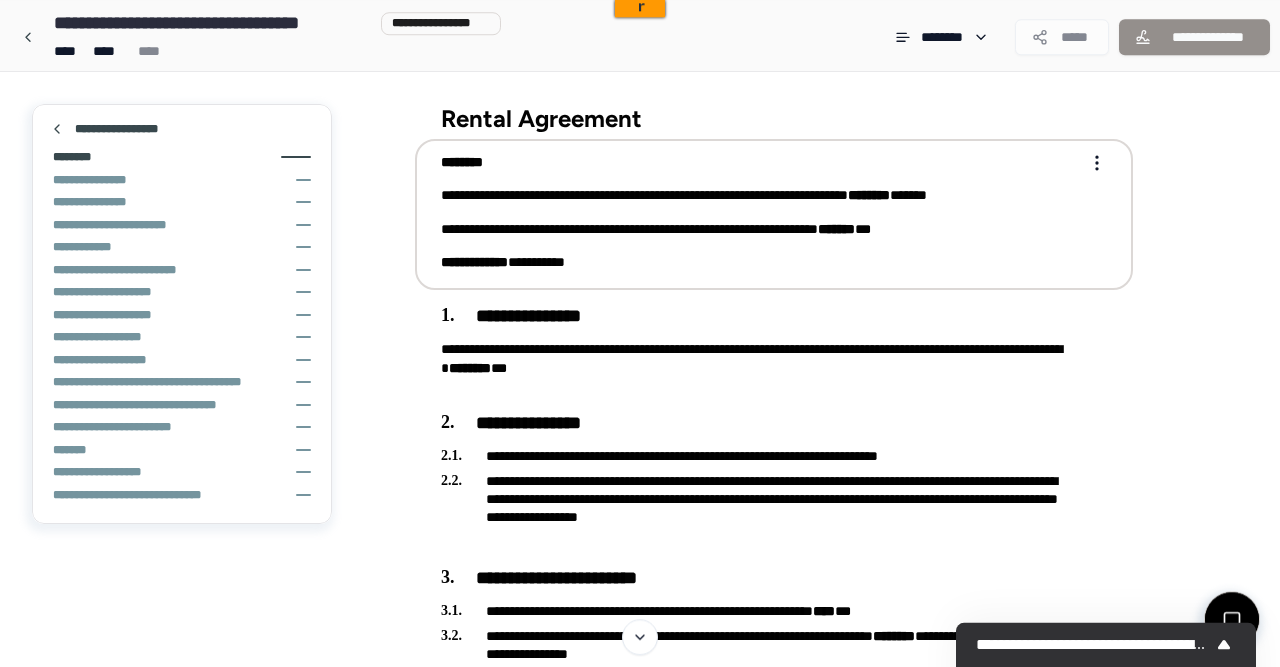 scroll, scrollTop: 0, scrollLeft: 0, axis: both 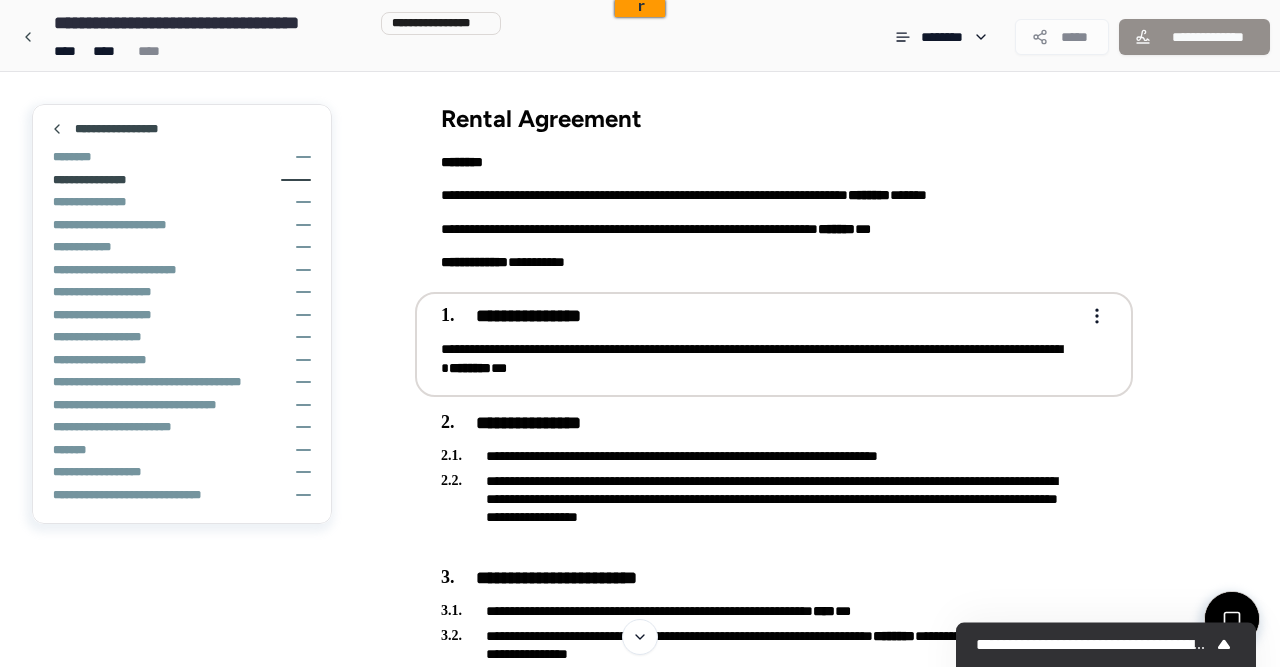 click on "**********" at bounding box center (96, 180) 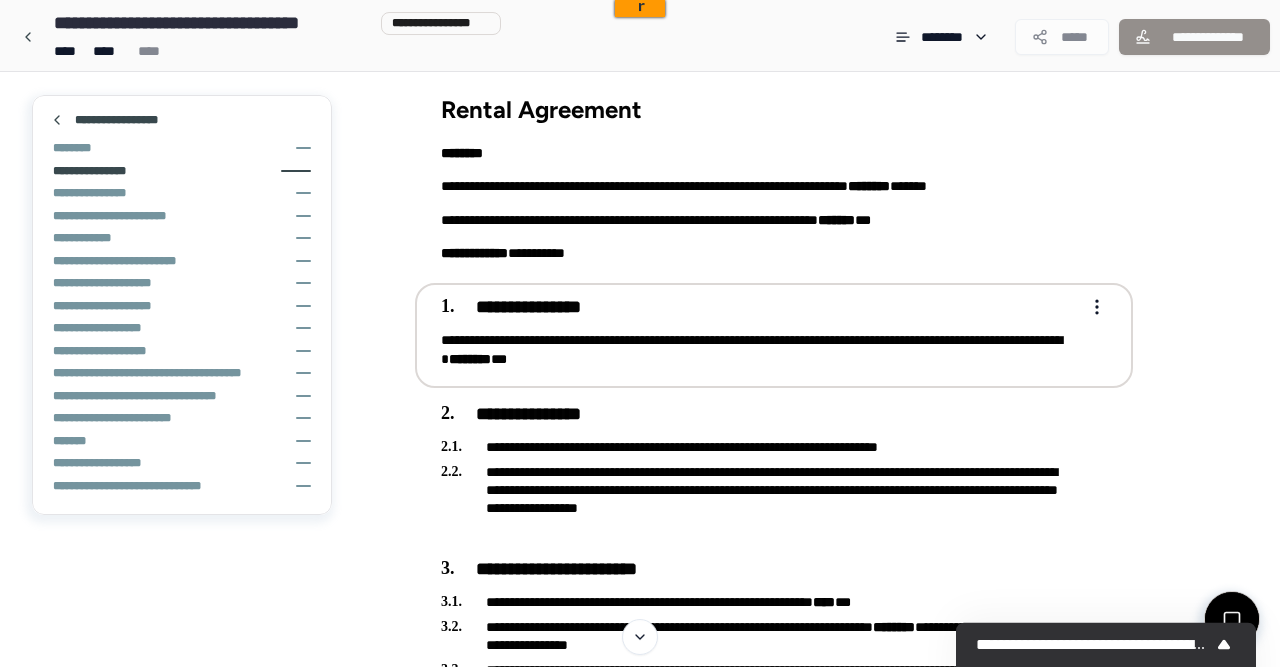 scroll, scrollTop: 10, scrollLeft: 0, axis: vertical 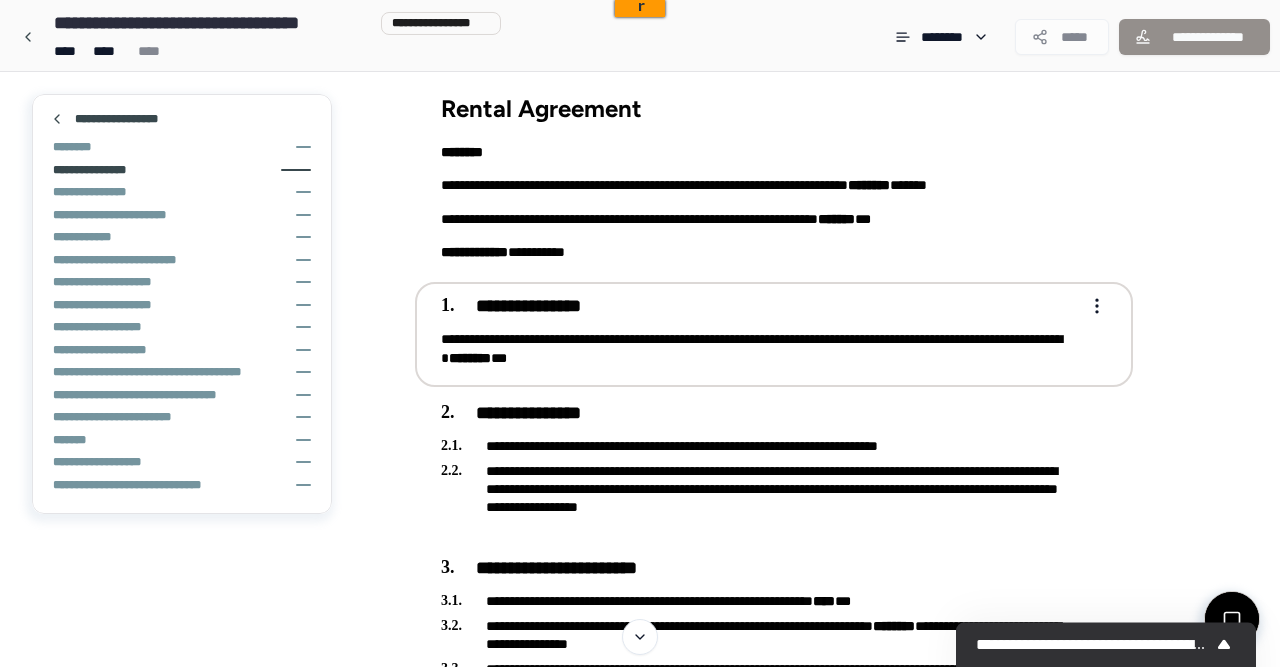 click on "**********" at bounding box center (96, 170) 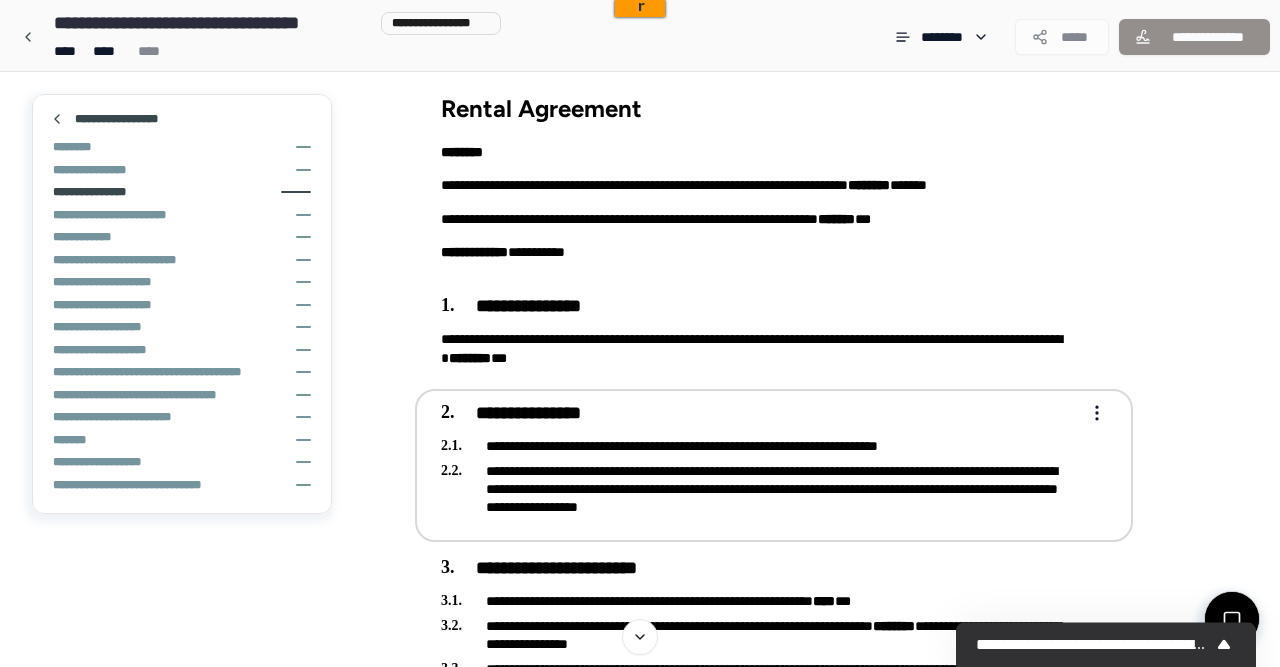 click on "**********" at bounding box center (95, 192) 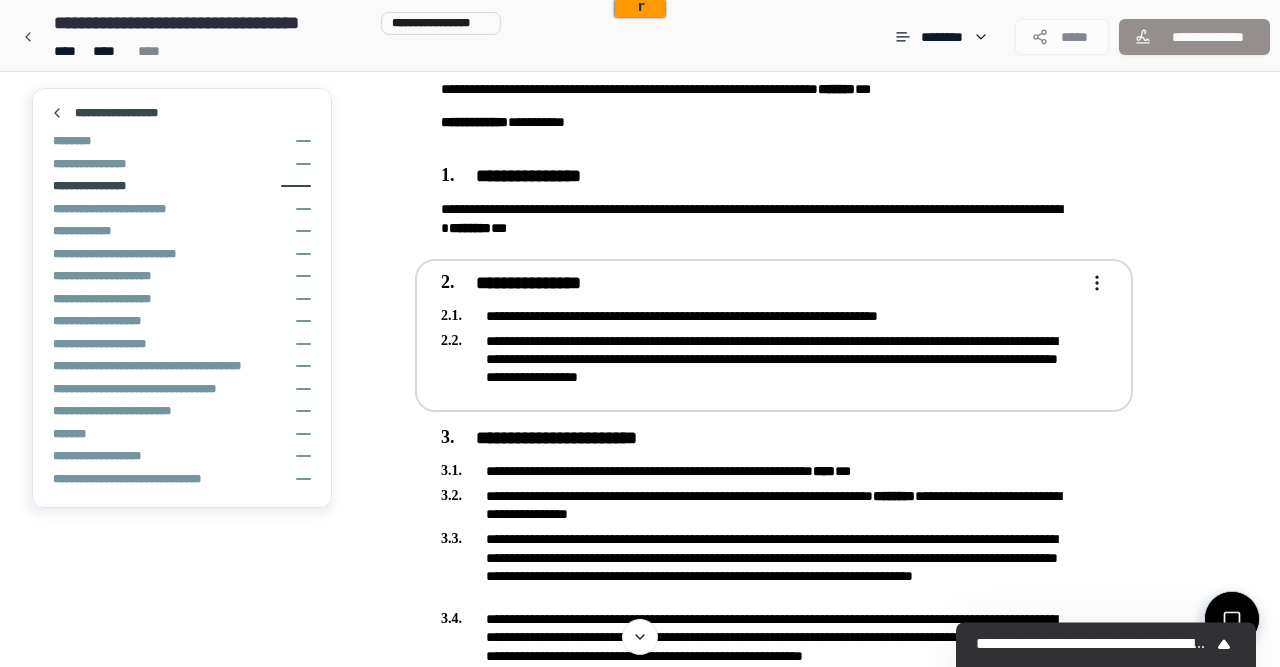 scroll, scrollTop: 141, scrollLeft: 0, axis: vertical 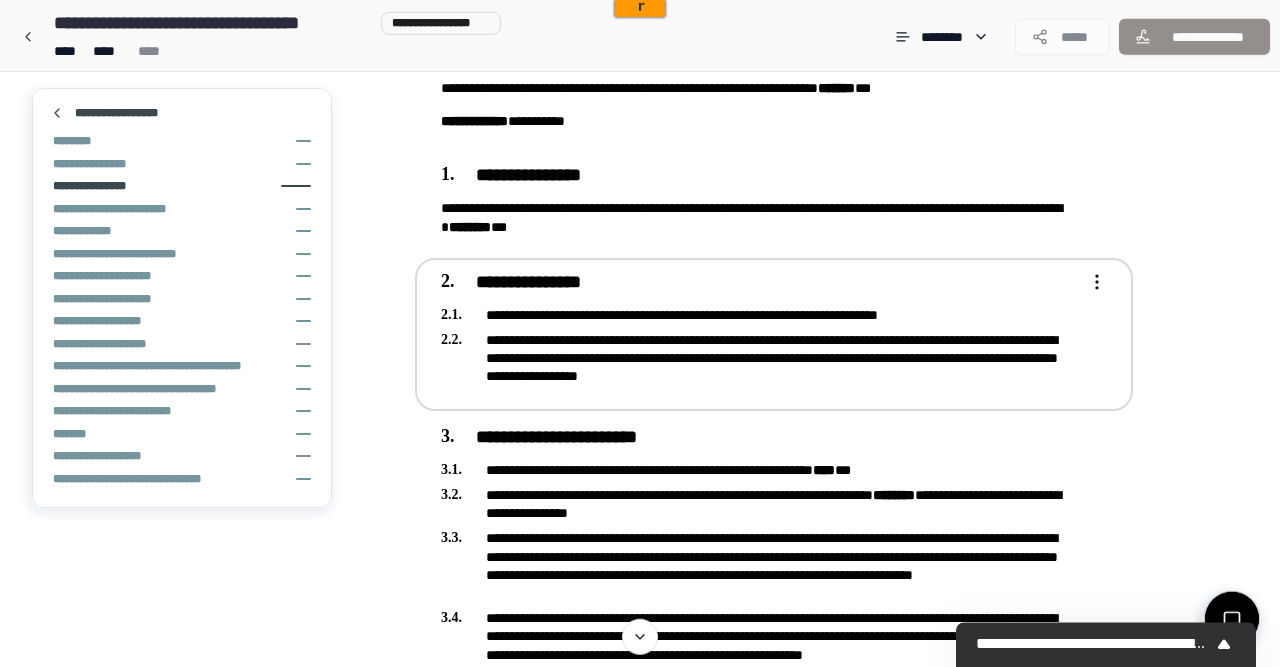 click on "**********" at bounding box center [640, 2597] 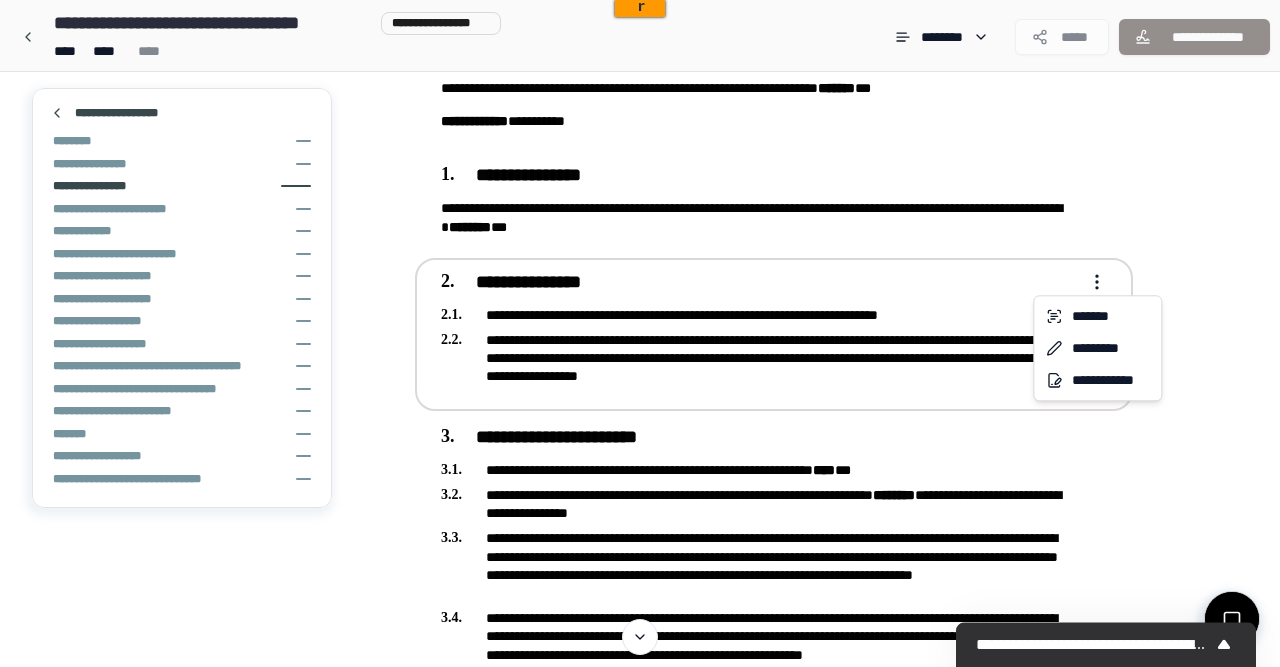 click on "**********" at bounding box center [640, 2597] 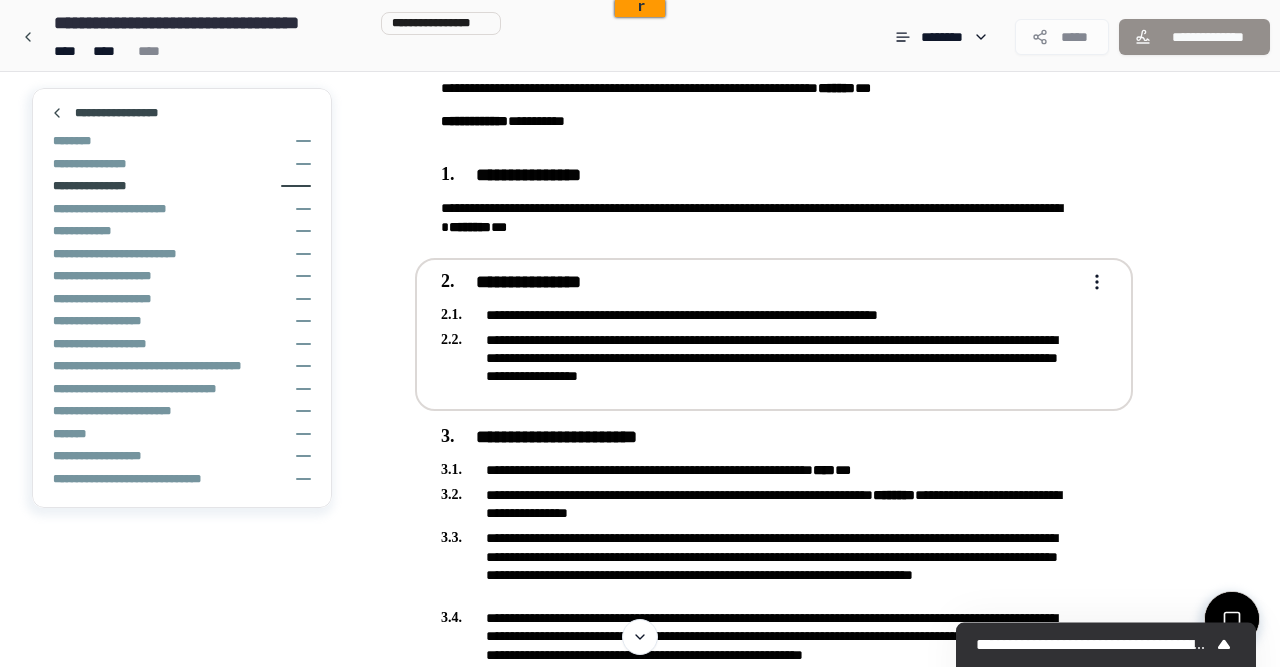 click on "**********" at bounding box center [640, 2597] 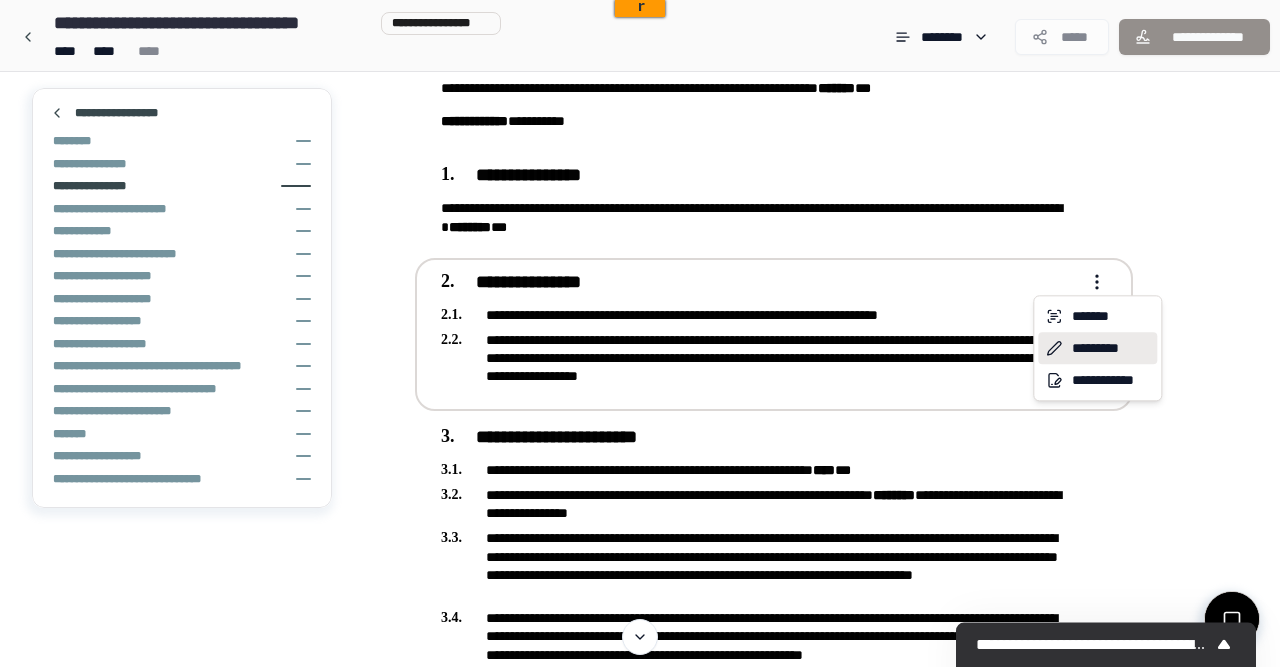 click on "*********" at bounding box center [1097, 348] 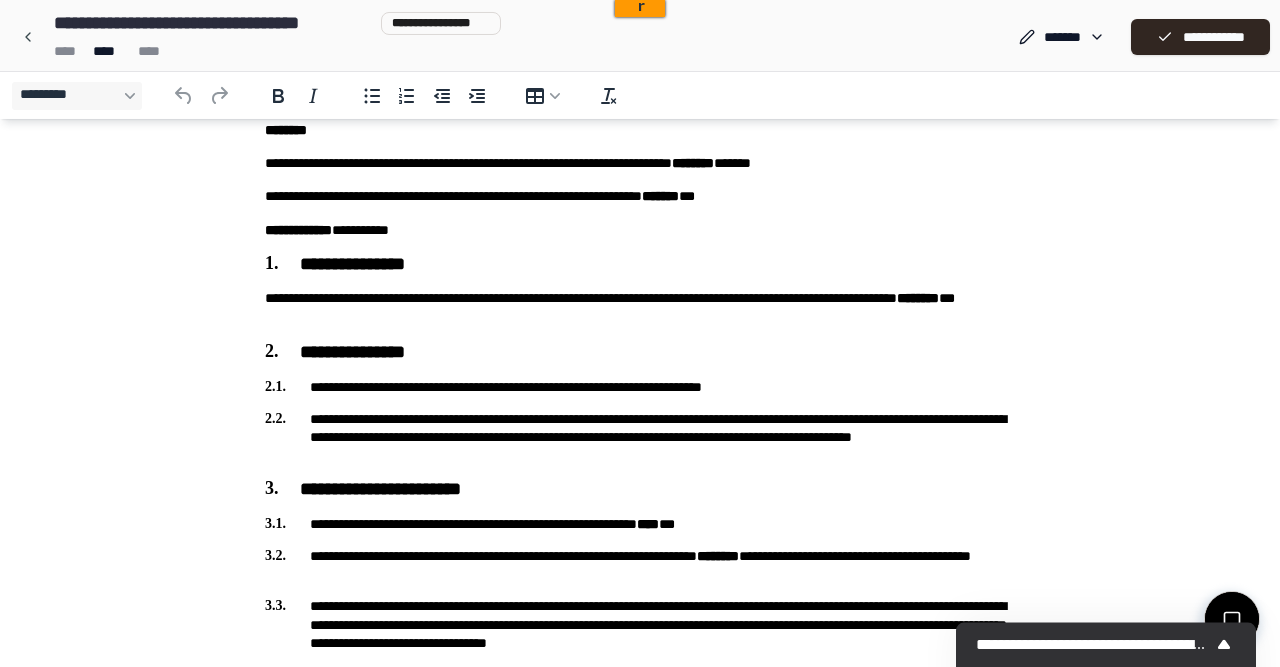scroll, scrollTop: 85, scrollLeft: 0, axis: vertical 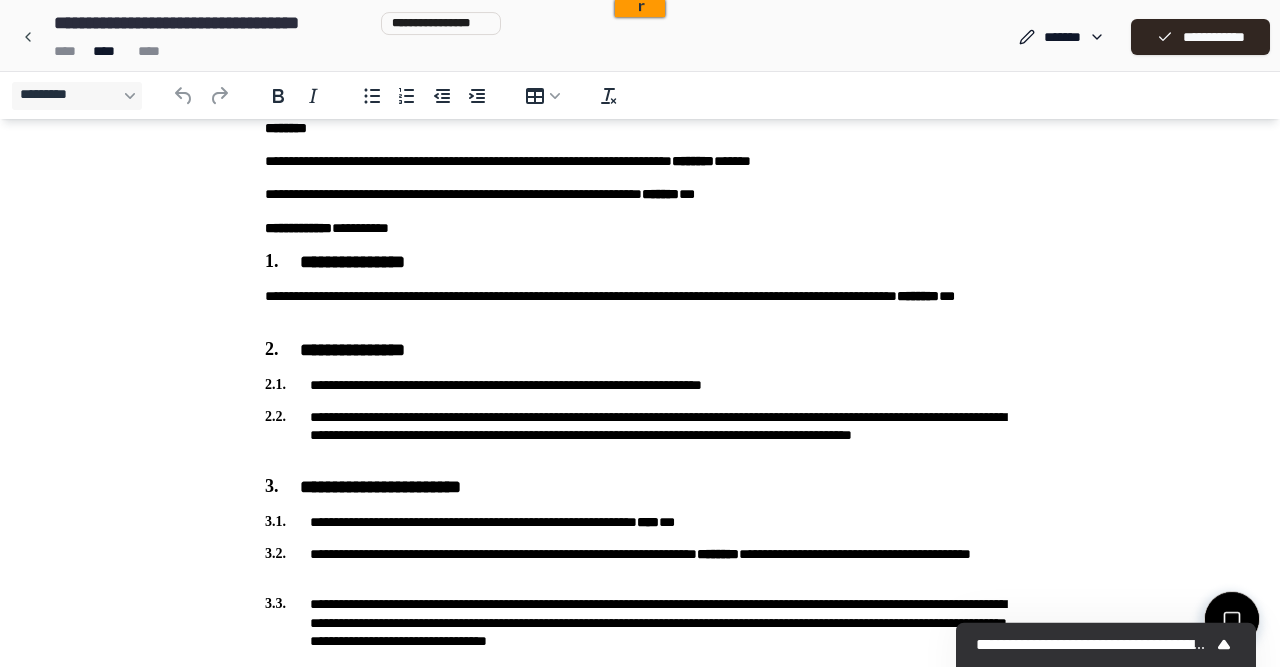 click on "**********" at bounding box center (640, 435) 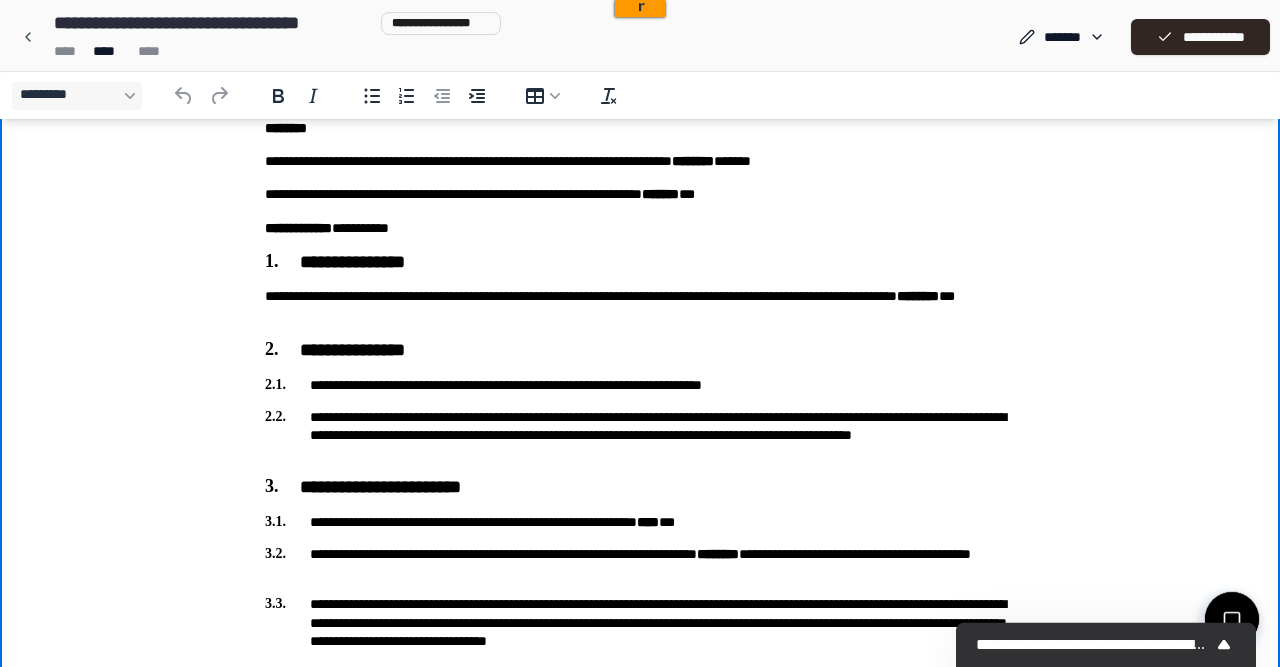 click on "**********" at bounding box center [640, 435] 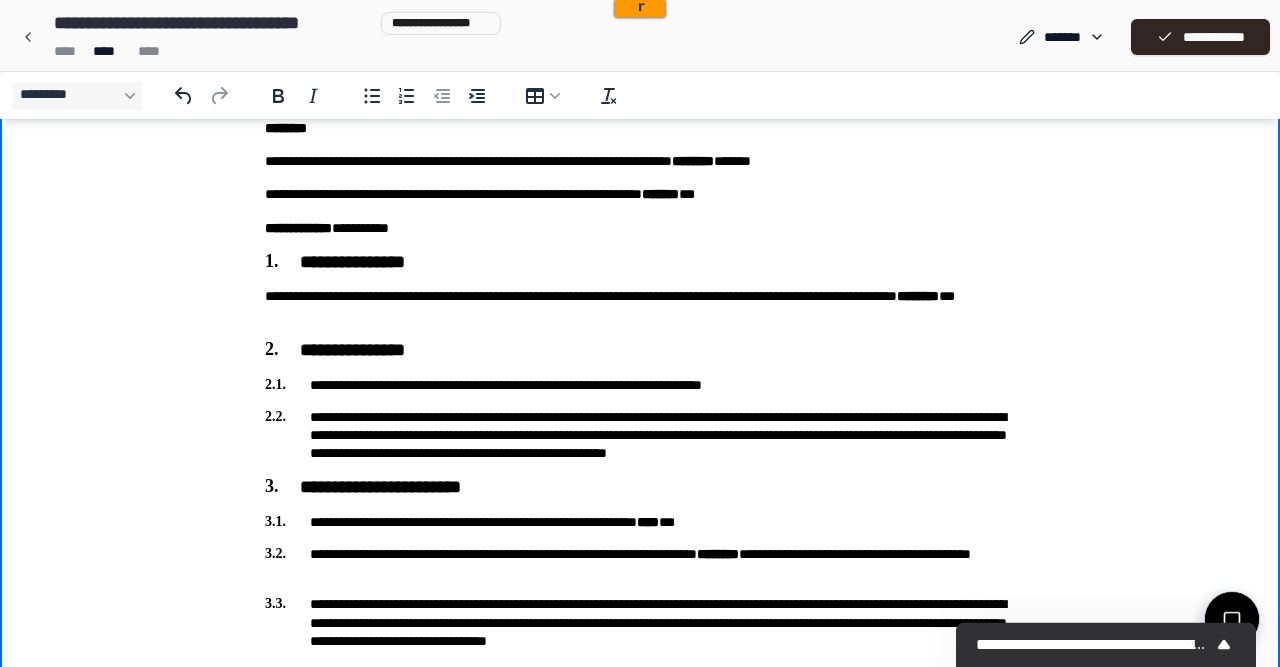 click on "**********" at bounding box center [640, 522] 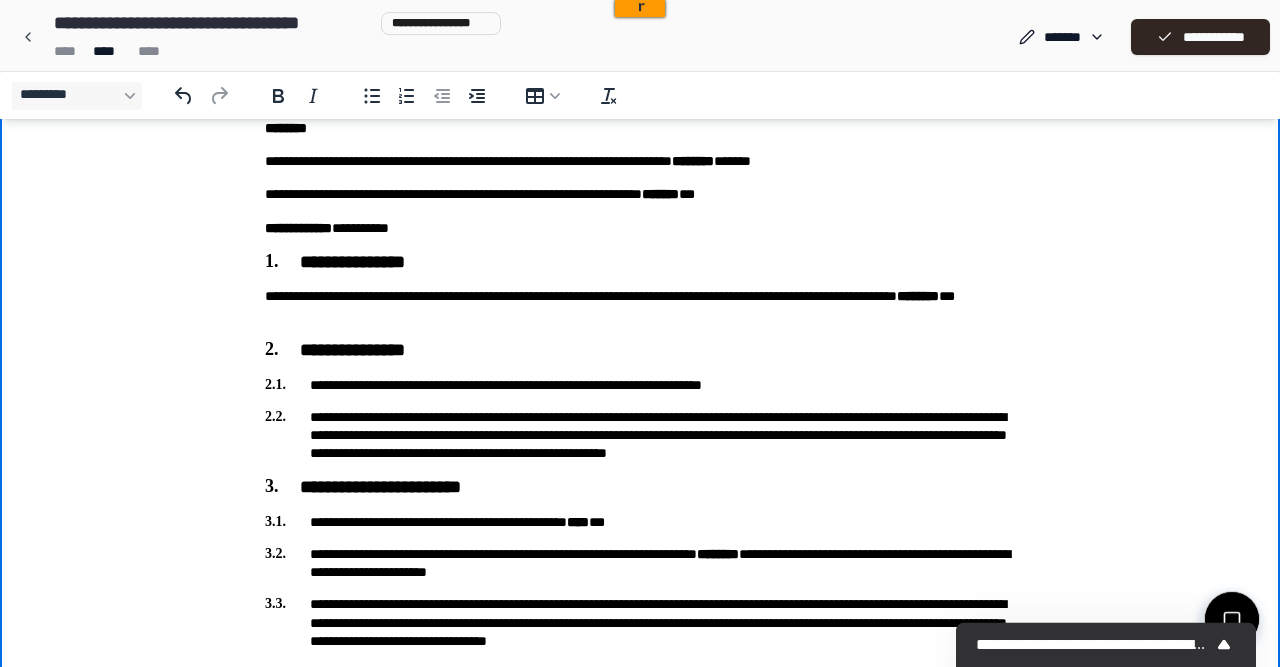 click on "**********" at bounding box center (640, 563) 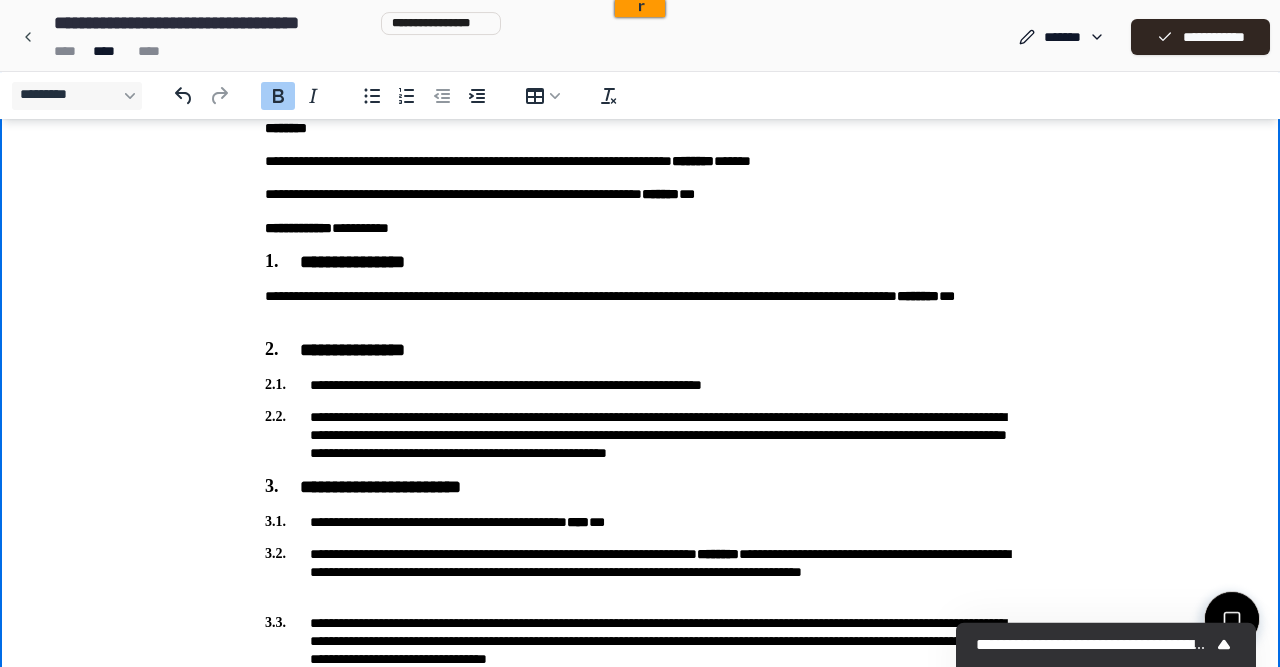 click on "**********" at bounding box center [640, 2254] 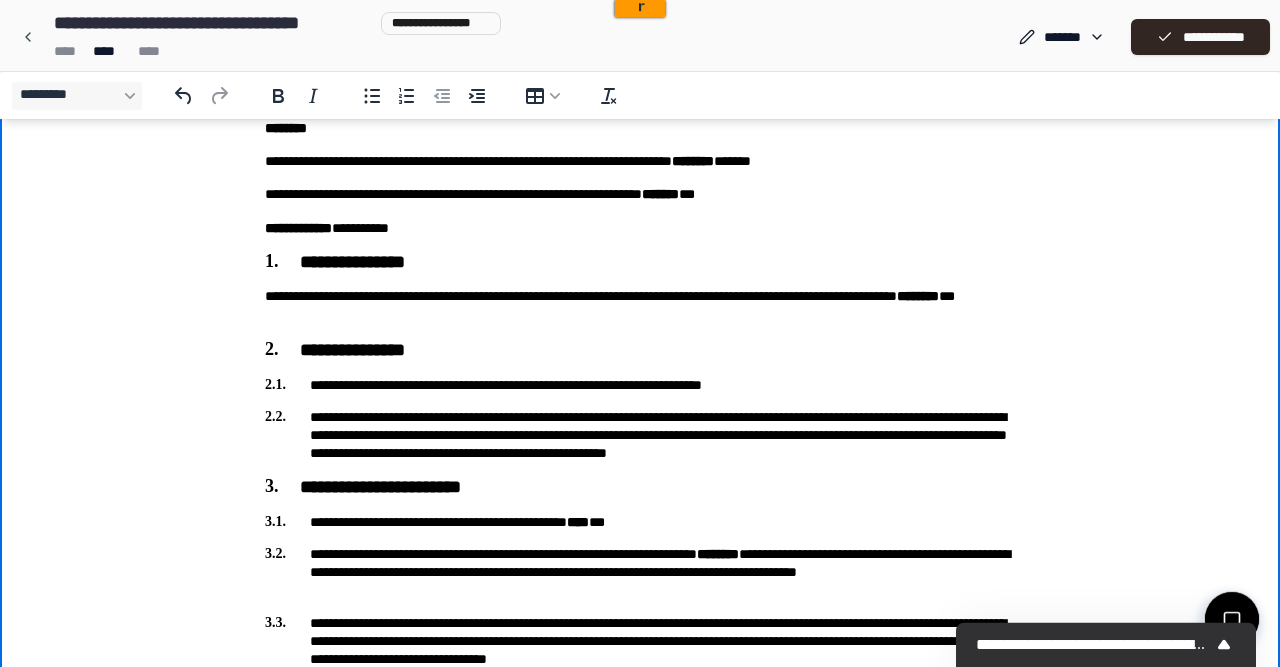click on "**********" at bounding box center [640, 572] 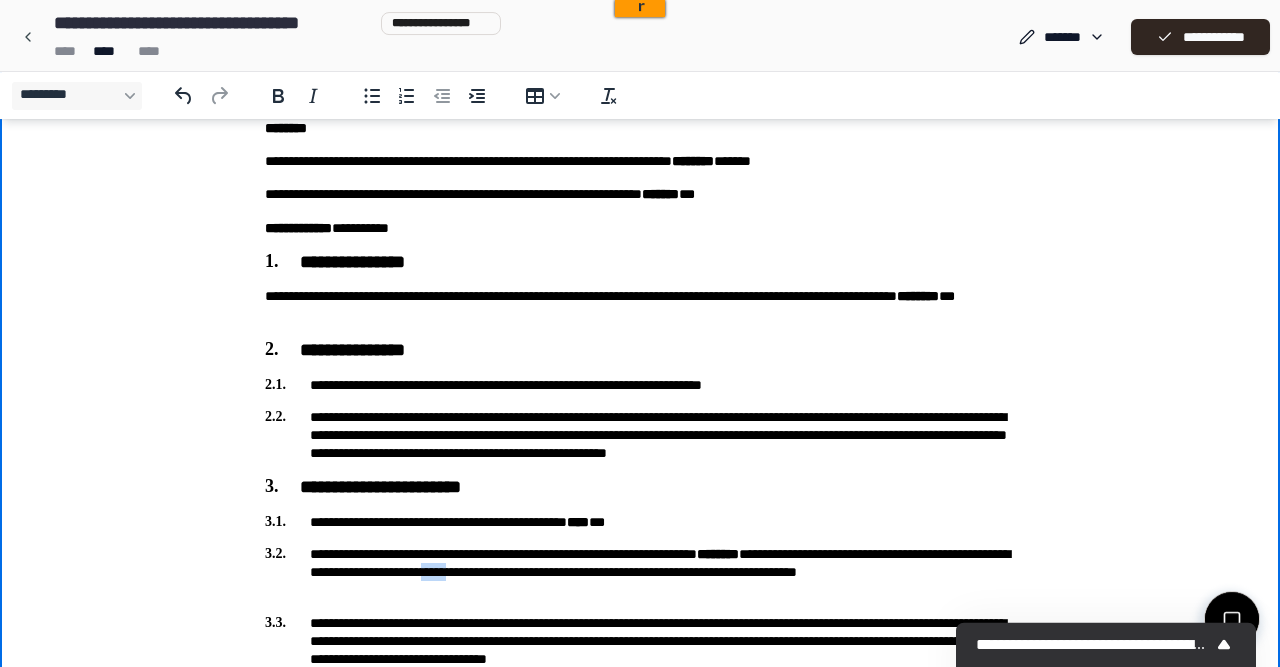 click on "**********" at bounding box center (640, 572) 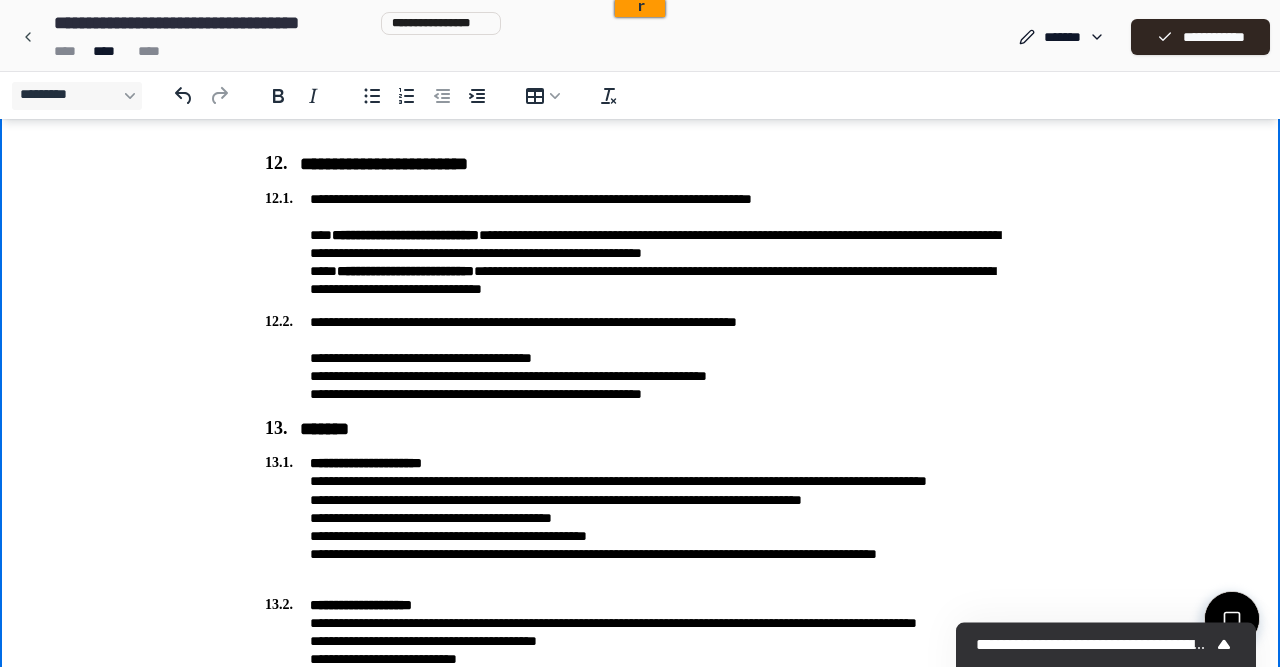 scroll, scrollTop: 3319, scrollLeft: 0, axis: vertical 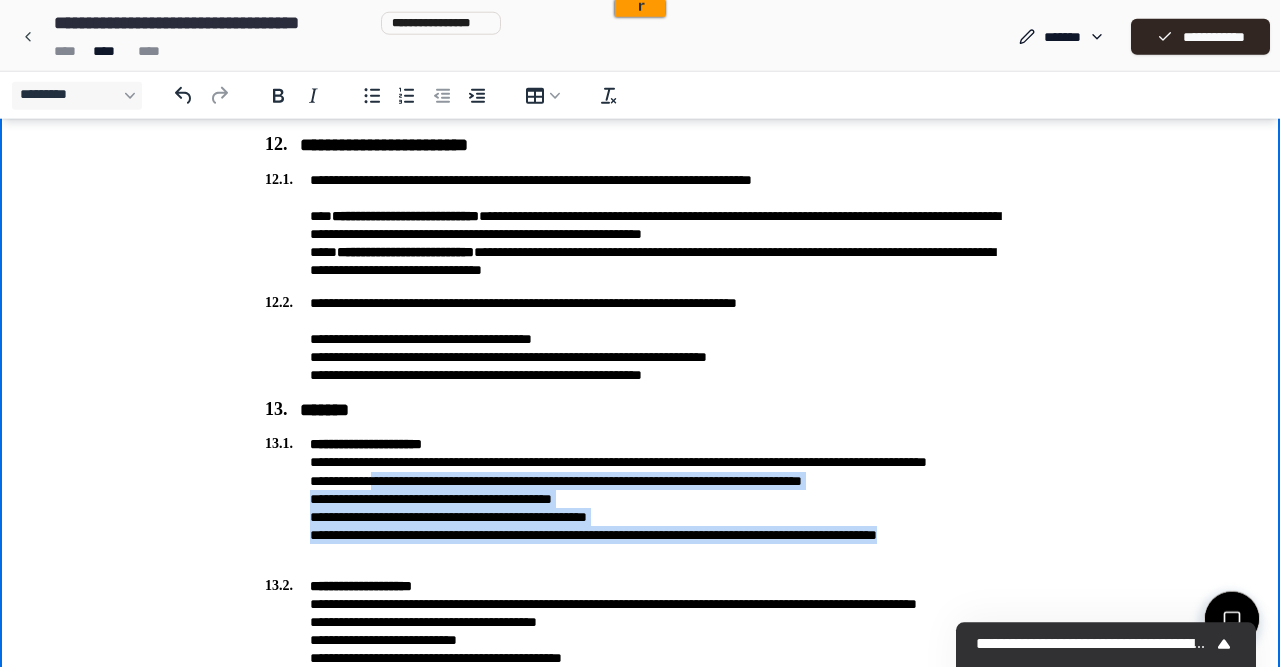 drag, startPoint x: 1007, startPoint y: 559, endPoint x: 377, endPoint y: 502, distance: 632.5733 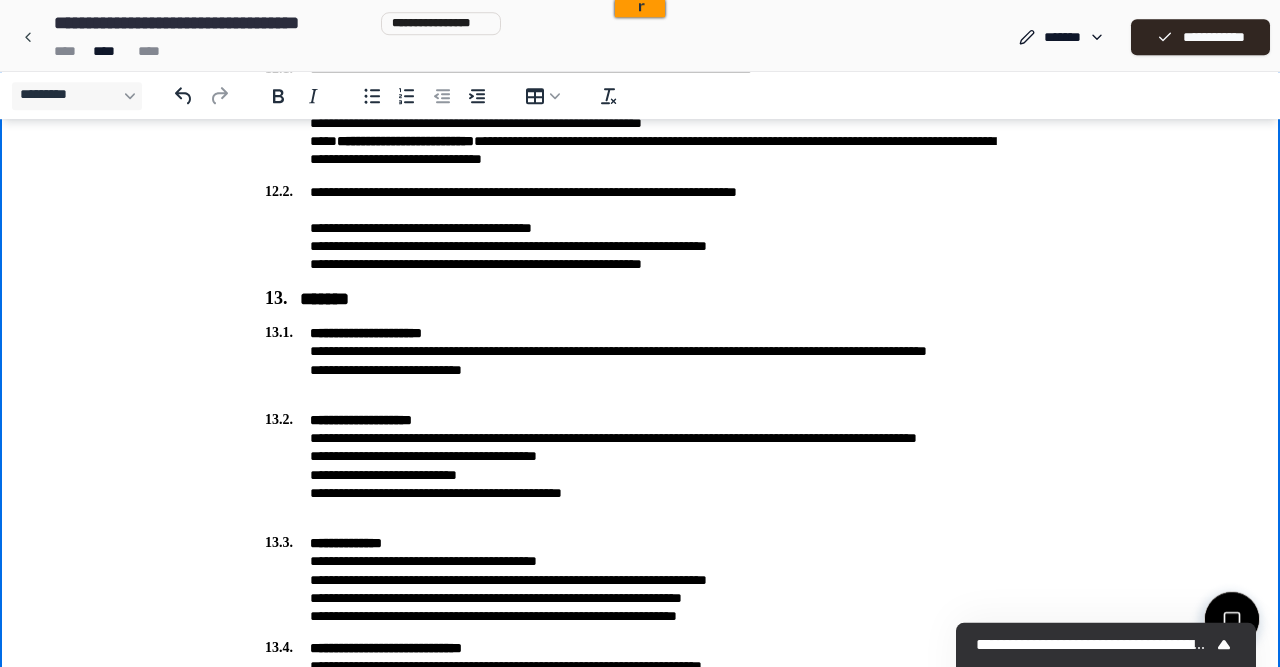 scroll, scrollTop: 3435, scrollLeft: 0, axis: vertical 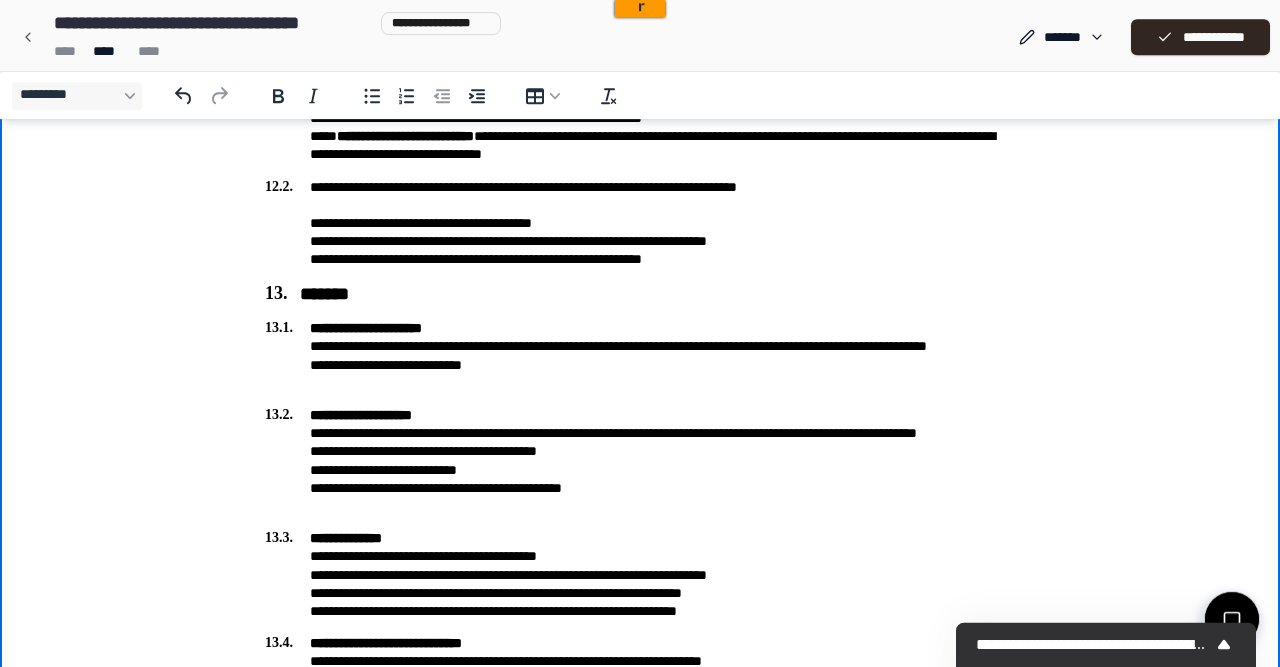 click on "**********" at bounding box center (640, 356) 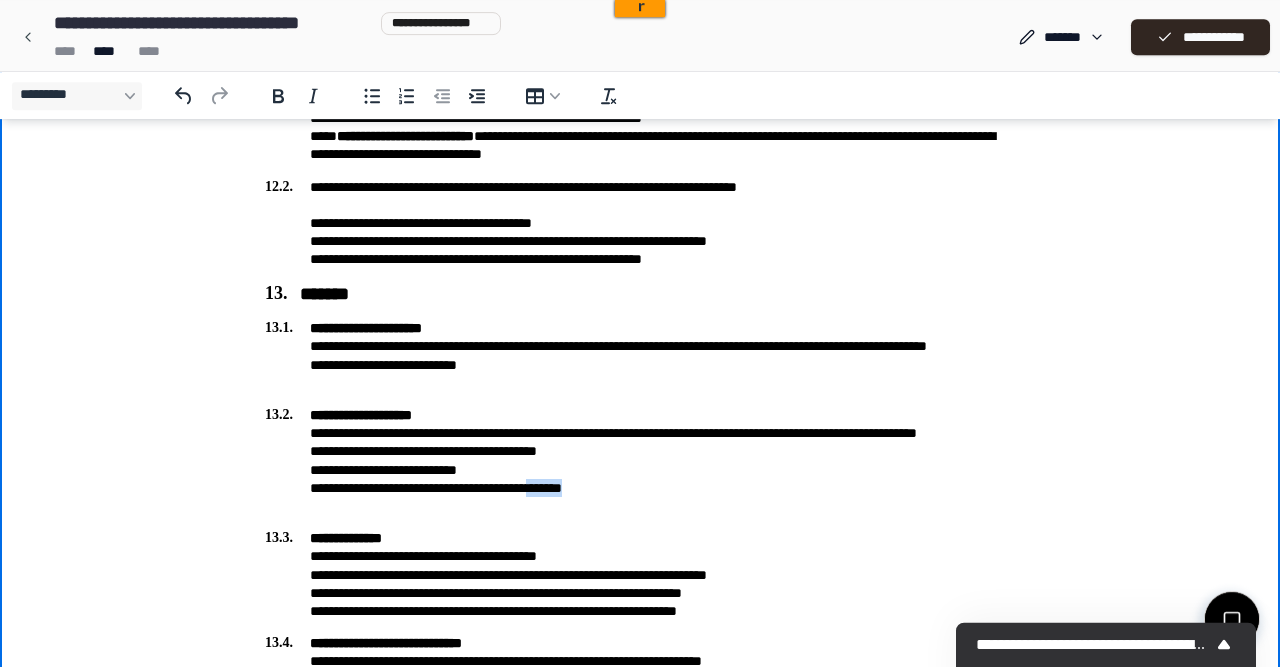 drag, startPoint x: 619, startPoint y: 507, endPoint x: 565, endPoint y: 499, distance: 54.589375 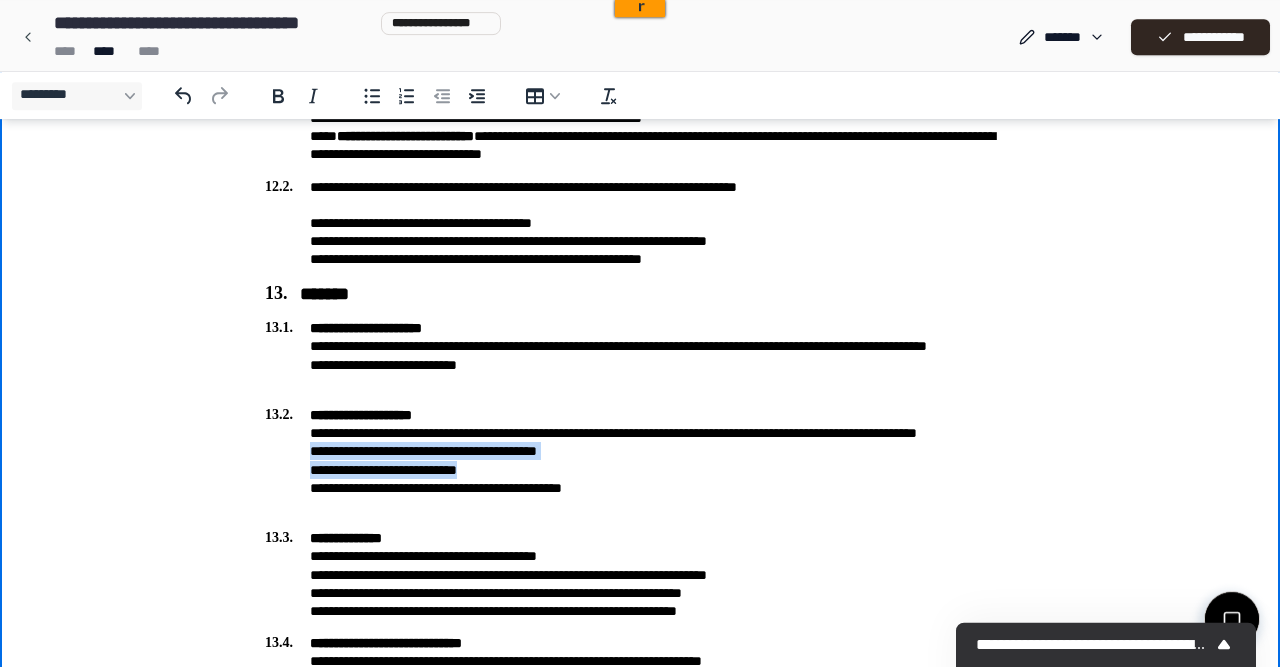 drag, startPoint x: 502, startPoint y: 487, endPoint x: 307, endPoint y: 478, distance: 195.20758 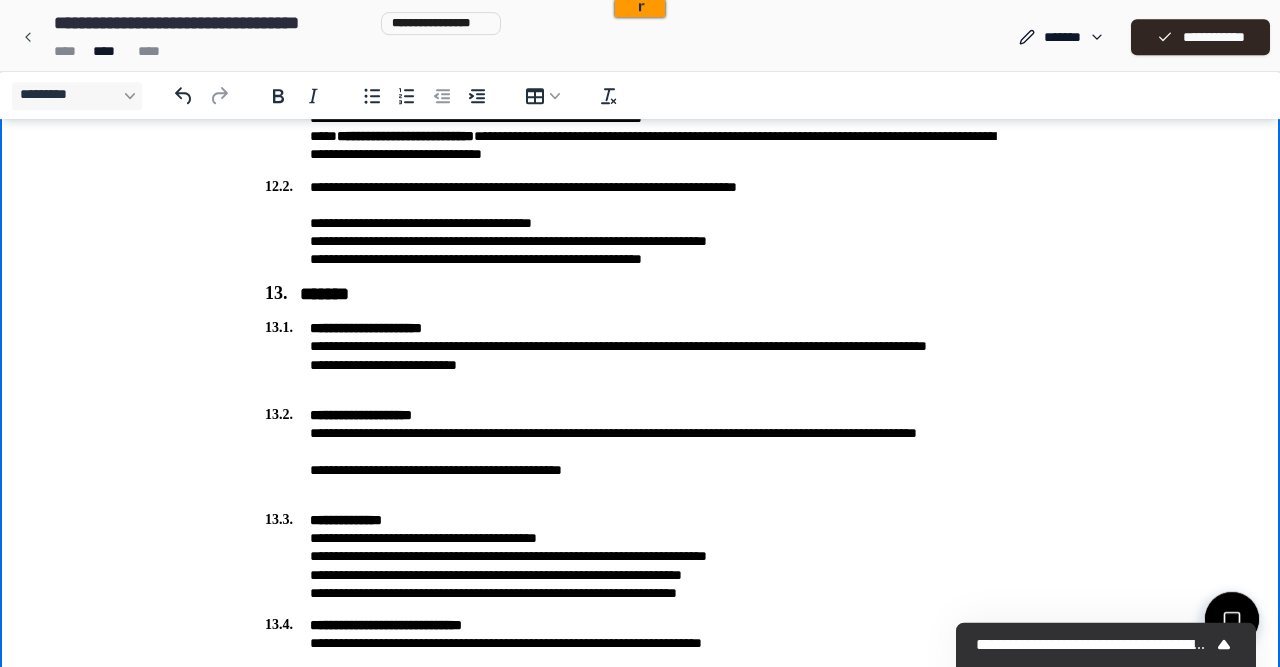 click on "**********" at bounding box center (640, 356) 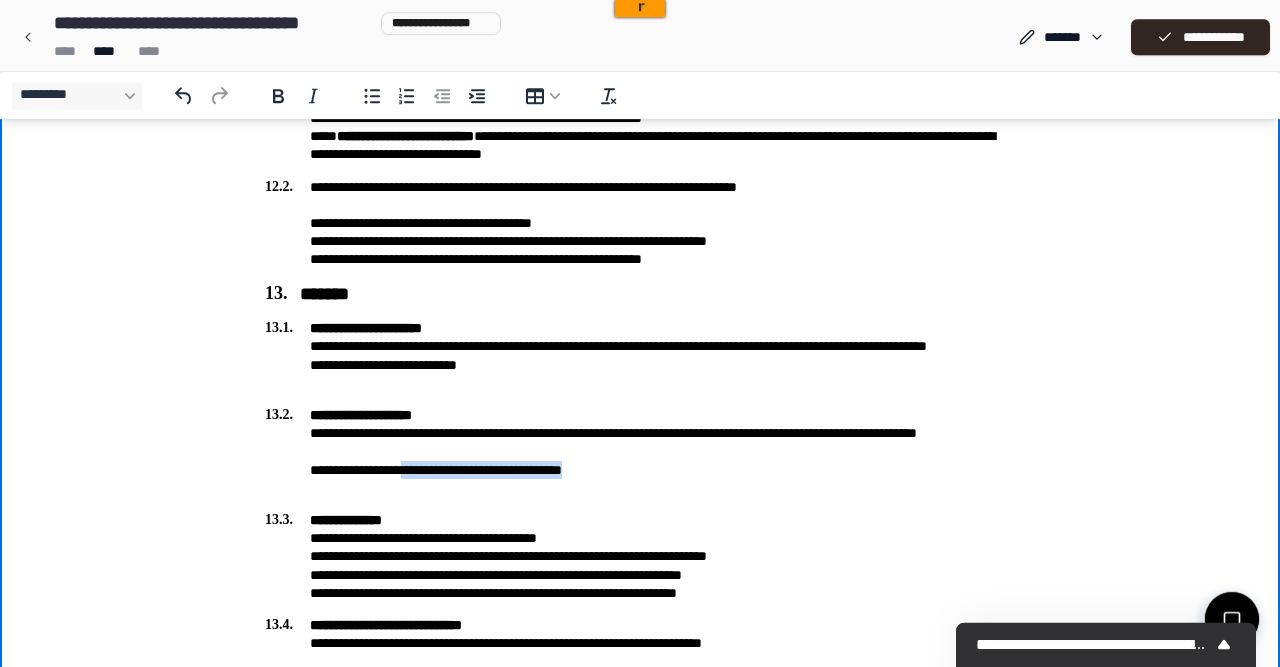 drag, startPoint x: 613, startPoint y: 487, endPoint x: 407, endPoint y: 489, distance: 206.0097 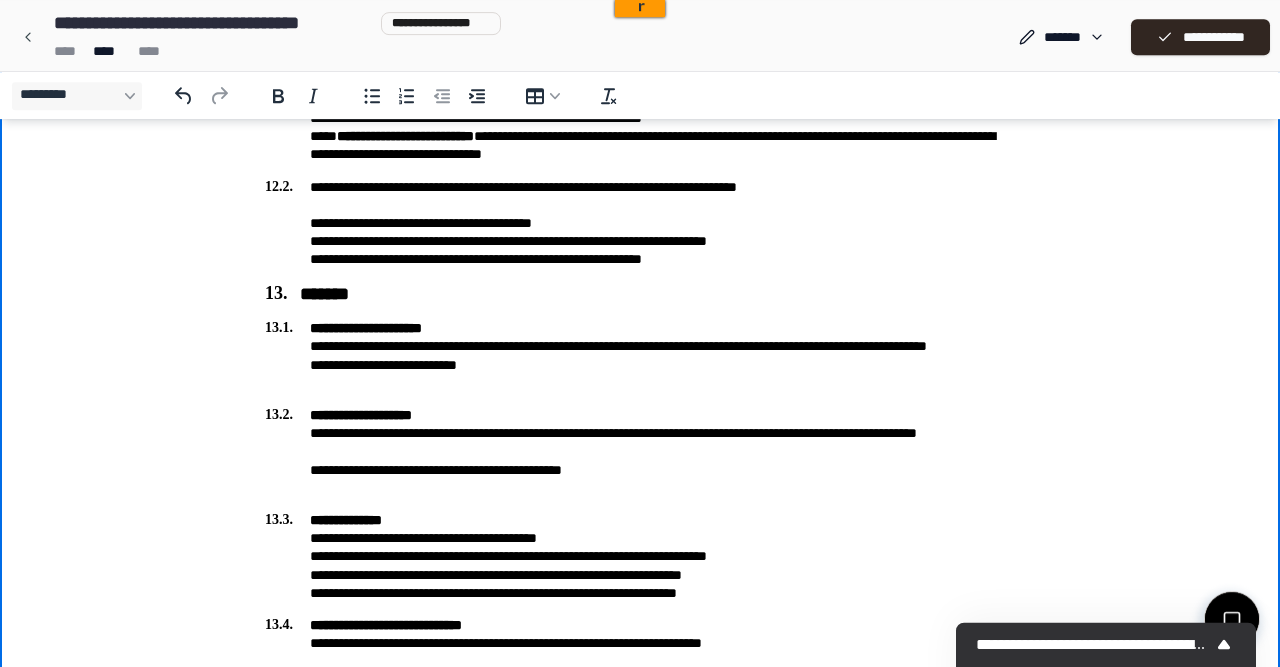 click on "**********" at bounding box center (640, 356) 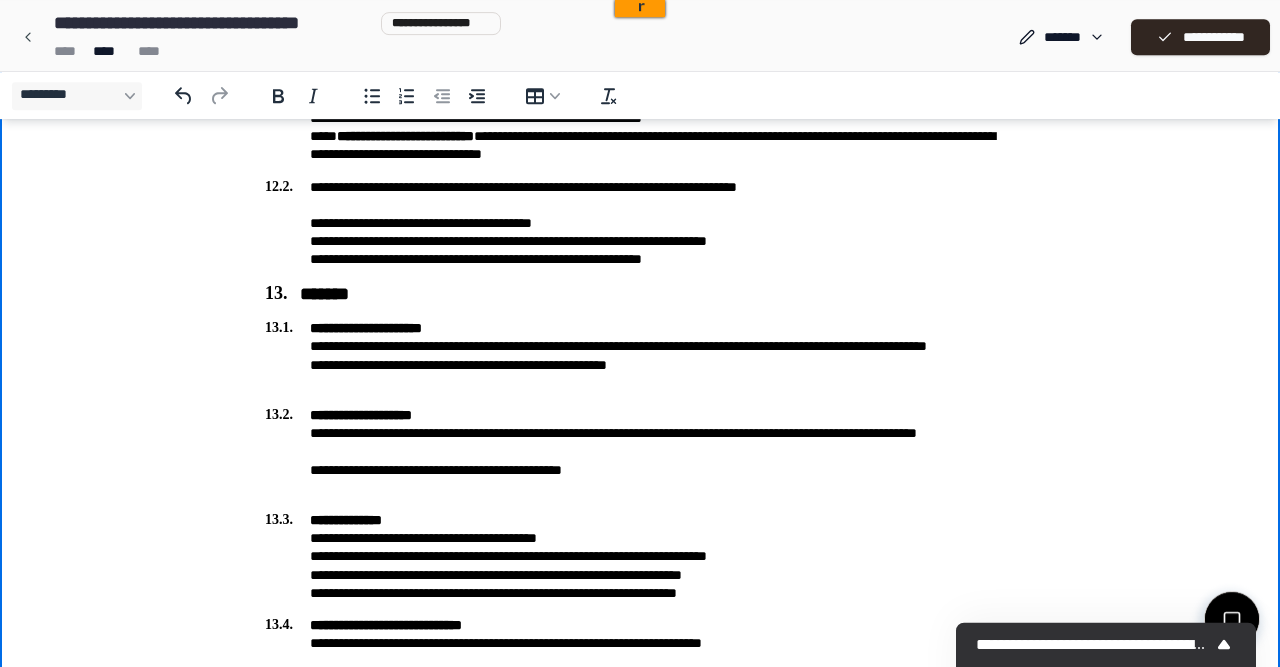 click on "**********" at bounding box center (640, 356) 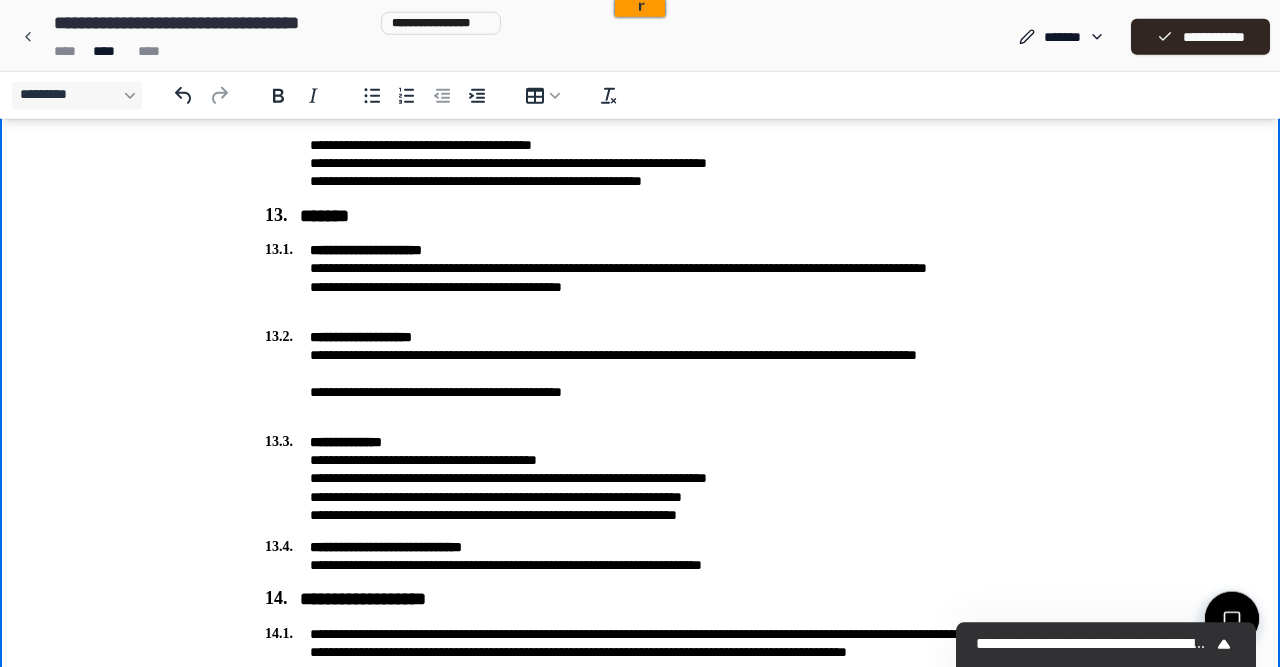 scroll, scrollTop: 3515, scrollLeft: 0, axis: vertical 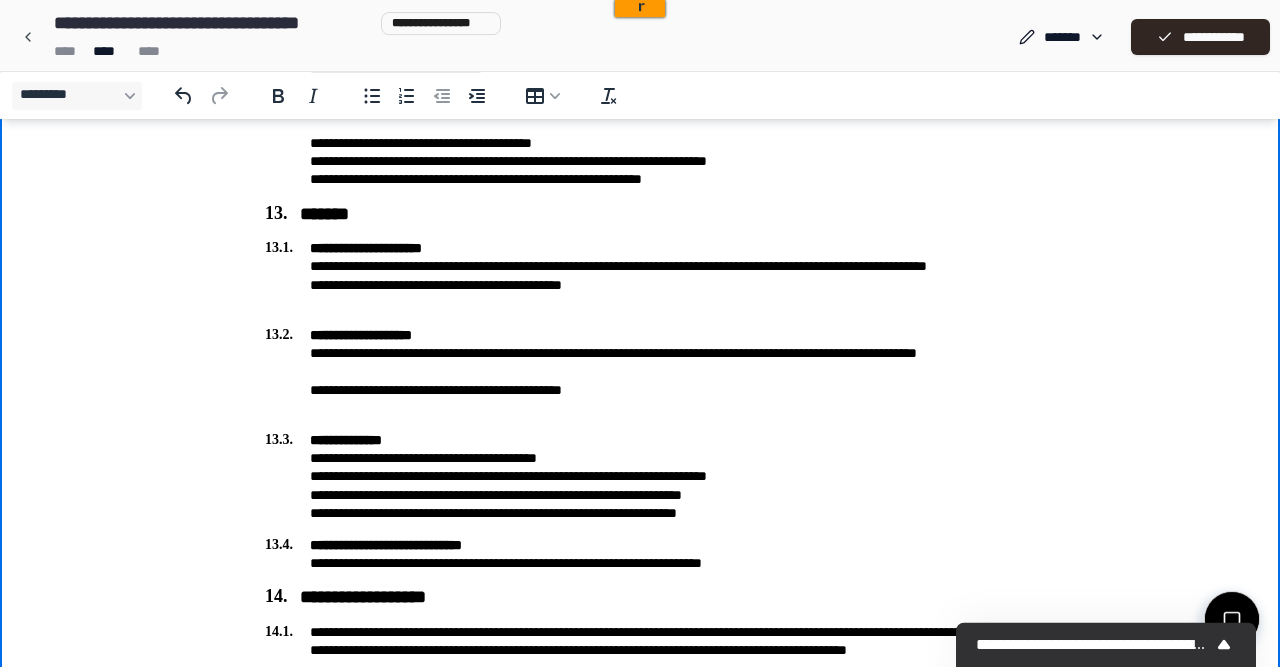 click on "**********" at bounding box center (640, 555) 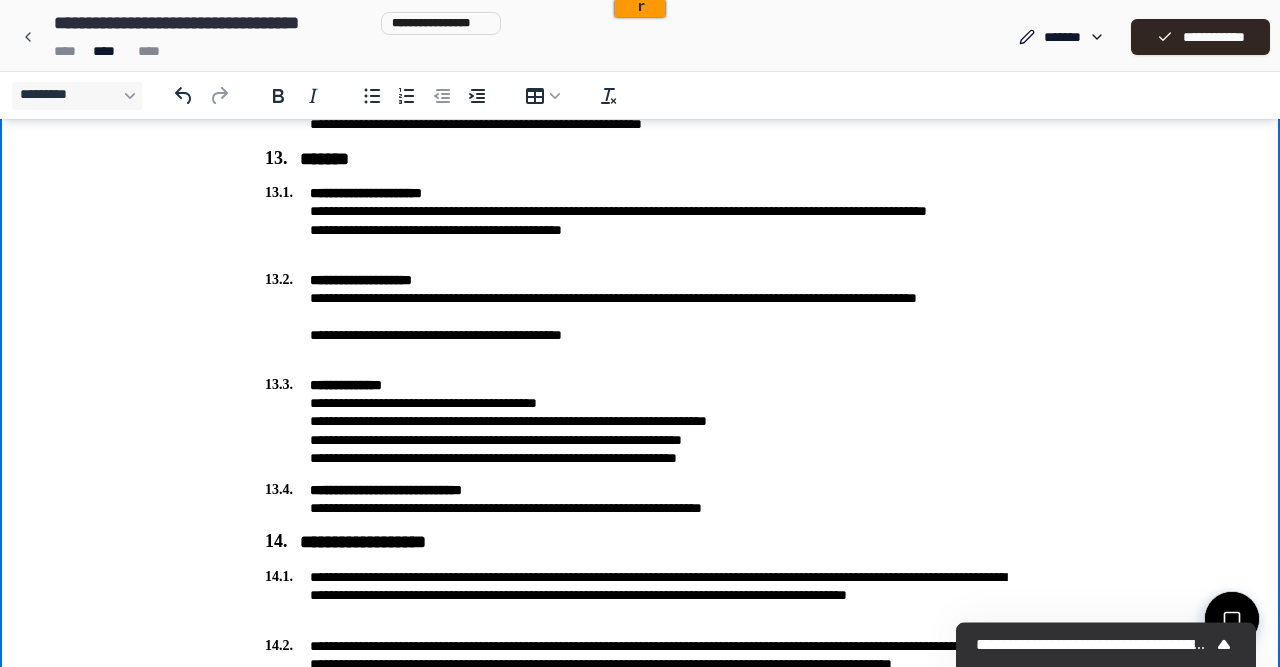 scroll, scrollTop: 3574, scrollLeft: 0, axis: vertical 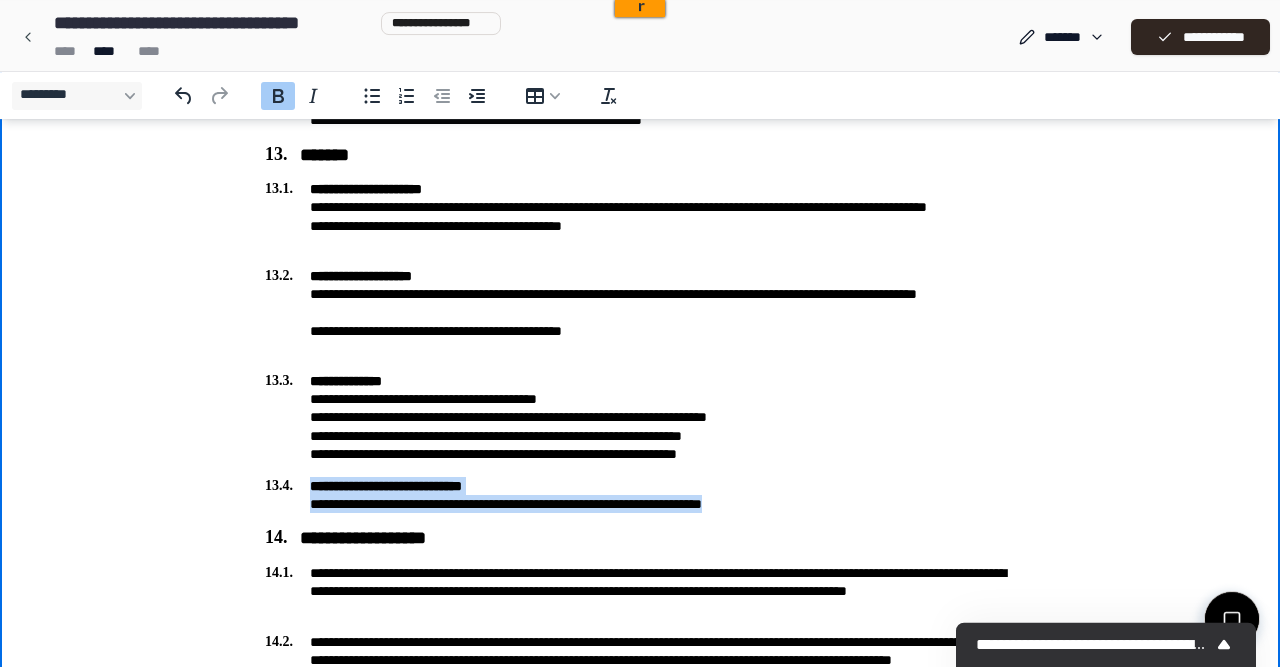 drag, startPoint x: 795, startPoint y: 509, endPoint x: 300, endPoint y: 486, distance: 495.53406 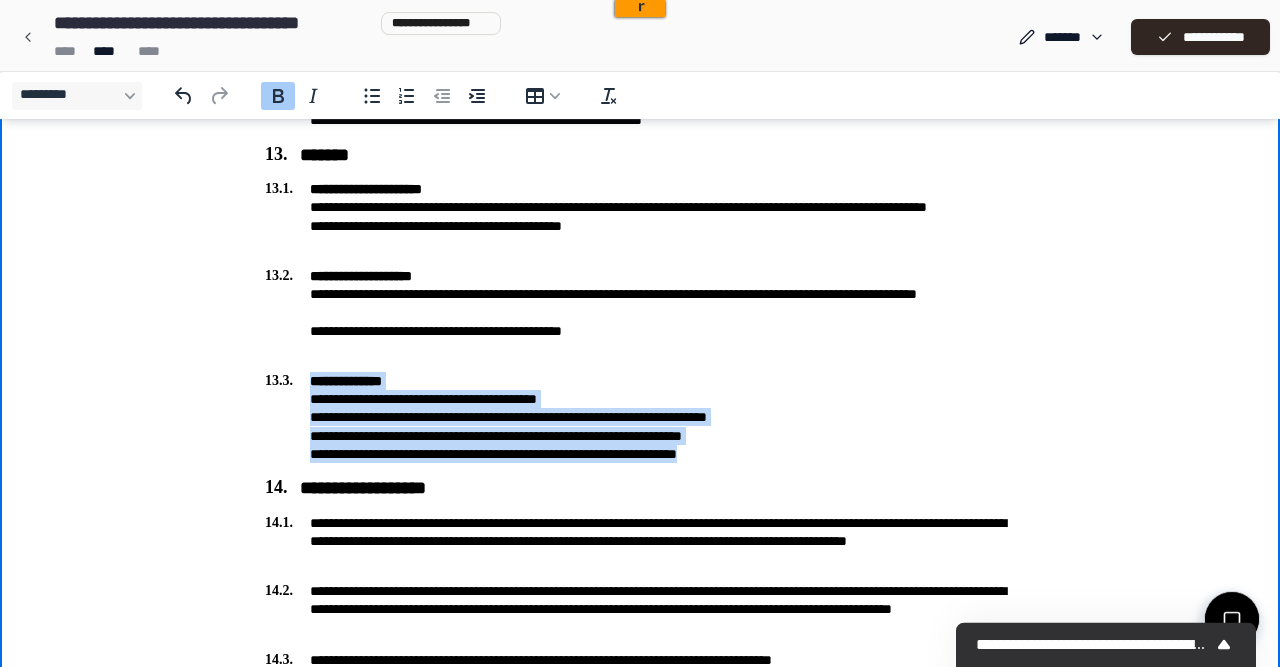 drag, startPoint x: 757, startPoint y: 460, endPoint x: 304, endPoint y: 382, distance: 459.66617 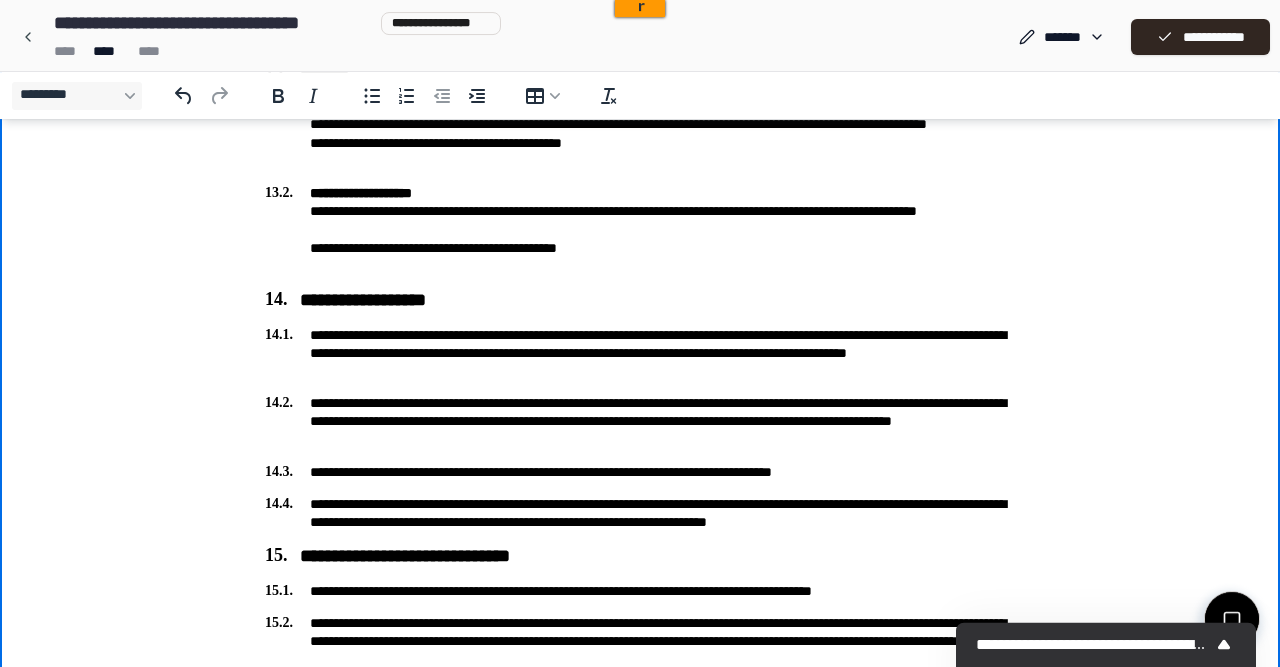 scroll, scrollTop: 3740, scrollLeft: 0, axis: vertical 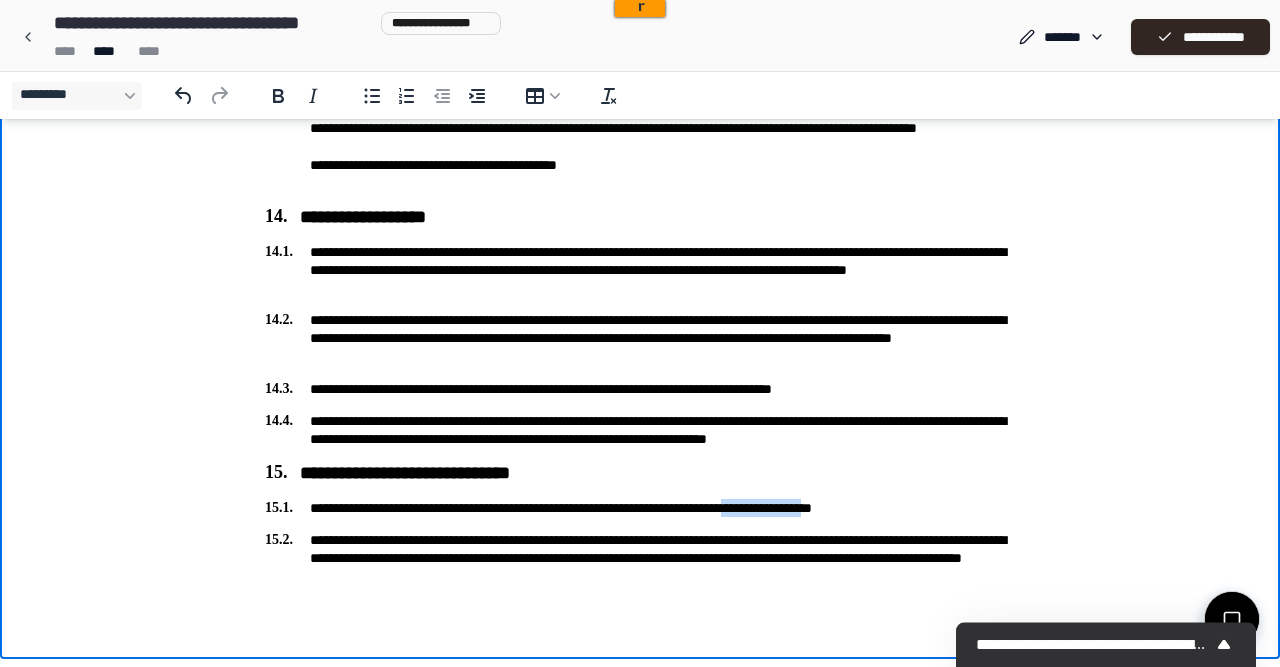drag, startPoint x: 974, startPoint y: 511, endPoint x: 837, endPoint y: 505, distance: 137.13132 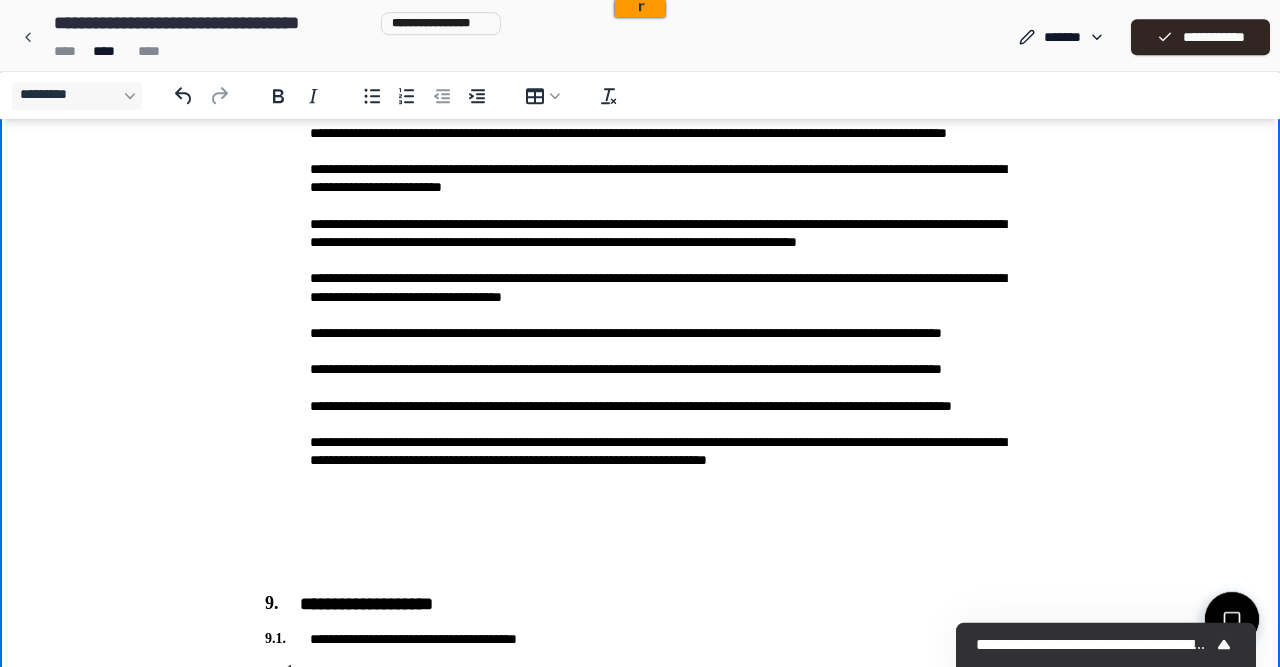 scroll, scrollTop: 2176, scrollLeft: 0, axis: vertical 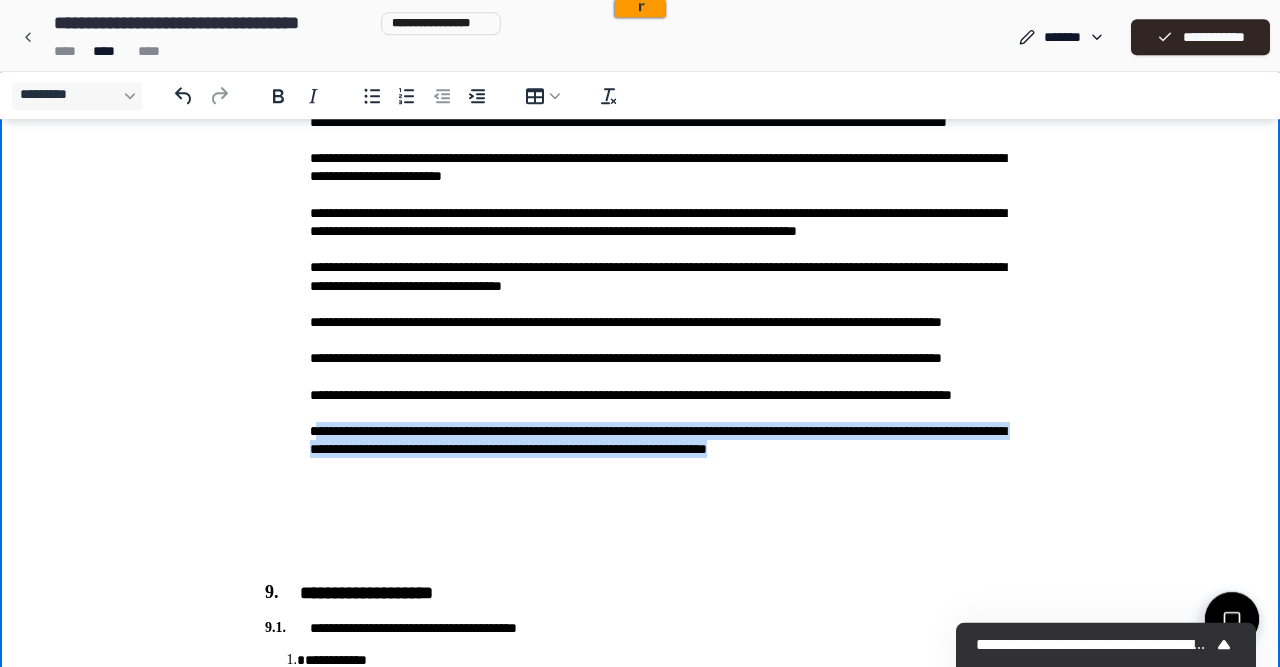 drag, startPoint x: 903, startPoint y: 561, endPoint x: 314, endPoint y: 535, distance: 589.57355 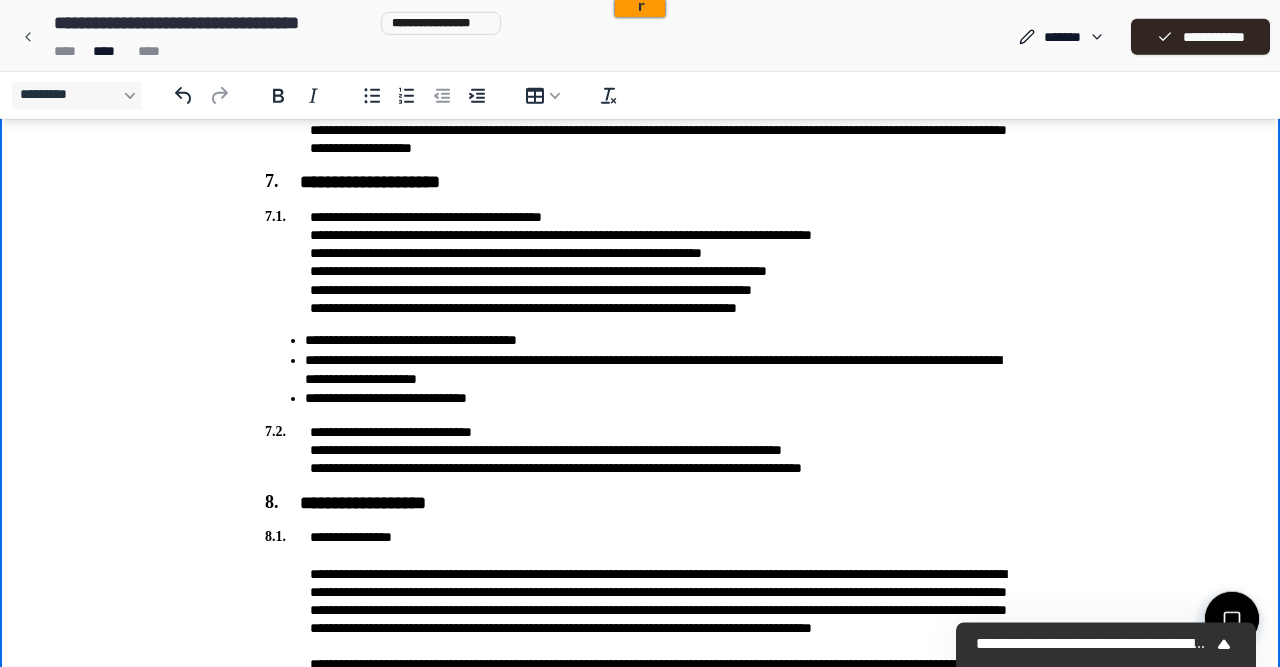 scroll, scrollTop: 1394, scrollLeft: 0, axis: vertical 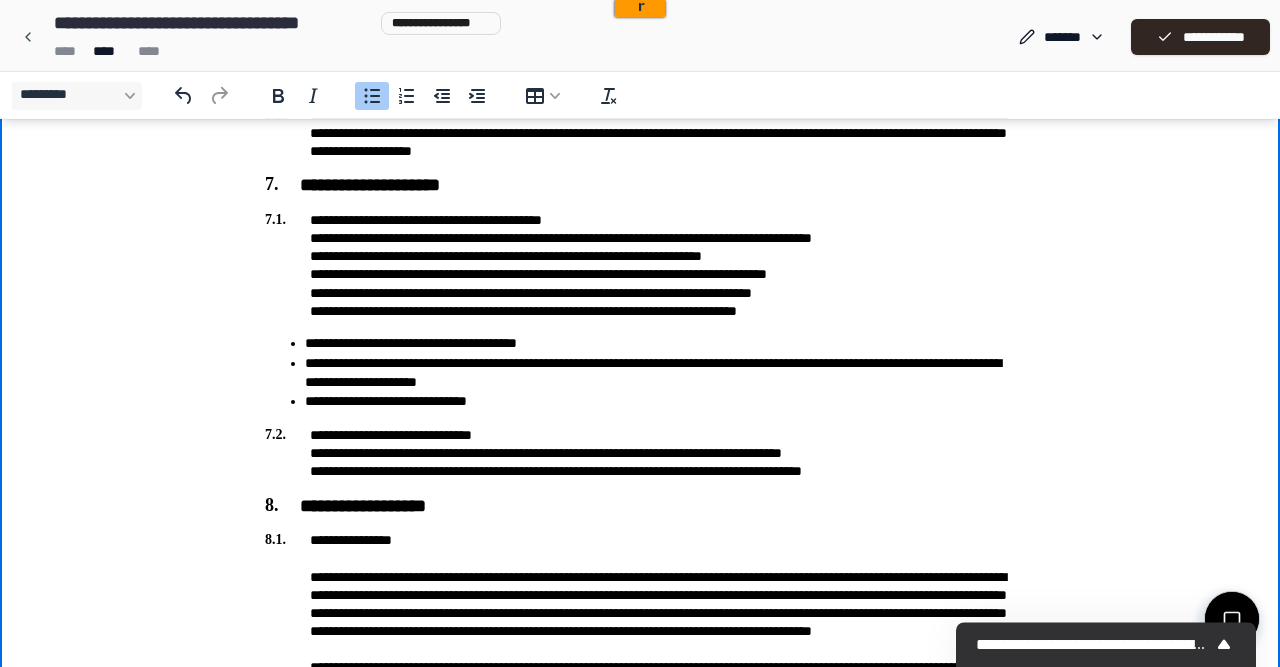 click on "**********" at bounding box center (660, 344) 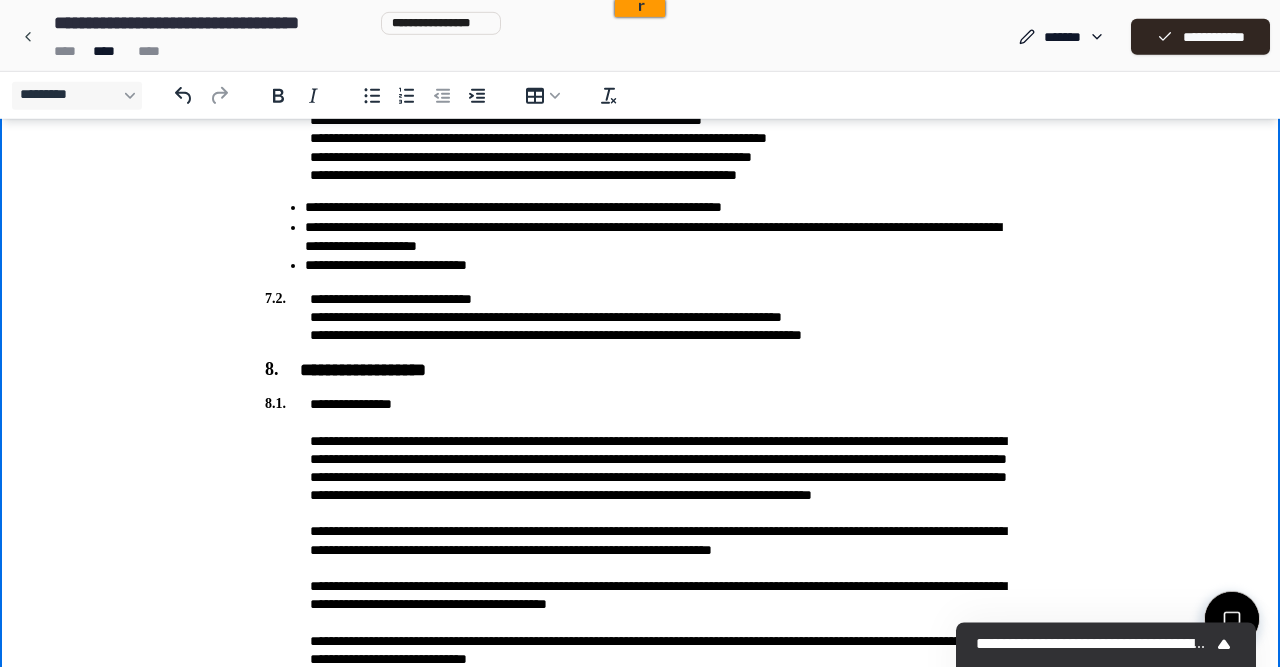 scroll, scrollTop: 1622, scrollLeft: 0, axis: vertical 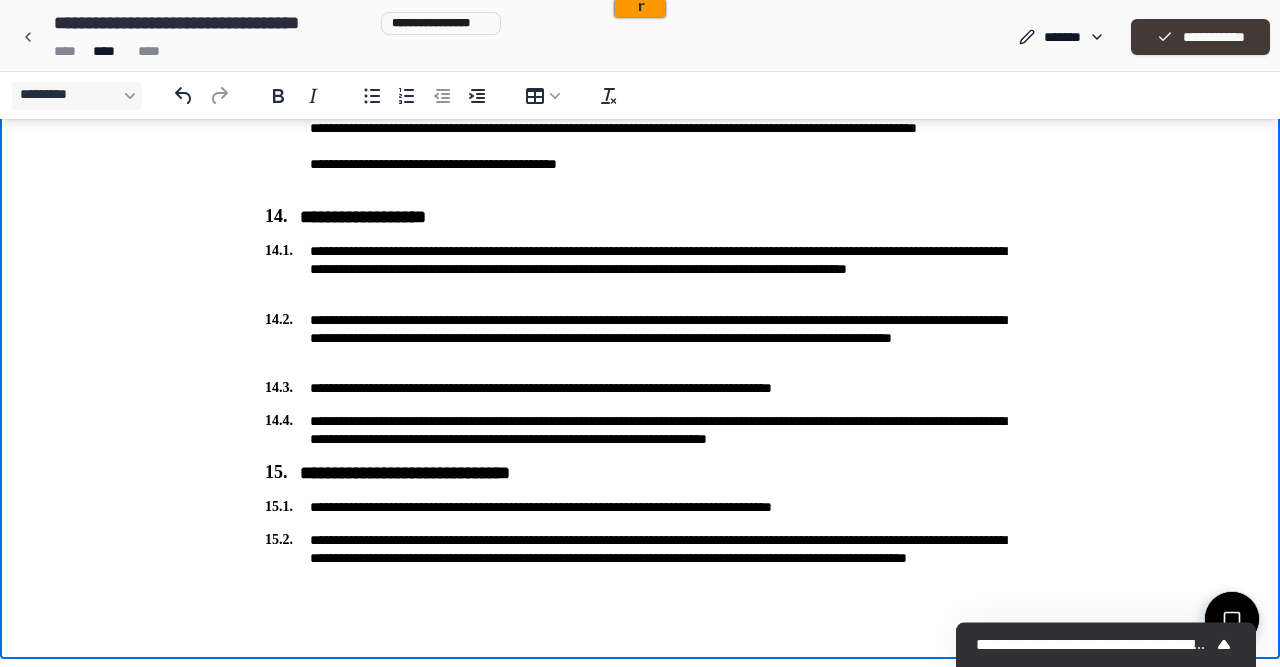 click on "**********" at bounding box center (1200, 37) 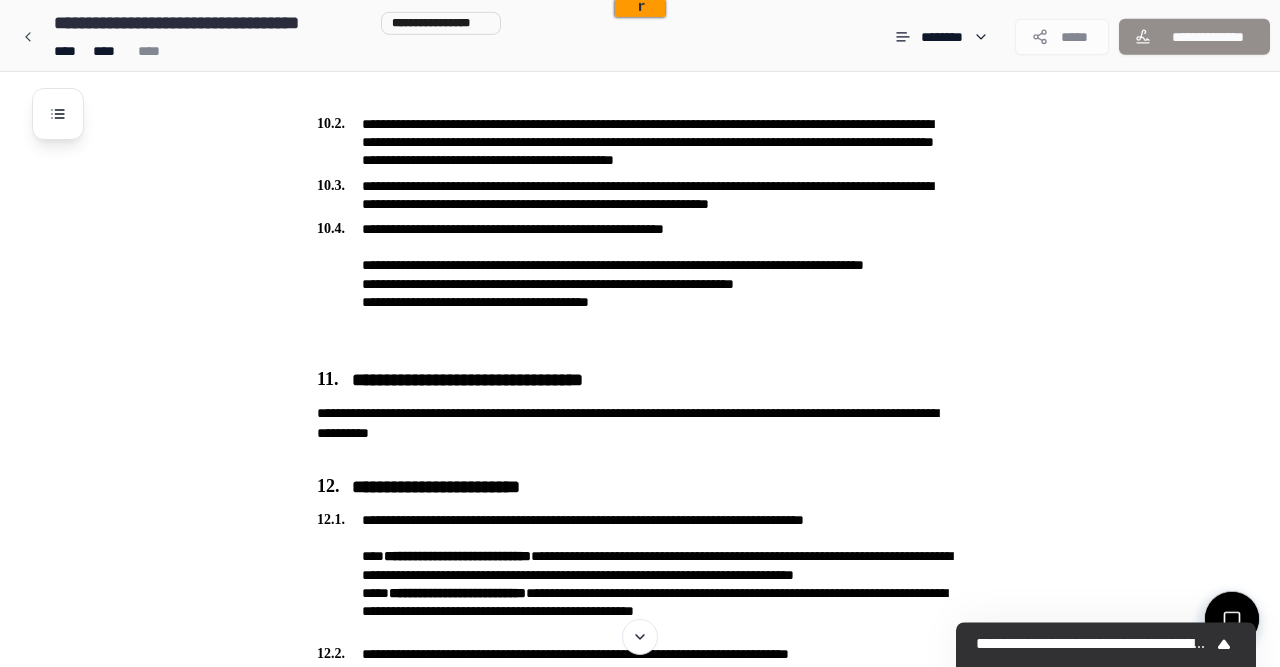 scroll, scrollTop: 3292, scrollLeft: 0, axis: vertical 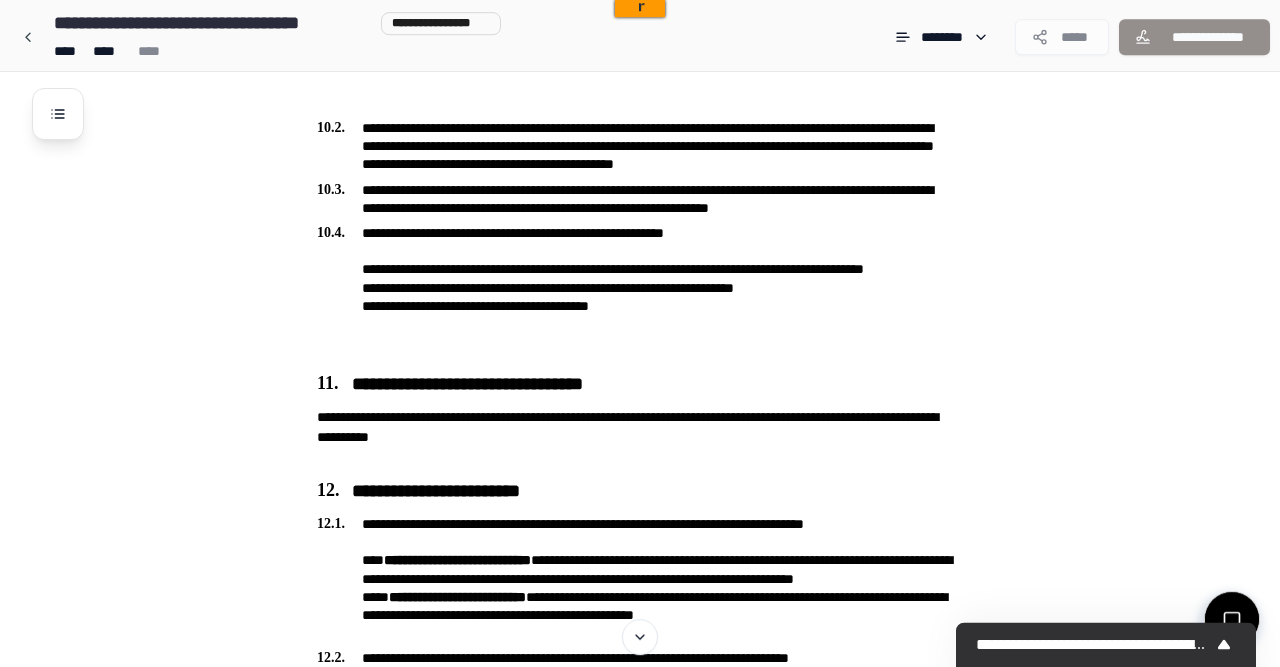 click on "*****" at bounding box center (1062, 37) 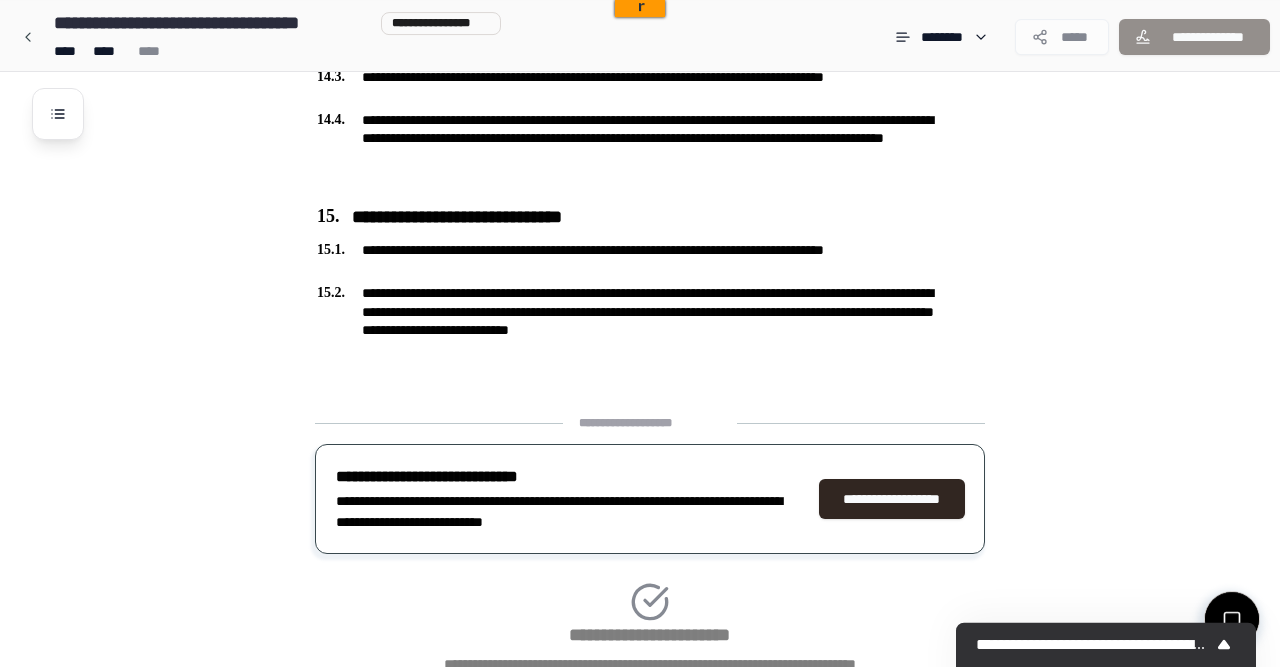 scroll, scrollTop: 4559, scrollLeft: 0, axis: vertical 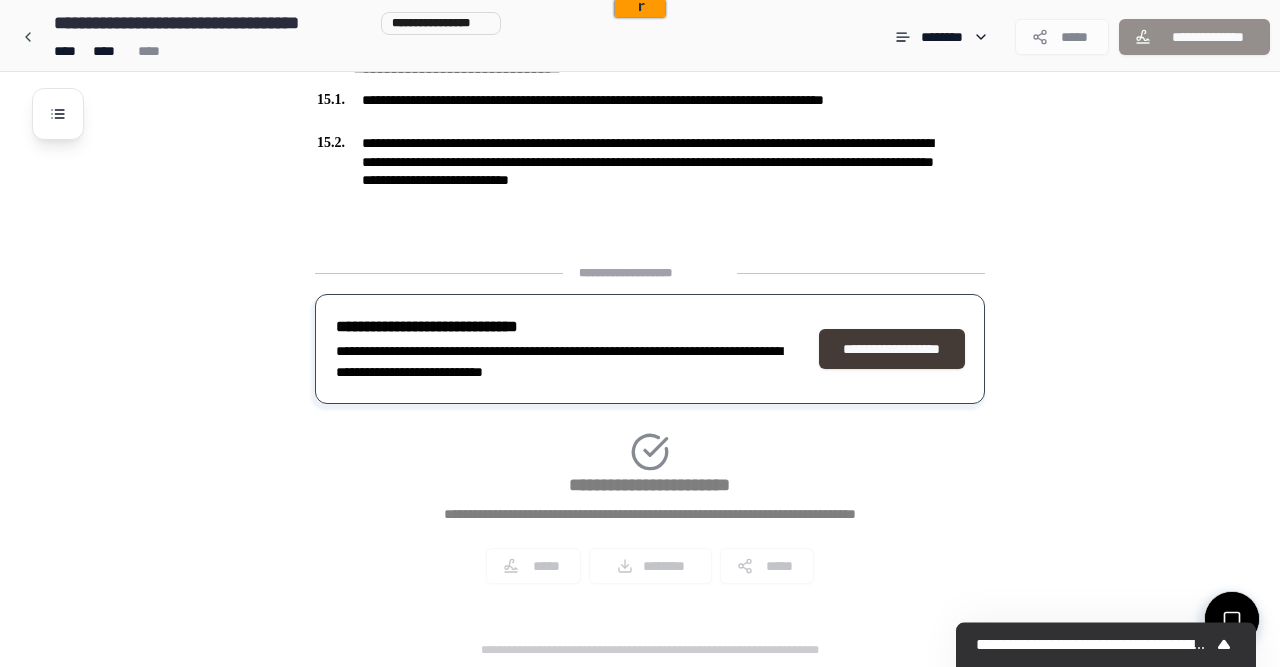 click on "**********" at bounding box center (892, 349) 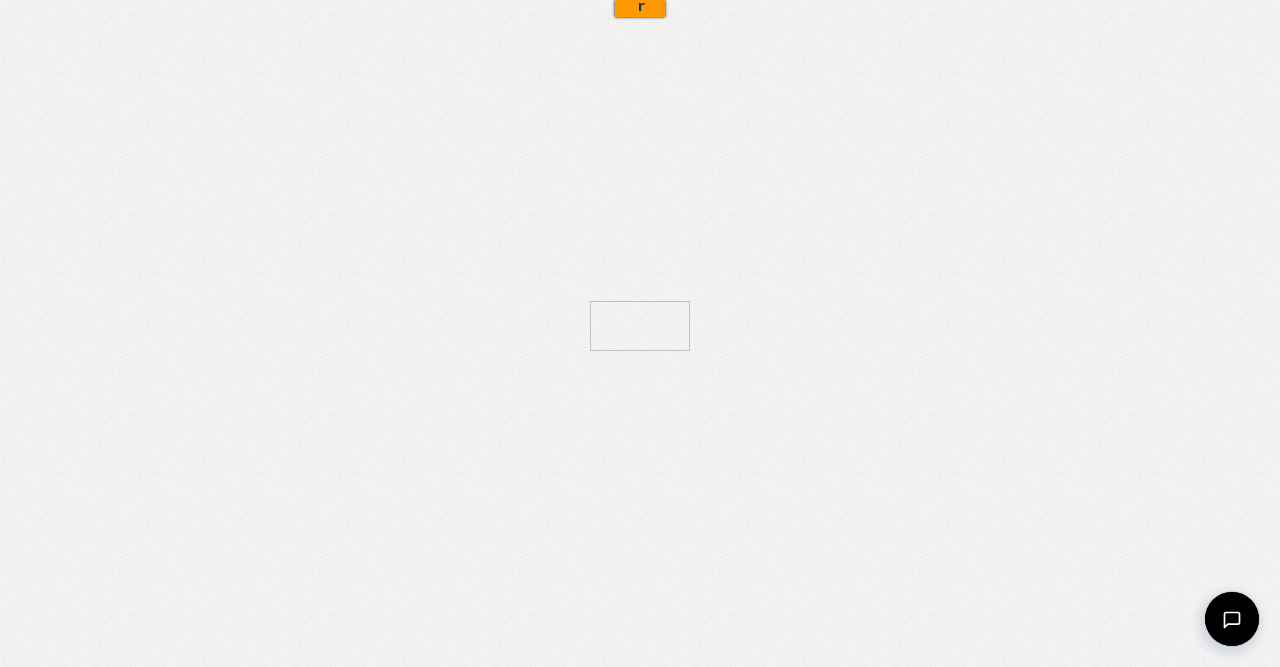 scroll, scrollTop: 0, scrollLeft: 0, axis: both 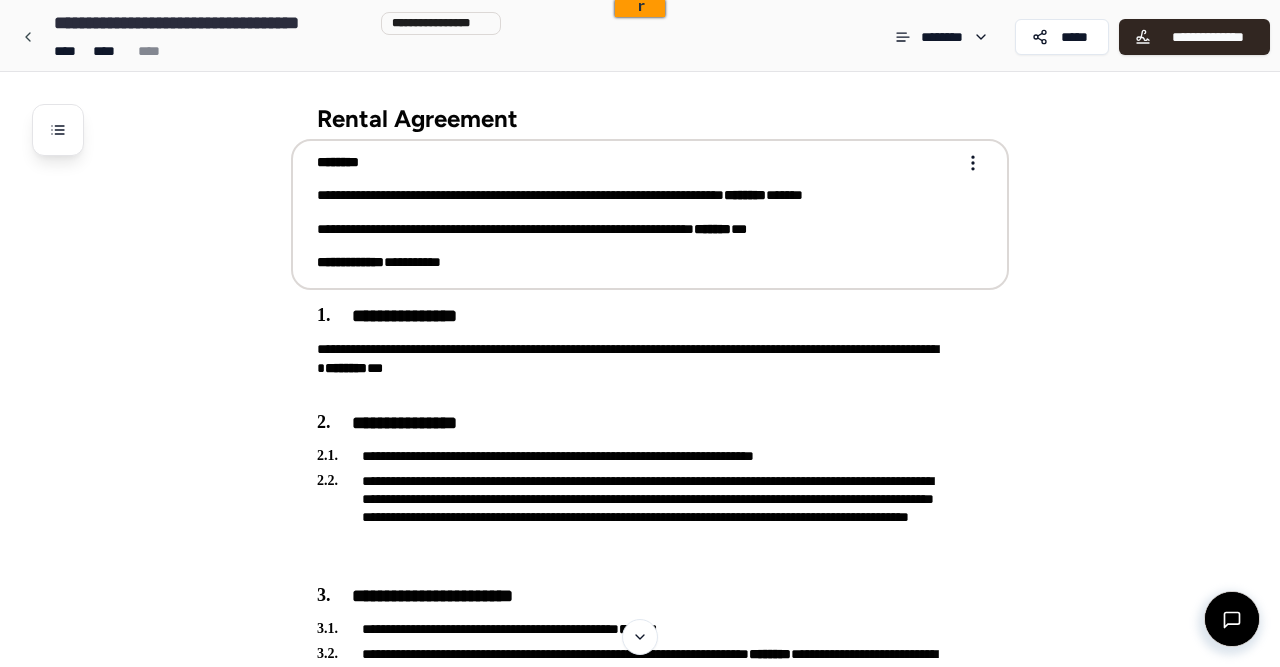 click on "**********" at bounding box center [636, 229] 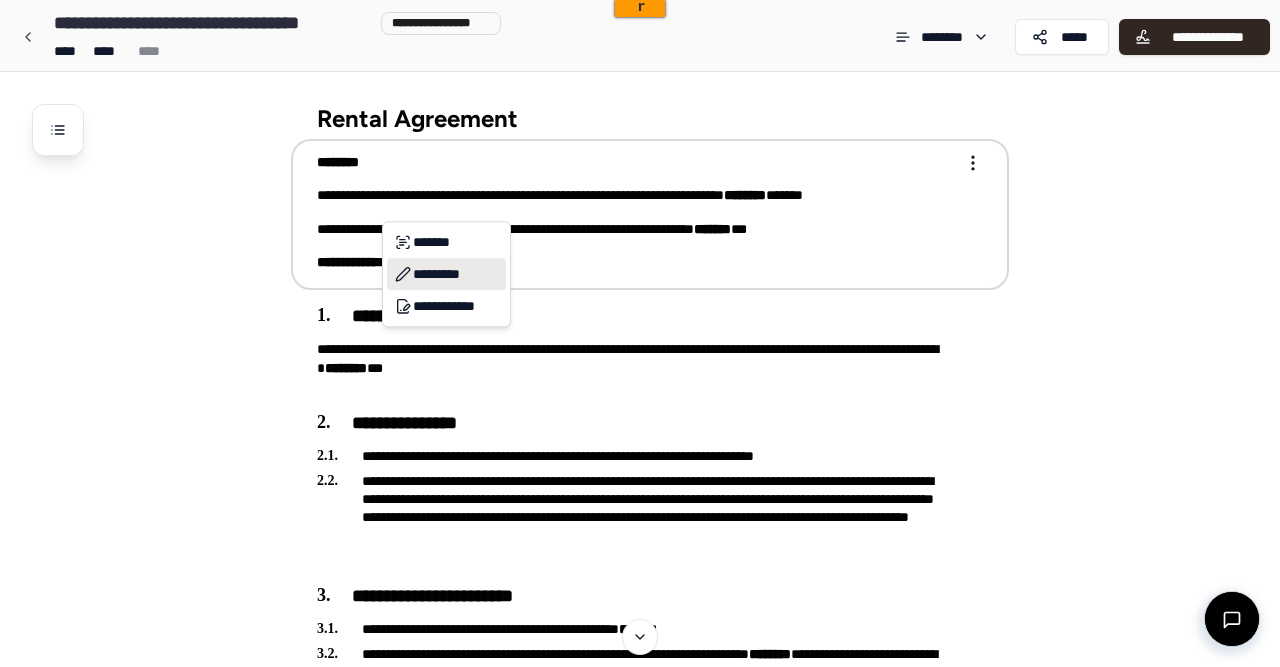 click on "*********" at bounding box center (446, 274) 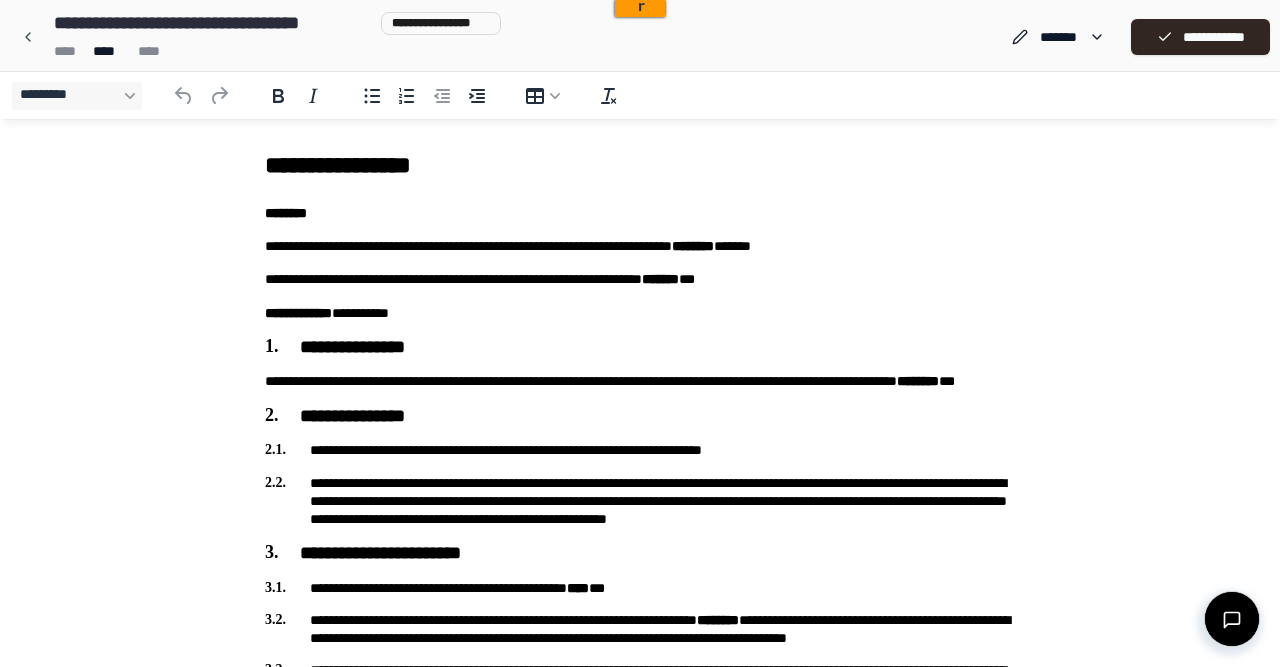 scroll, scrollTop: 0, scrollLeft: 0, axis: both 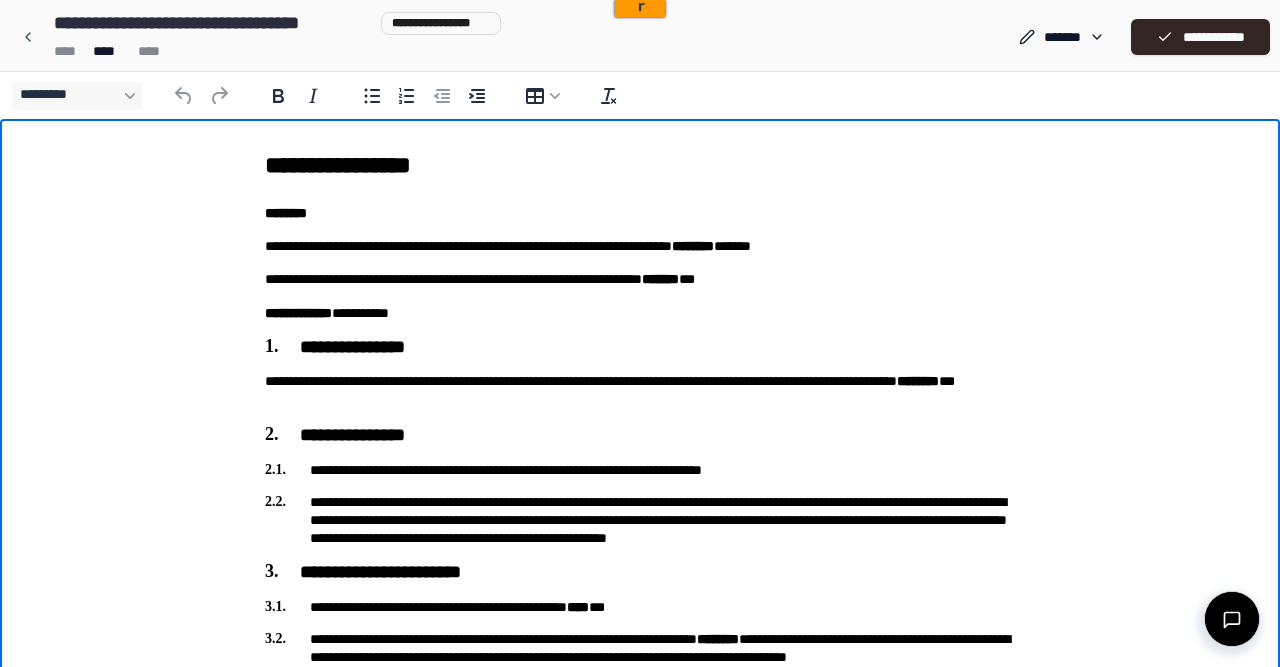 click on "**********" at bounding box center [640, 279] 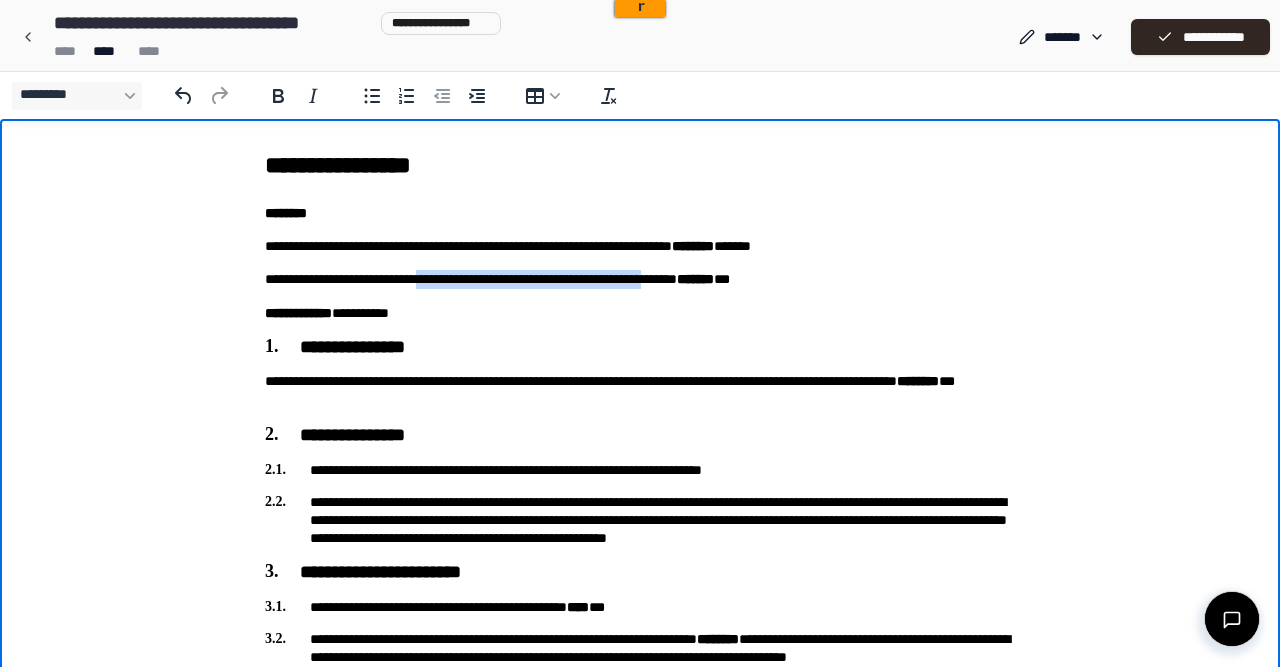 drag, startPoint x: 789, startPoint y: 288, endPoint x: 460, endPoint y: 275, distance: 329.25674 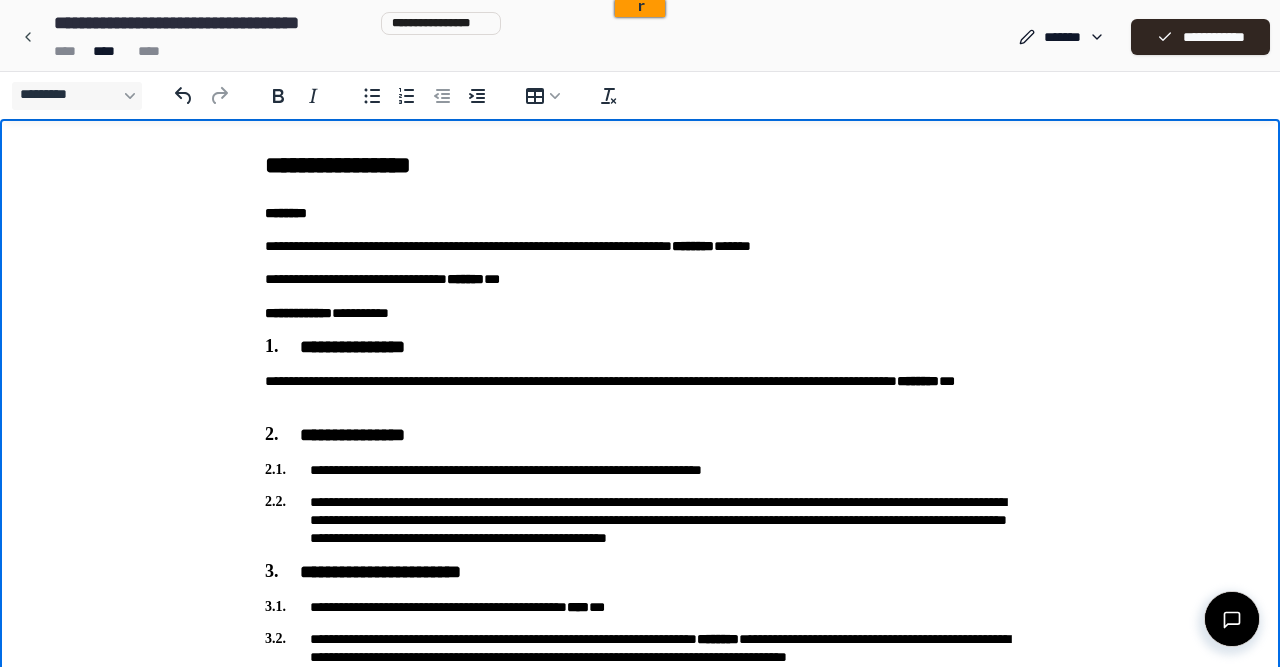 click on "**********" at bounding box center [640, 279] 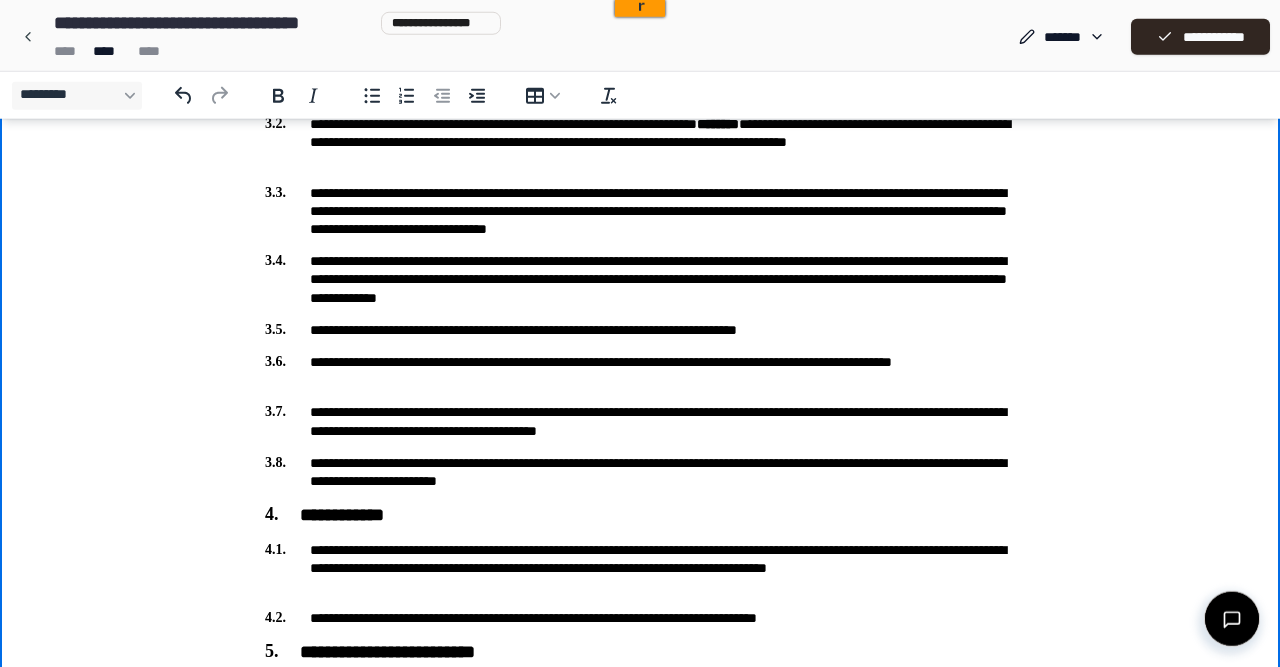 scroll, scrollTop: 0, scrollLeft: 0, axis: both 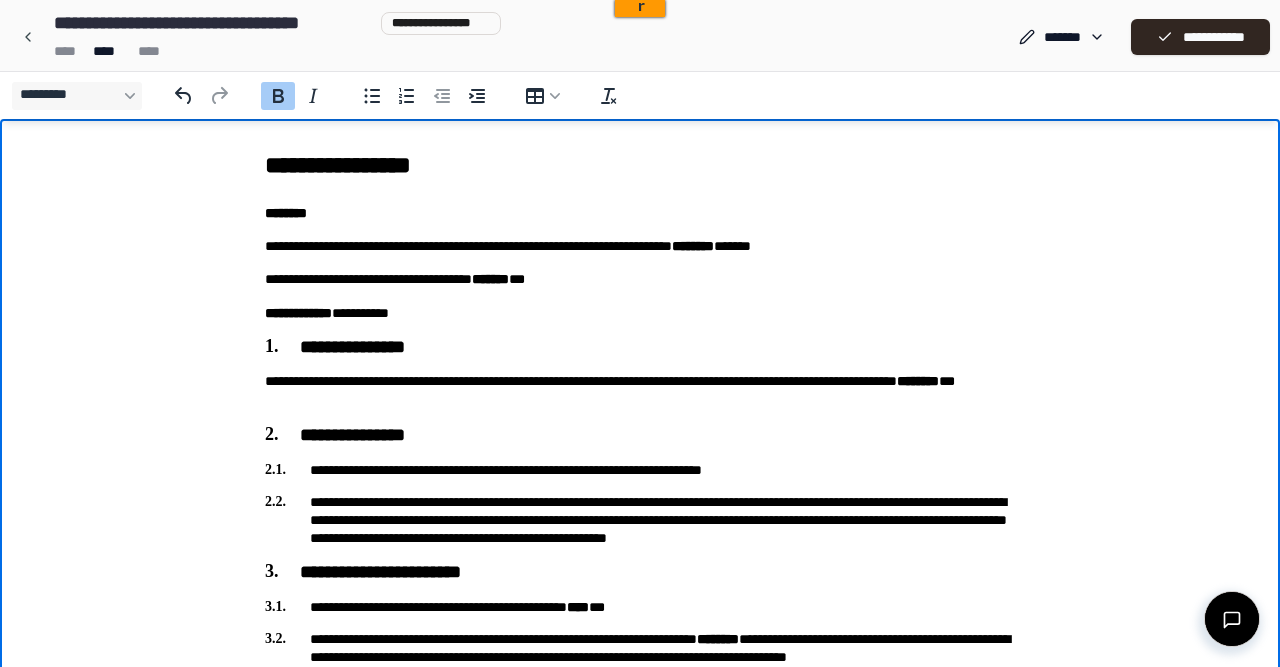 click on "*******" at bounding box center [490, 279] 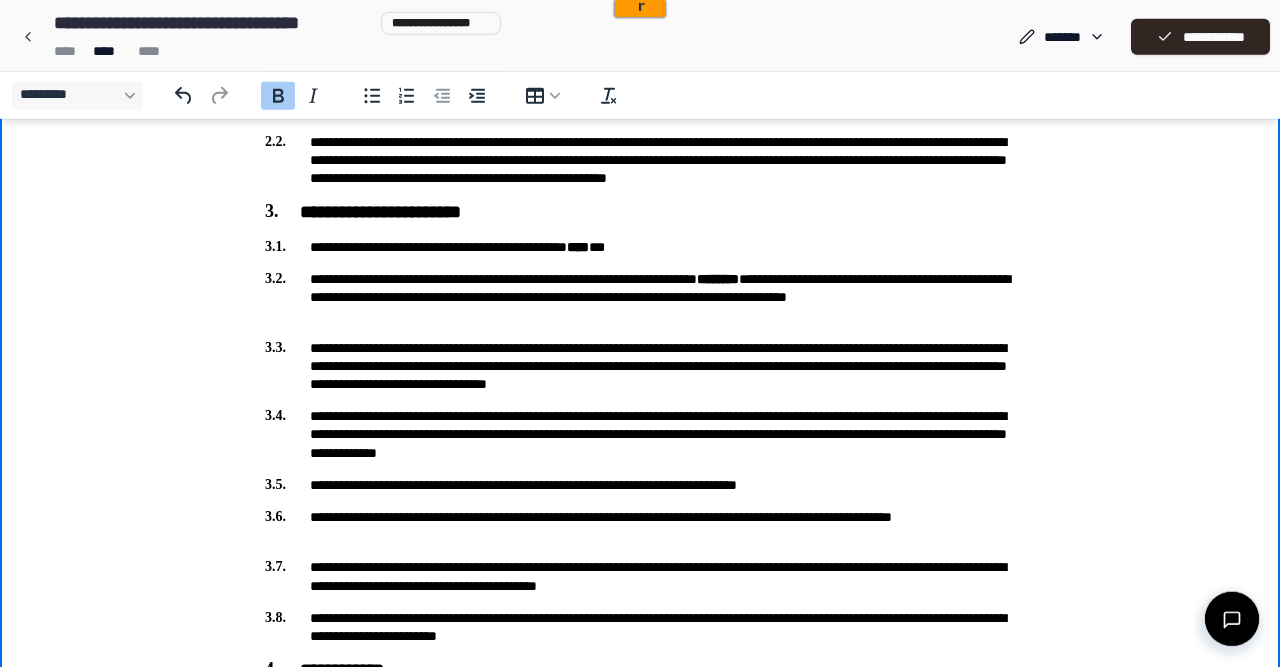 scroll, scrollTop: 360, scrollLeft: 0, axis: vertical 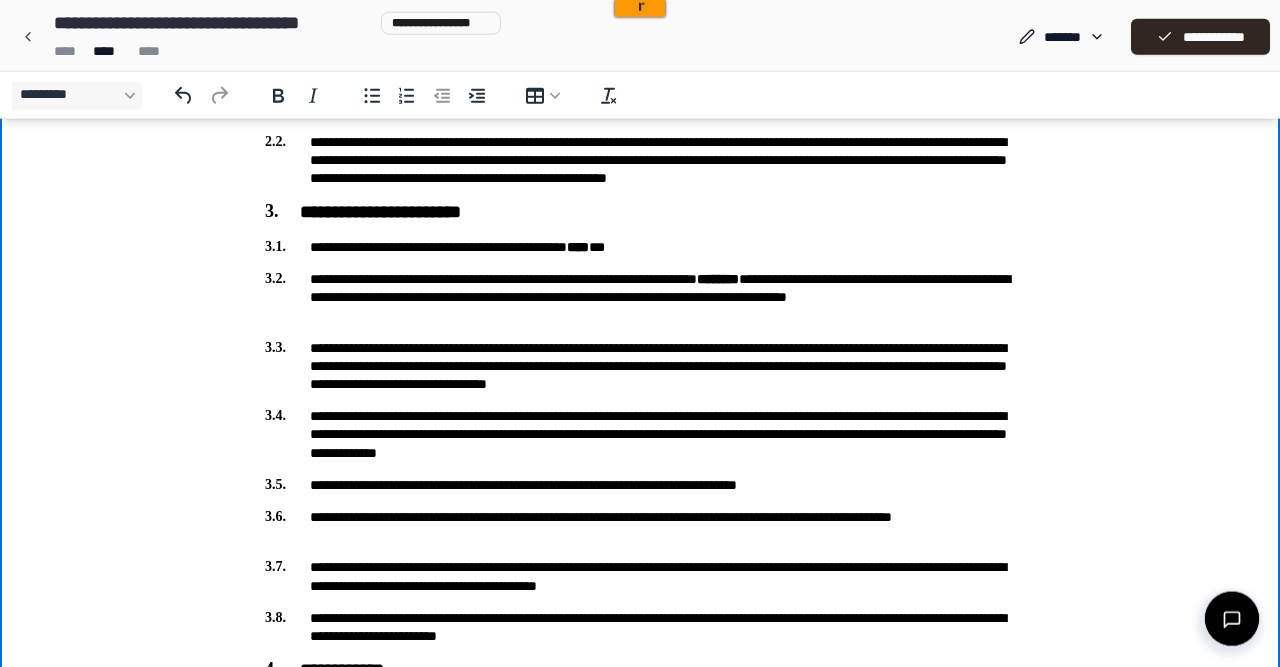 click on "**********" at bounding box center [640, 247] 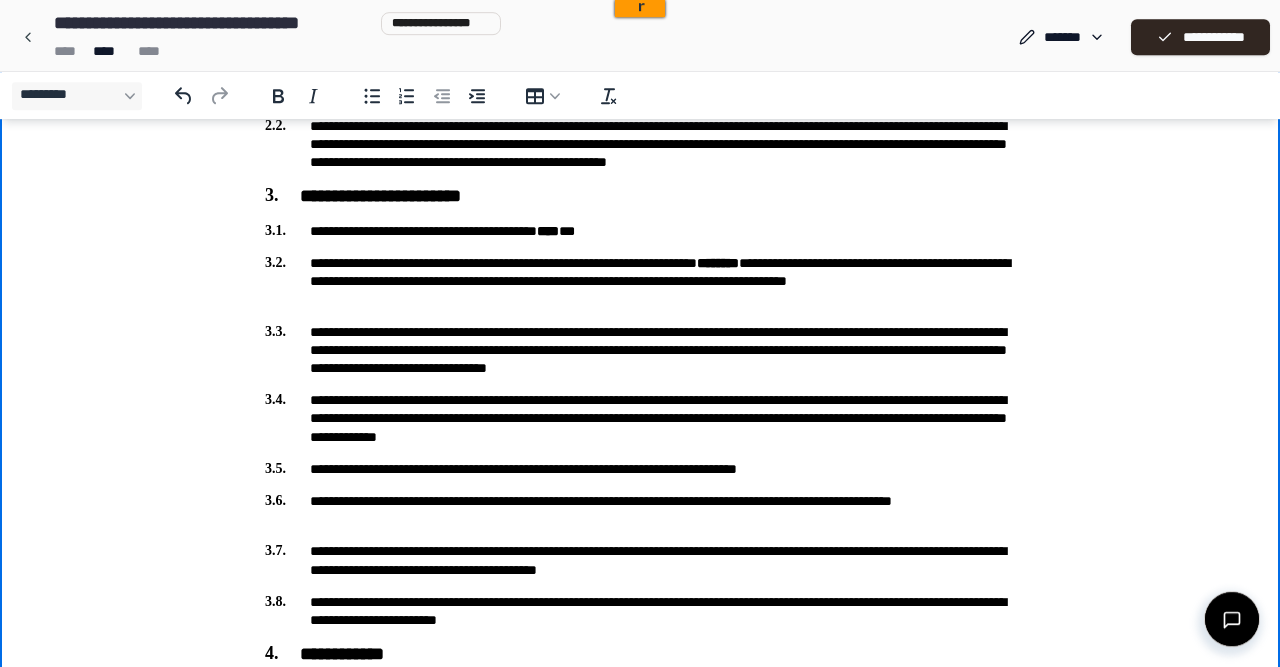 scroll, scrollTop: 376, scrollLeft: 0, axis: vertical 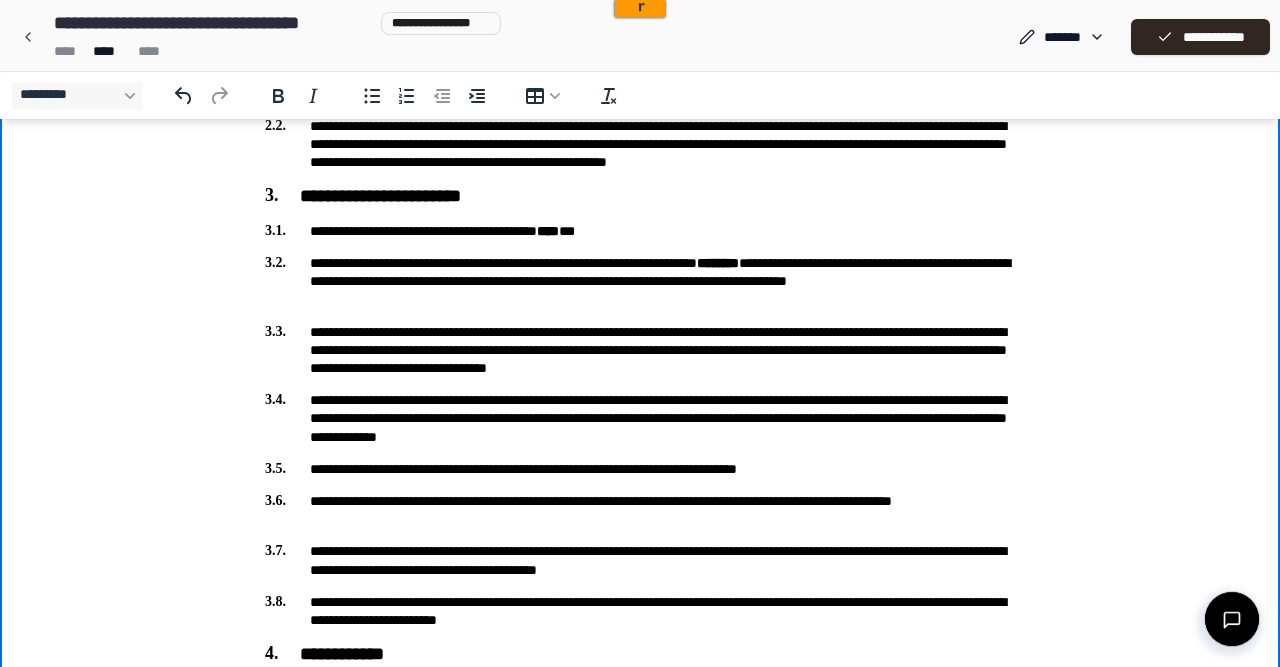 click on "**********" at bounding box center (640, 282) 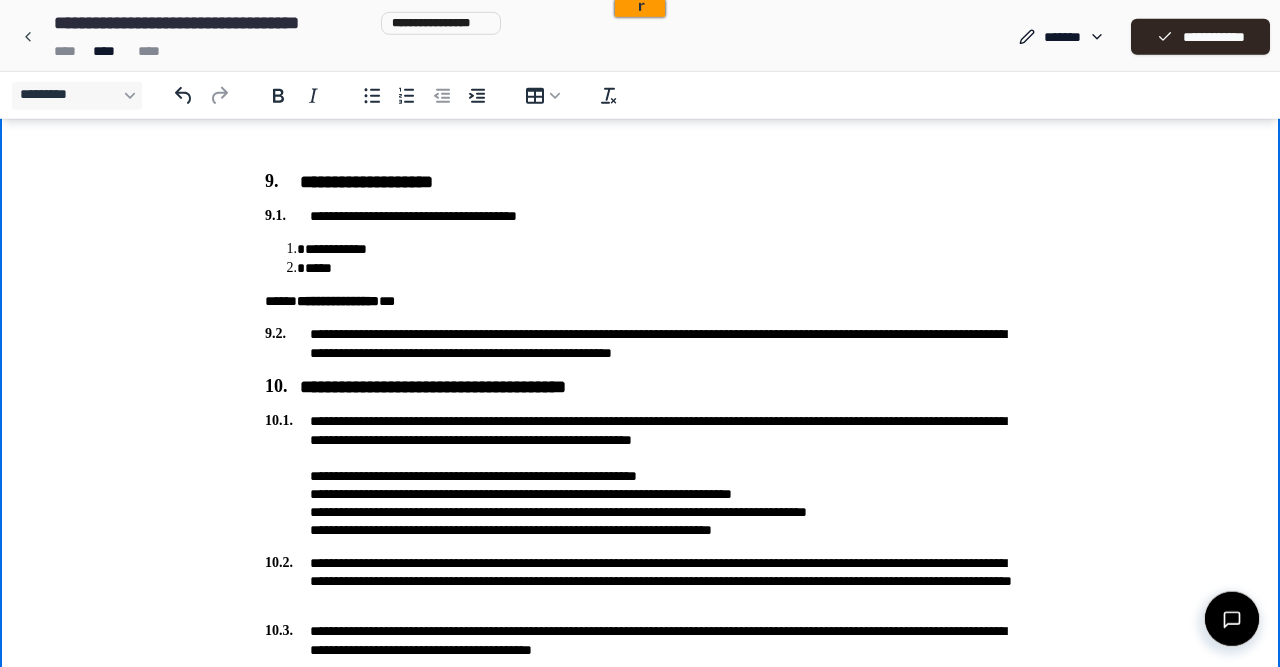 scroll, scrollTop: 2568, scrollLeft: 0, axis: vertical 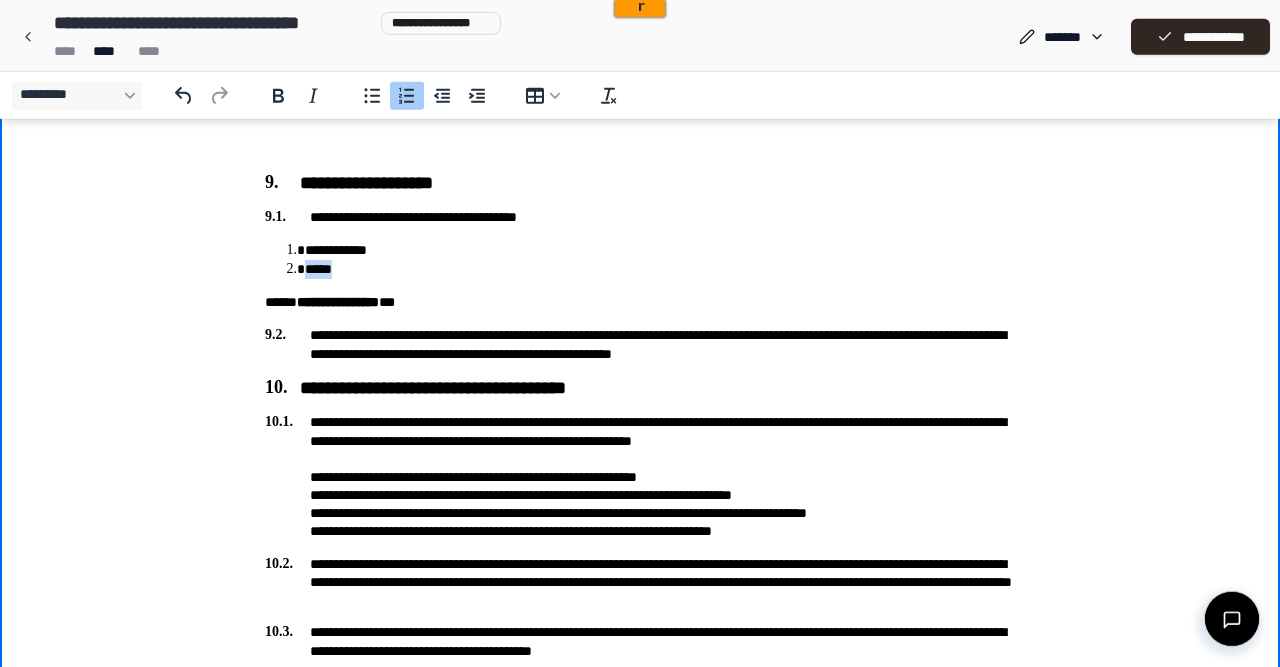 drag, startPoint x: 352, startPoint y: 272, endPoint x: 295, endPoint y: 269, distance: 57.07889 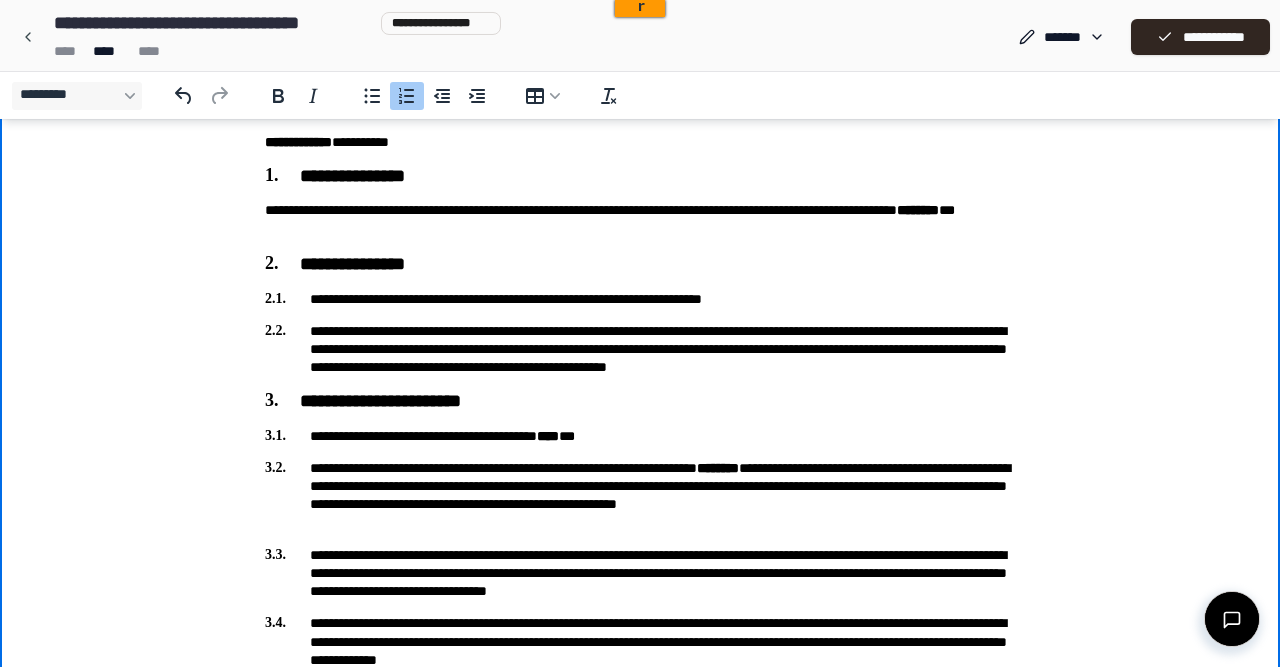 scroll, scrollTop: 0, scrollLeft: 0, axis: both 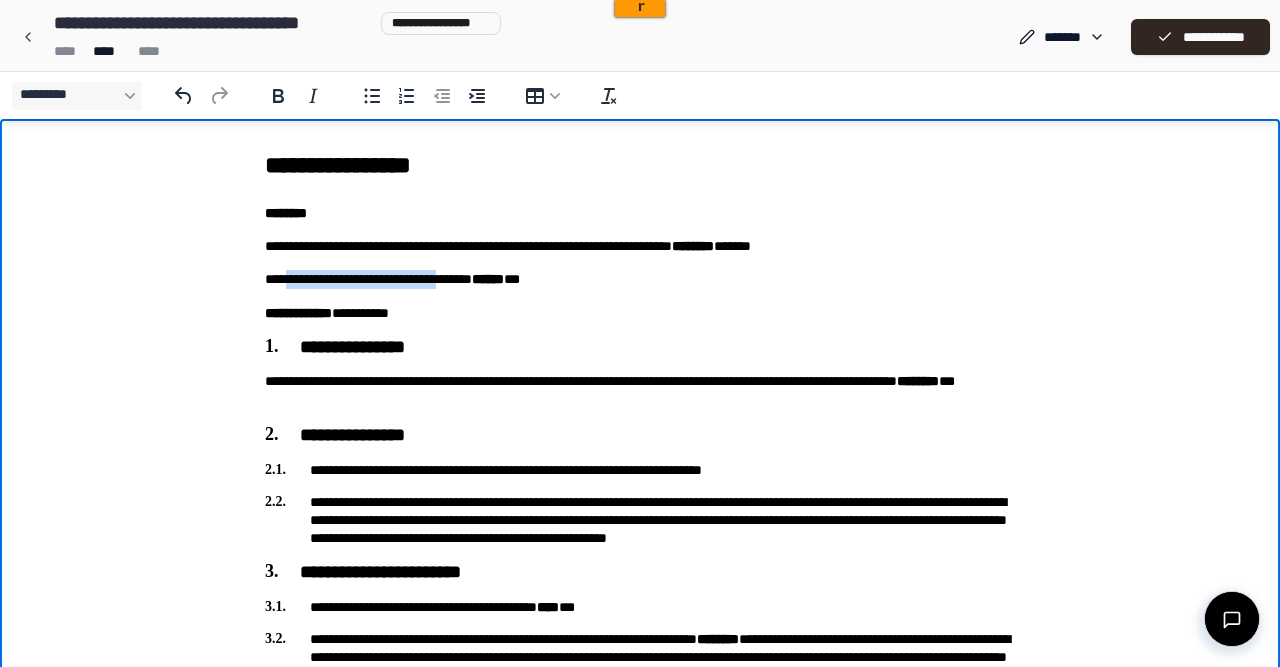 drag, startPoint x: 483, startPoint y: 283, endPoint x: 288, endPoint y: 282, distance: 195.00256 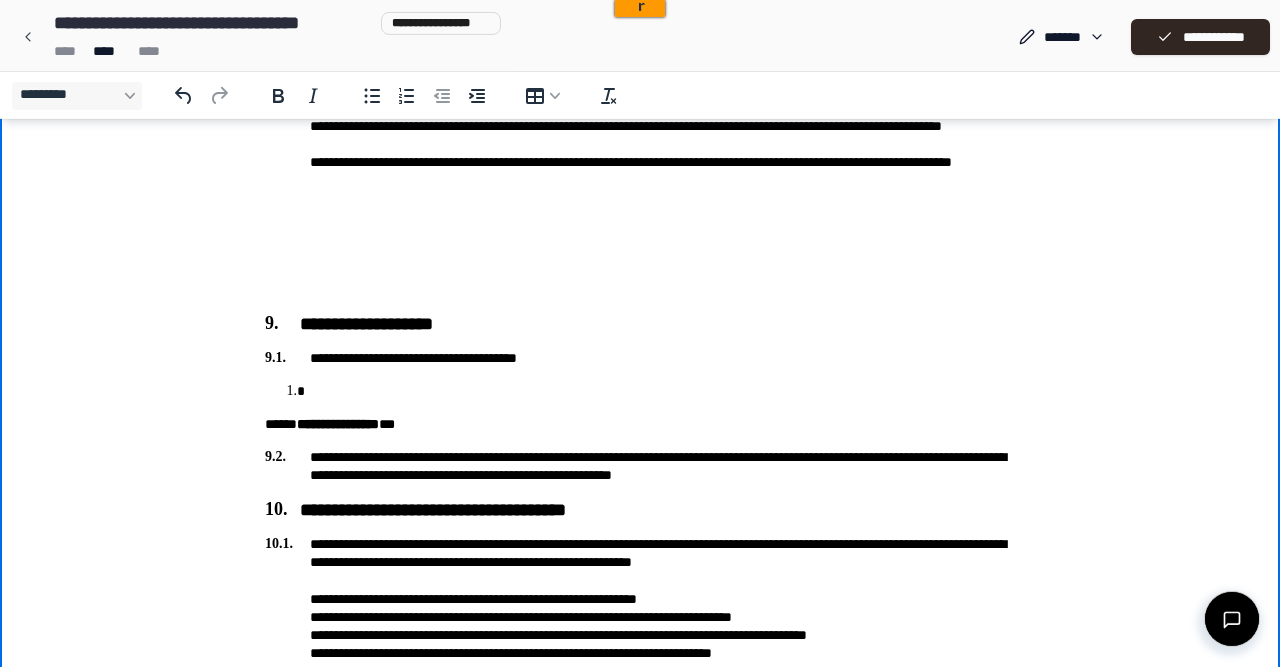 scroll, scrollTop: 2428, scrollLeft: 0, axis: vertical 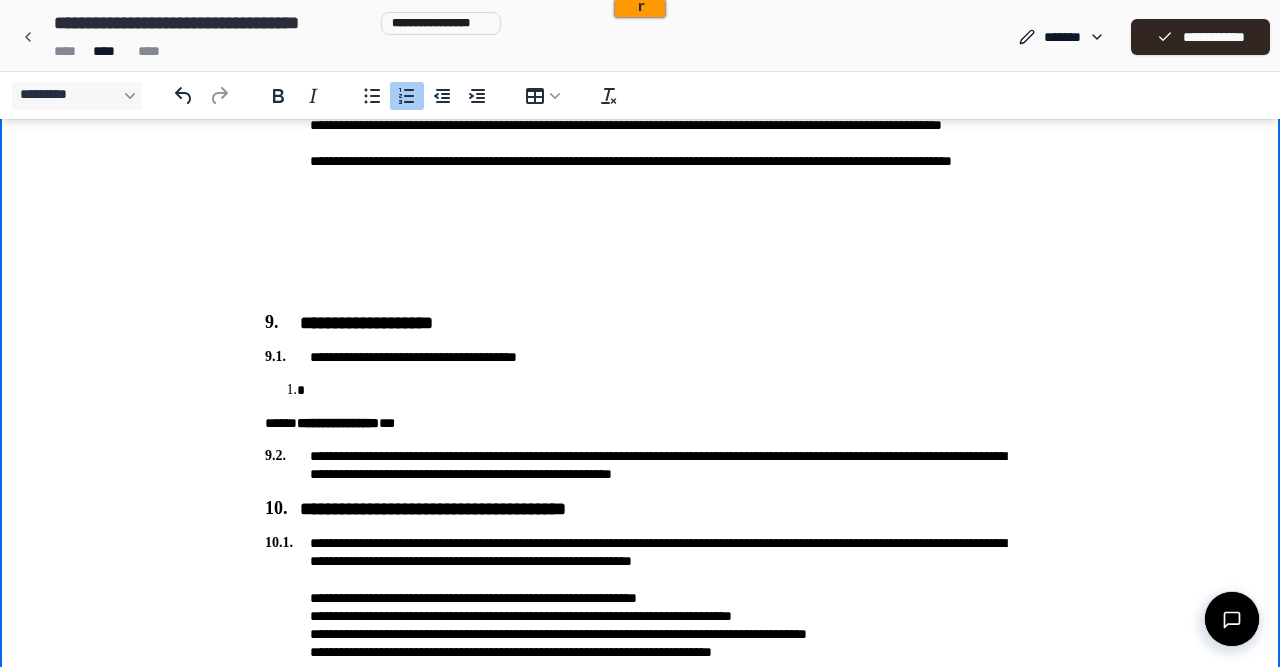 click at bounding box center (660, 390) 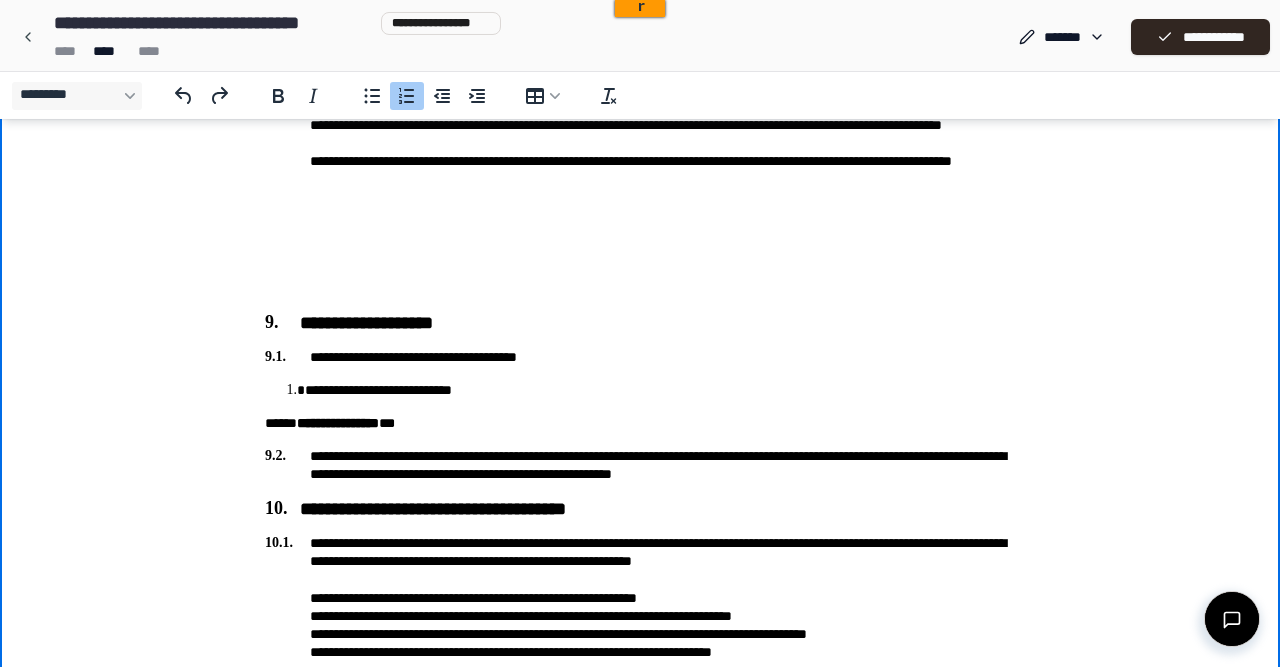 click on "**********" at bounding box center (660, 390) 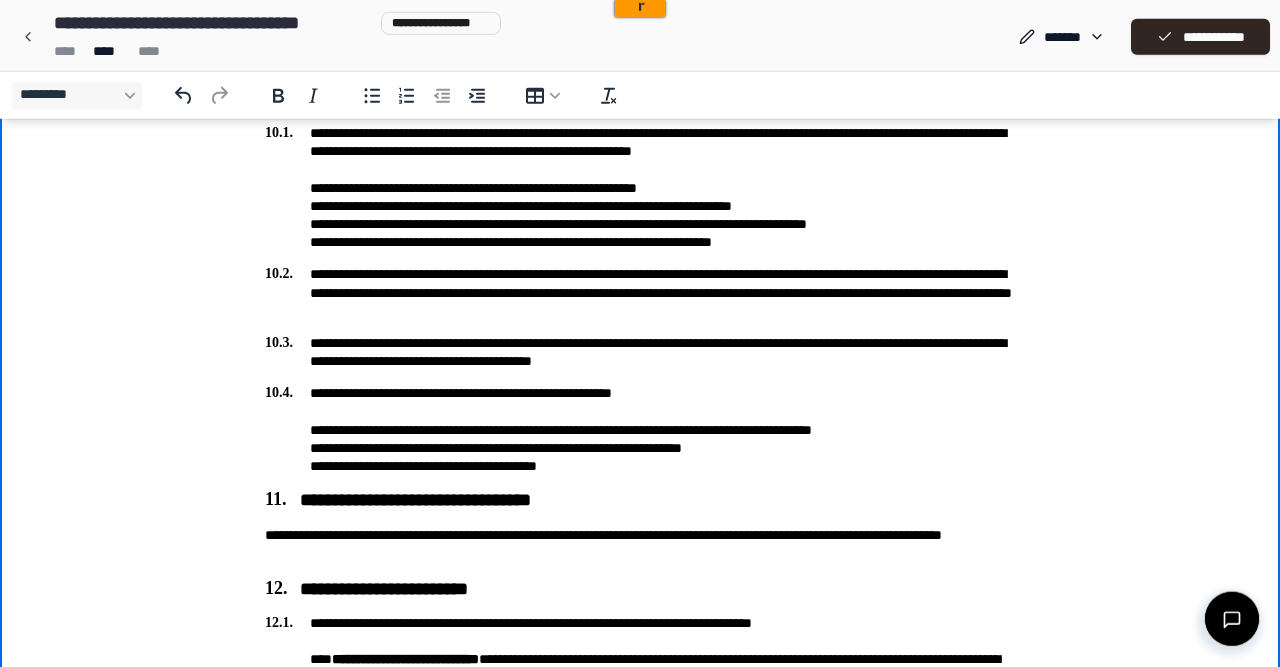 scroll, scrollTop: 2892, scrollLeft: 0, axis: vertical 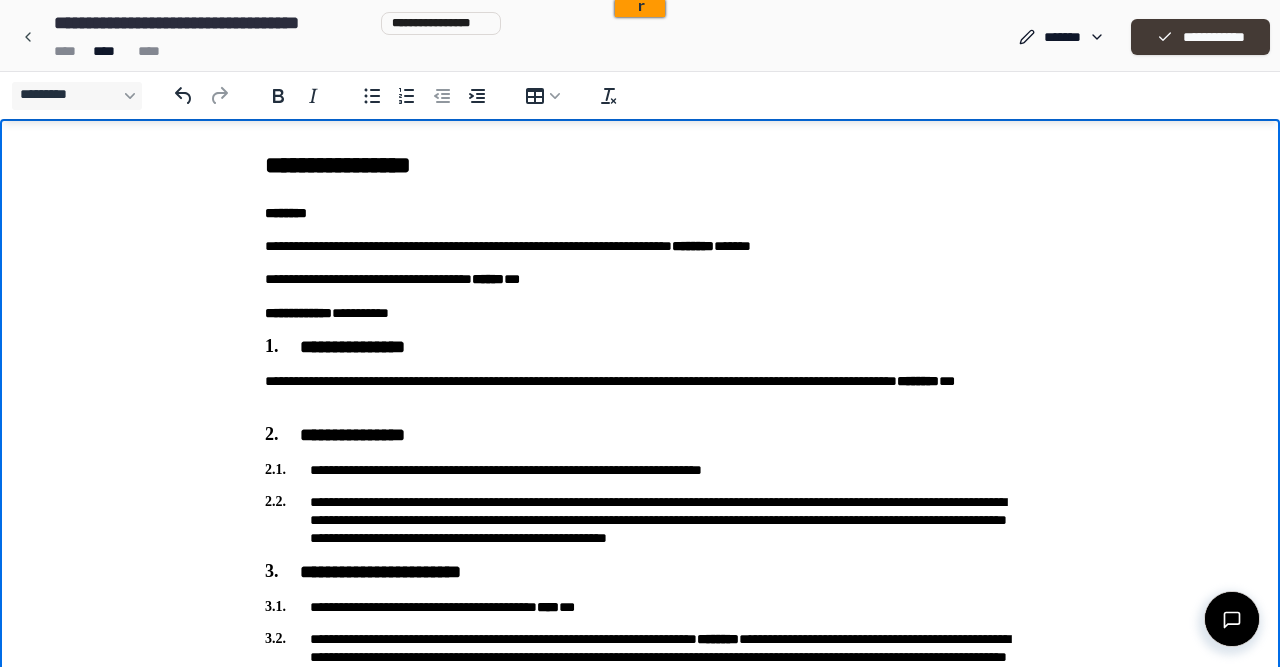 click on "**********" at bounding box center [1200, 37] 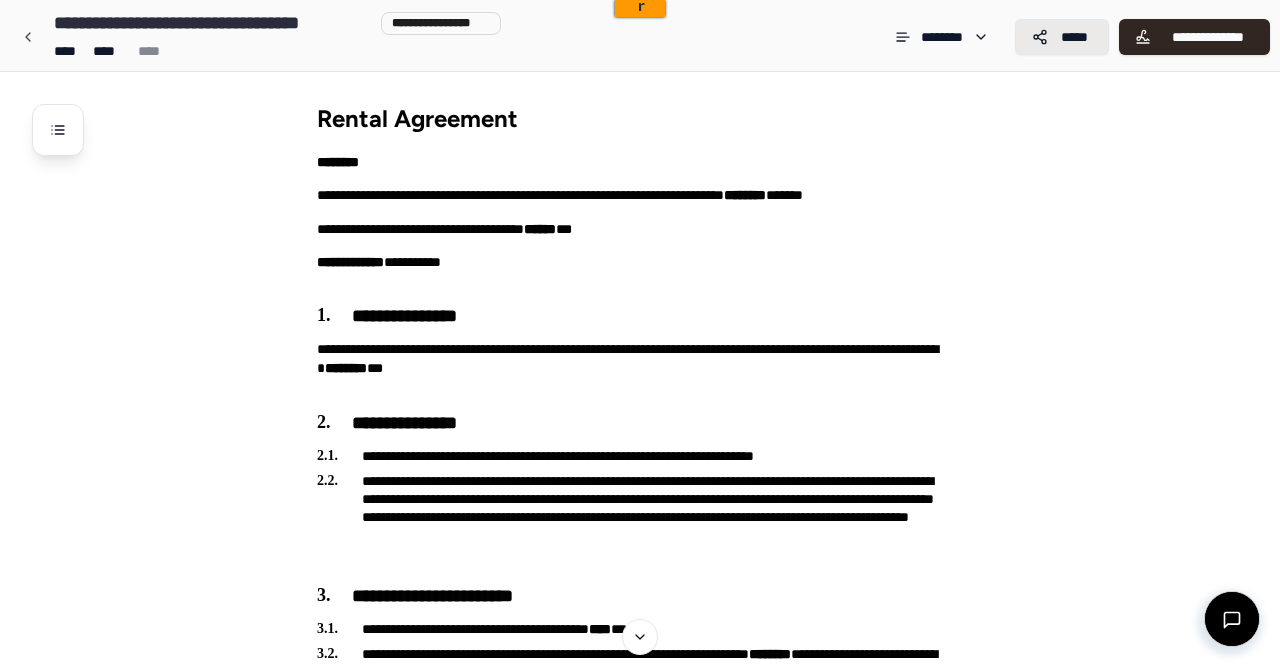 click on "*****" at bounding box center (1062, 37) 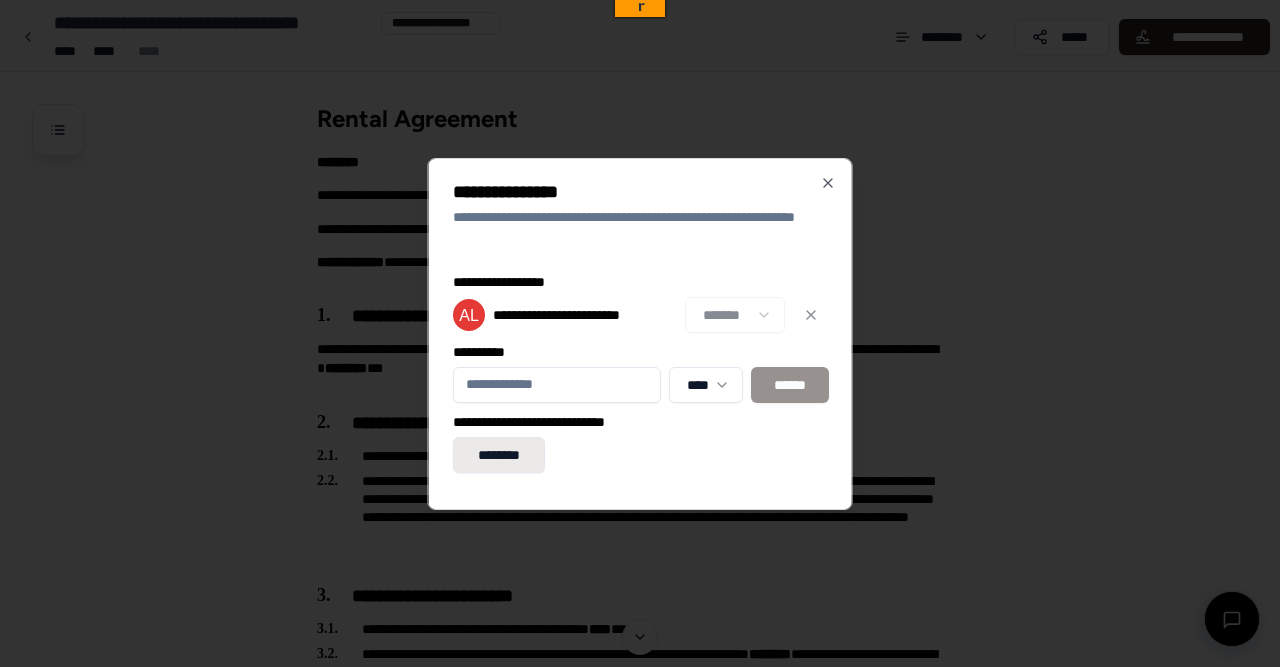 click on "********" at bounding box center [499, 455] 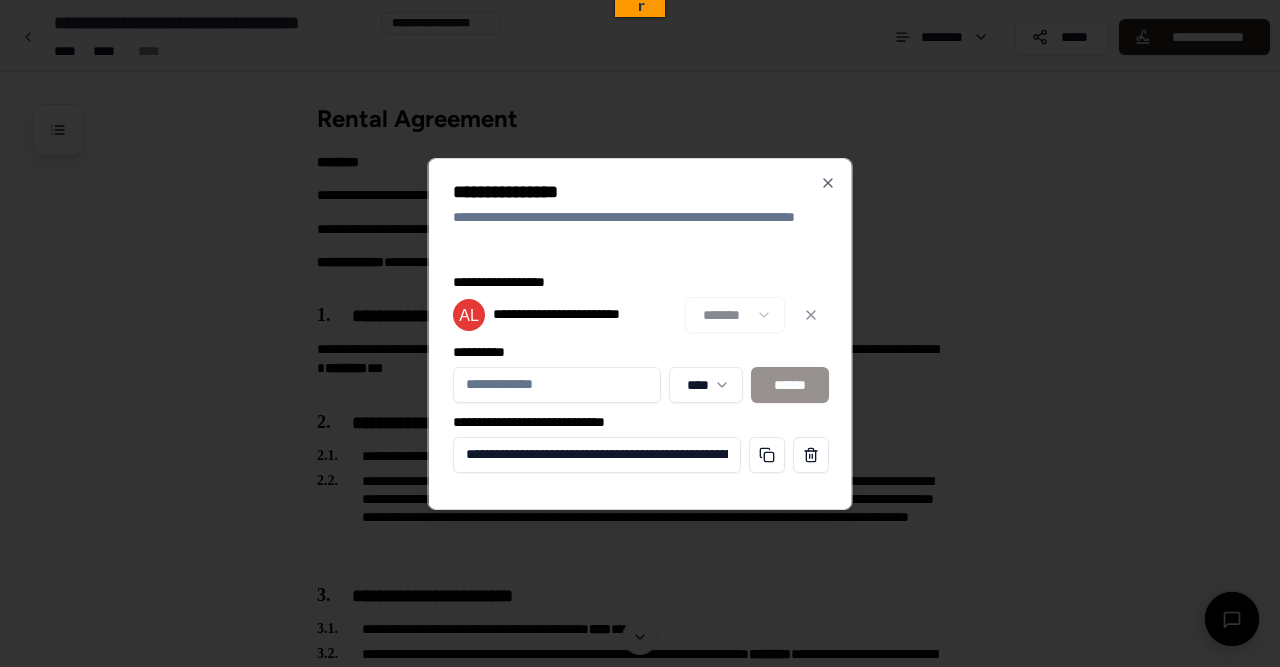click on "**********" at bounding box center (597, 455) 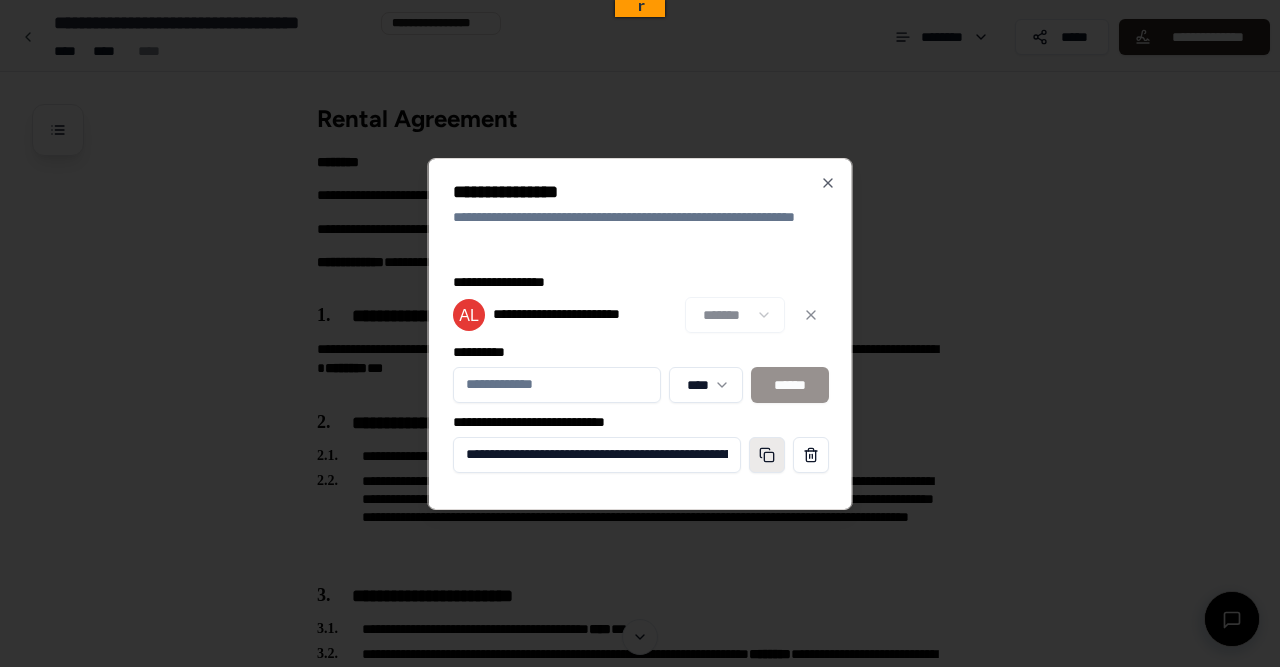 click at bounding box center [766, 455] 